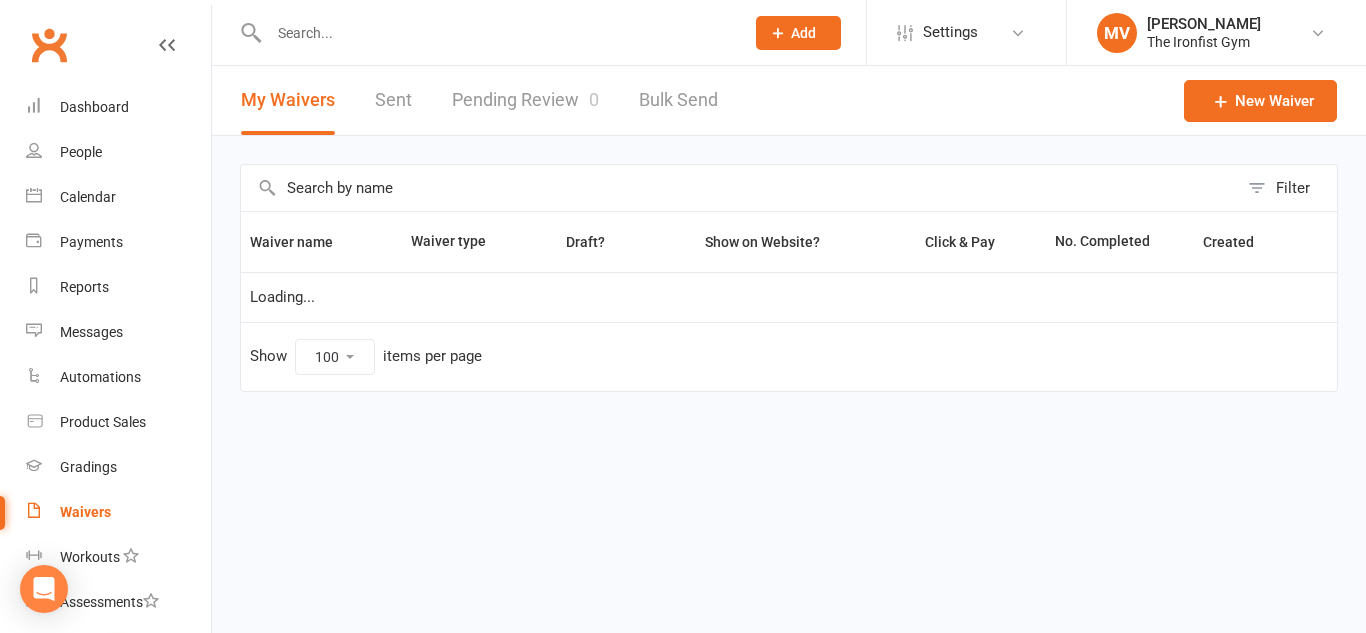select on "100" 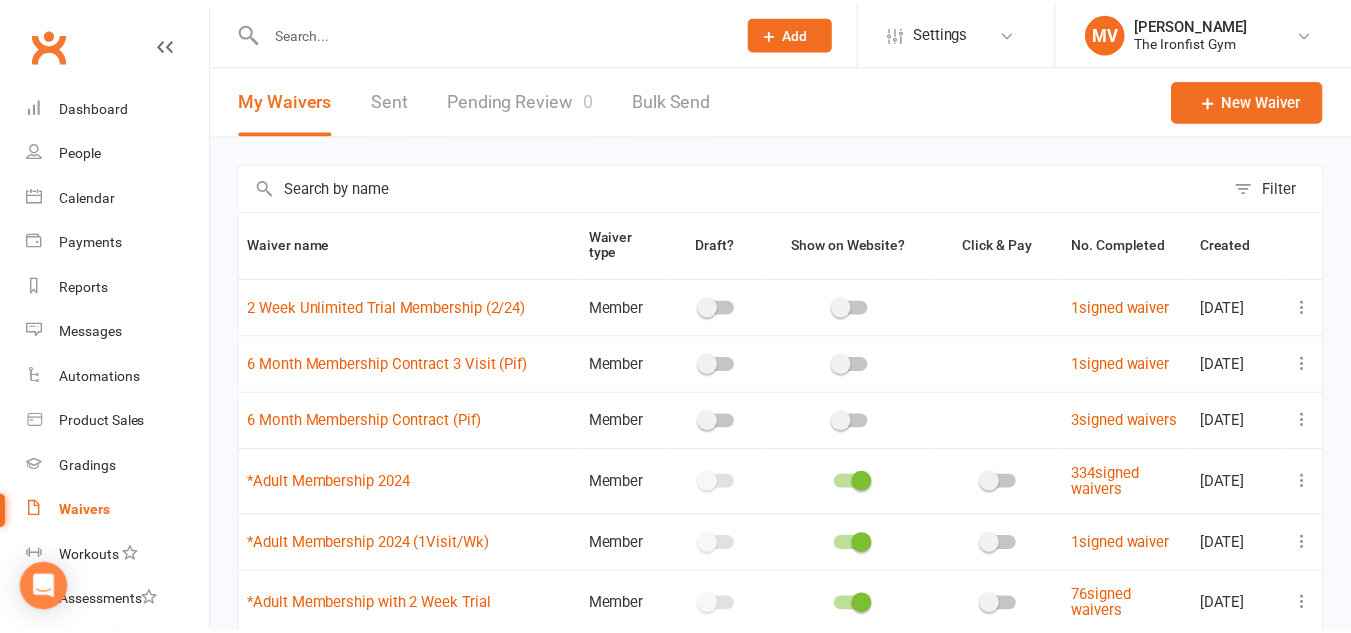 scroll, scrollTop: 0, scrollLeft: 0, axis: both 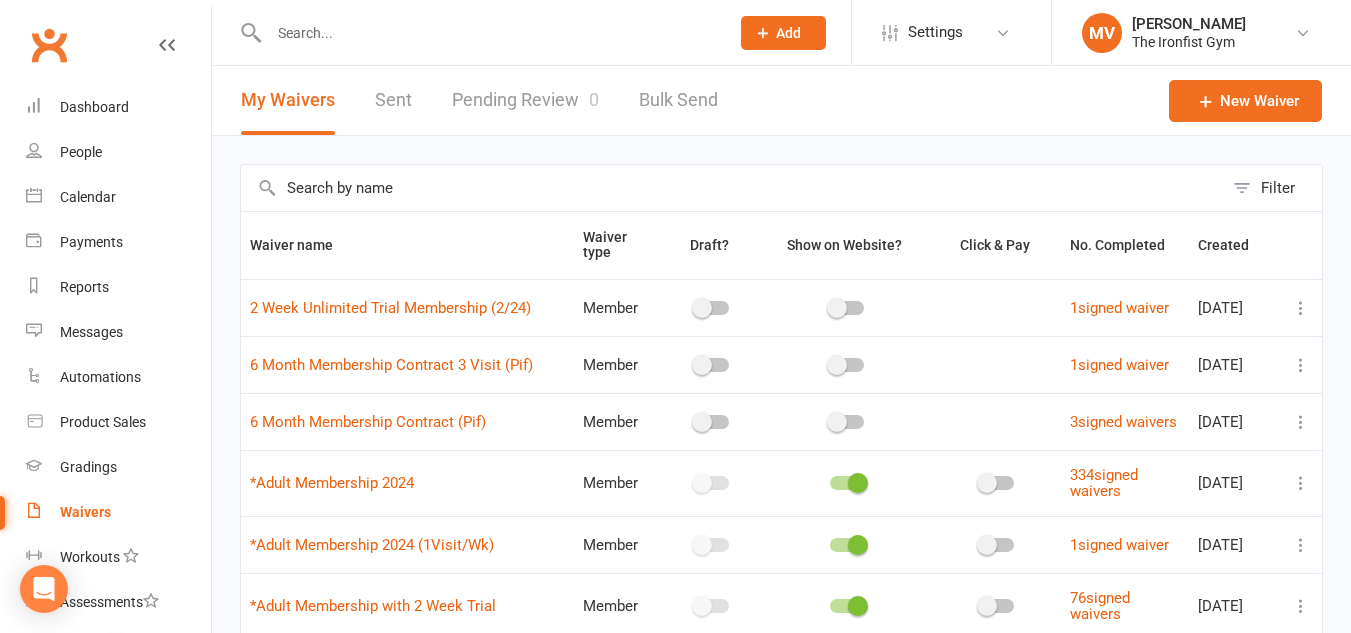 click on "Pending Review 0" at bounding box center [525, 100] 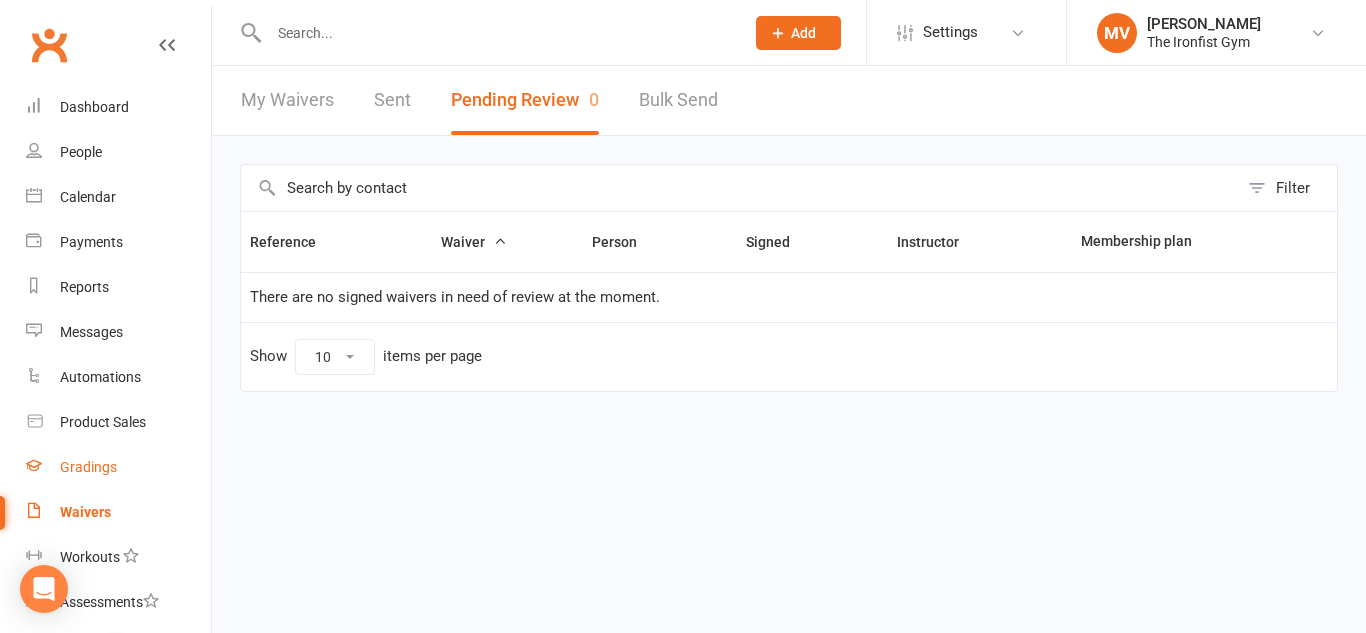 click on "Gradings" at bounding box center [88, 467] 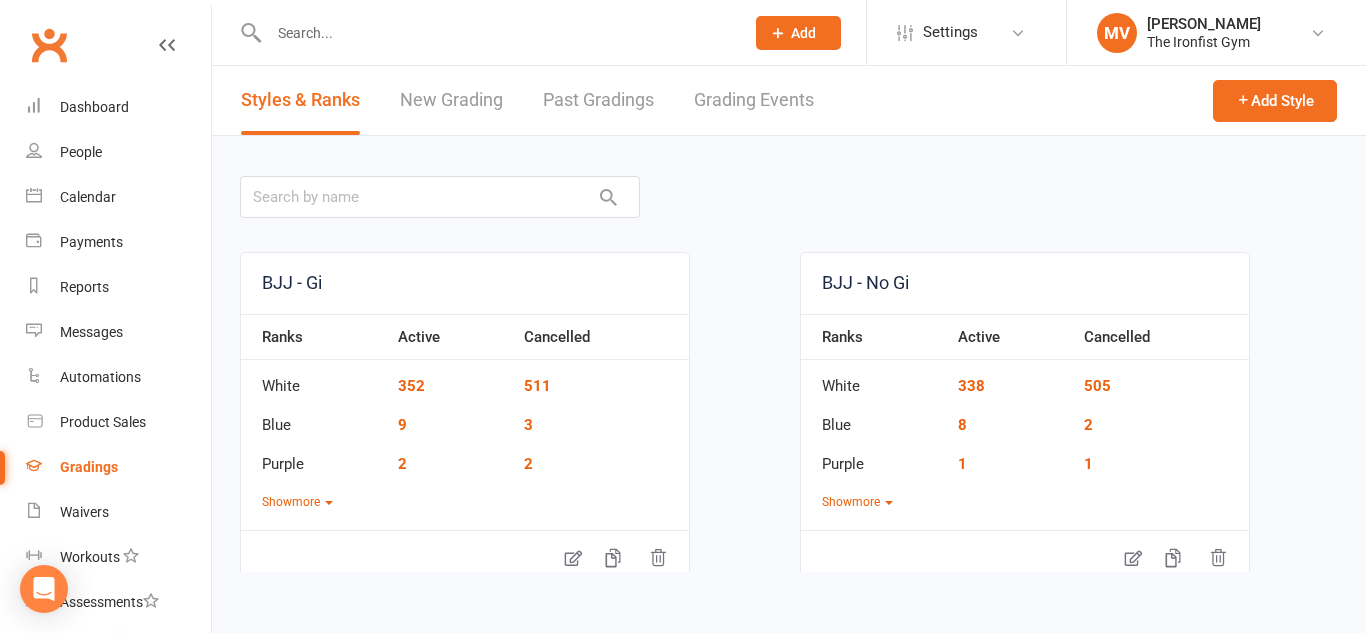 click on "Grading Events" at bounding box center [754, 100] 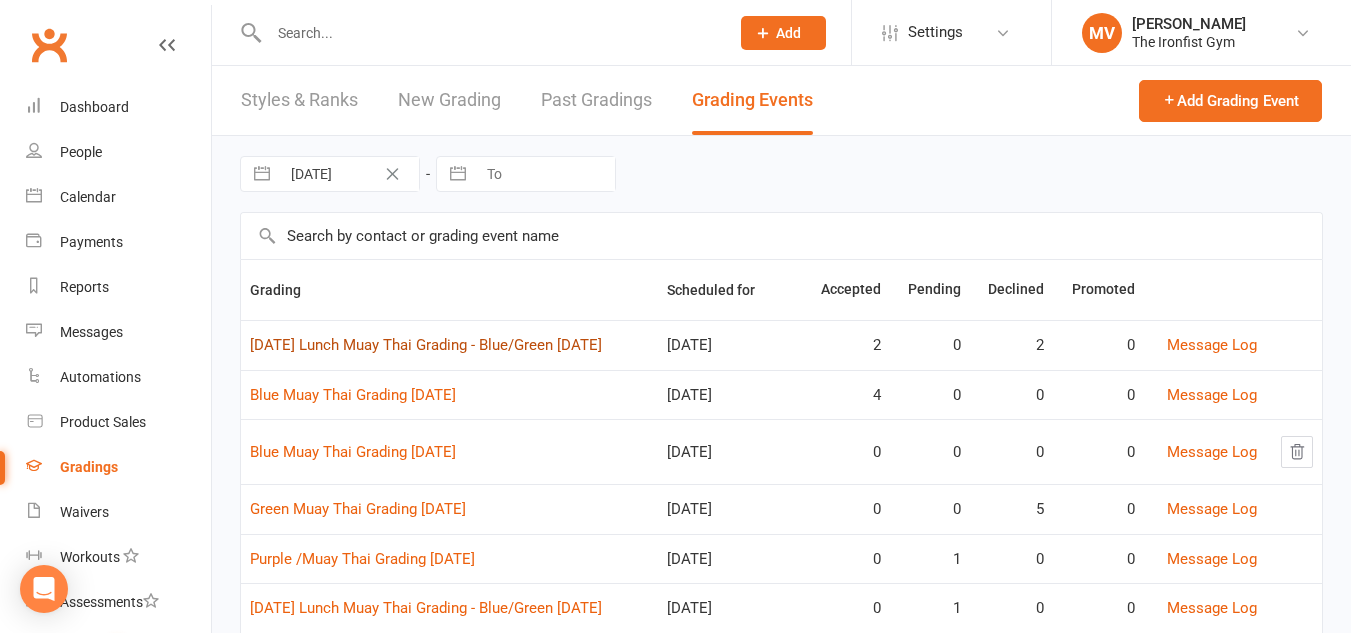 scroll, scrollTop: 100, scrollLeft: 0, axis: vertical 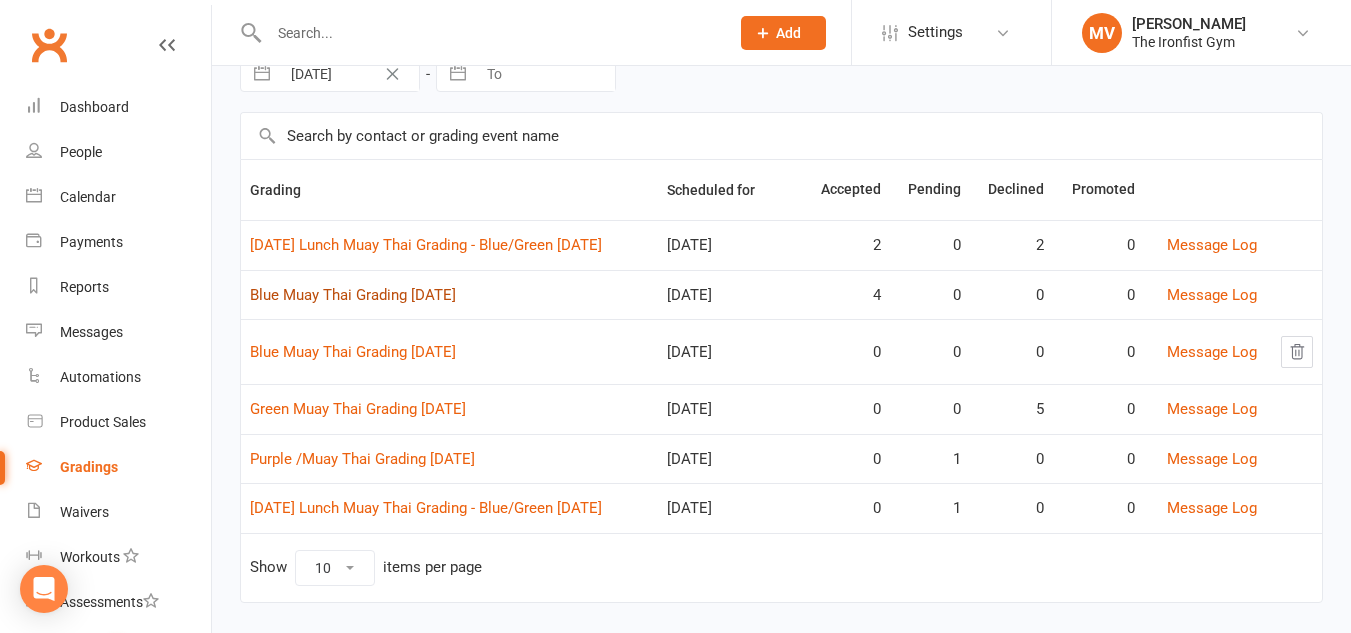 click on "Blue Muay Thai Grading [DATE]" at bounding box center [353, 295] 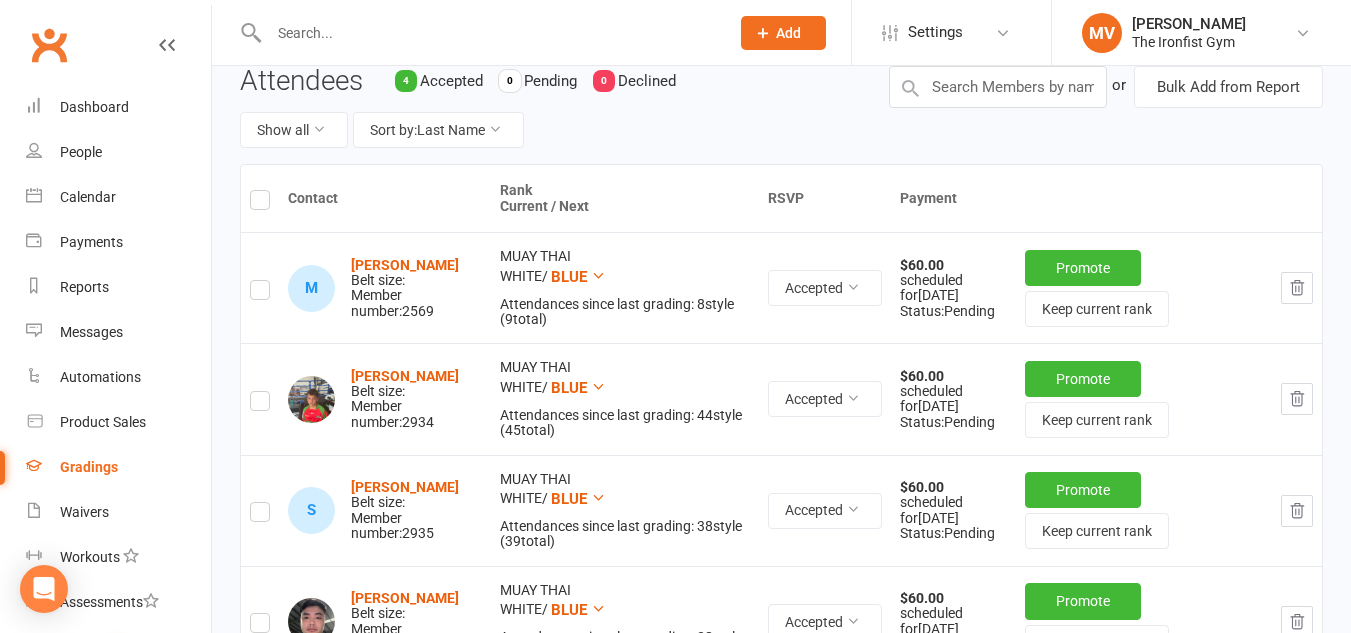 scroll, scrollTop: 400, scrollLeft: 0, axis: vertical 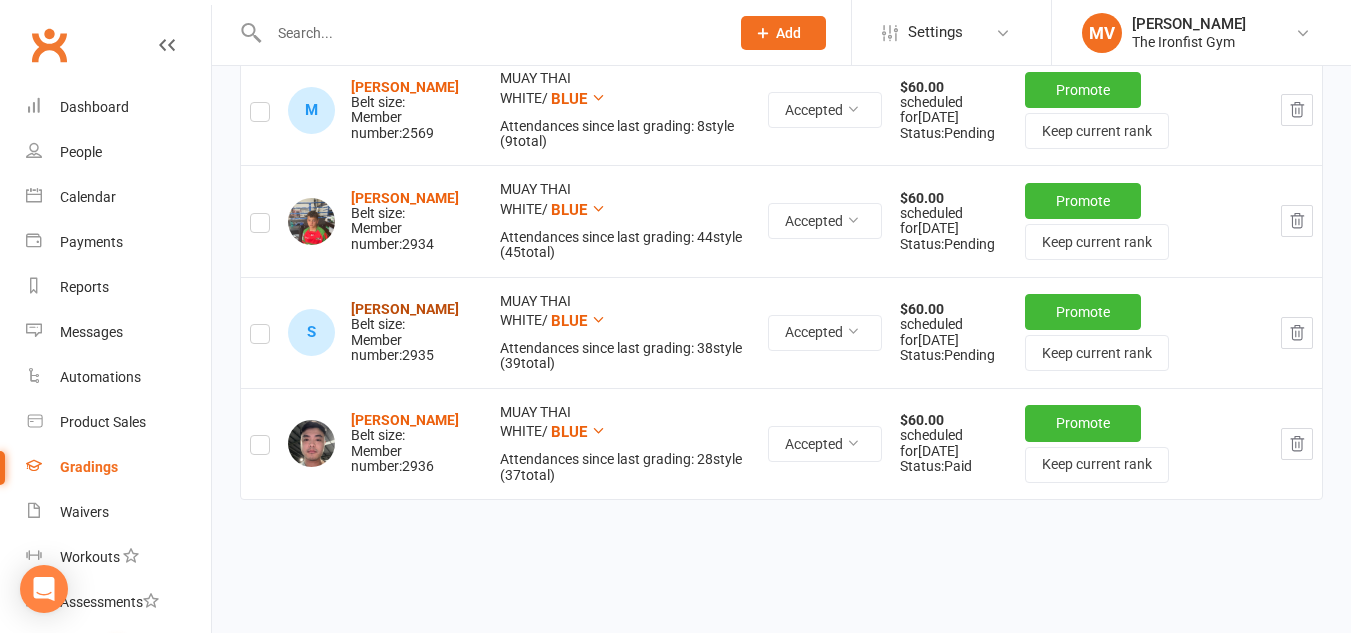 click on "[PERSON_NAME]" at bounding box center [405, 309] 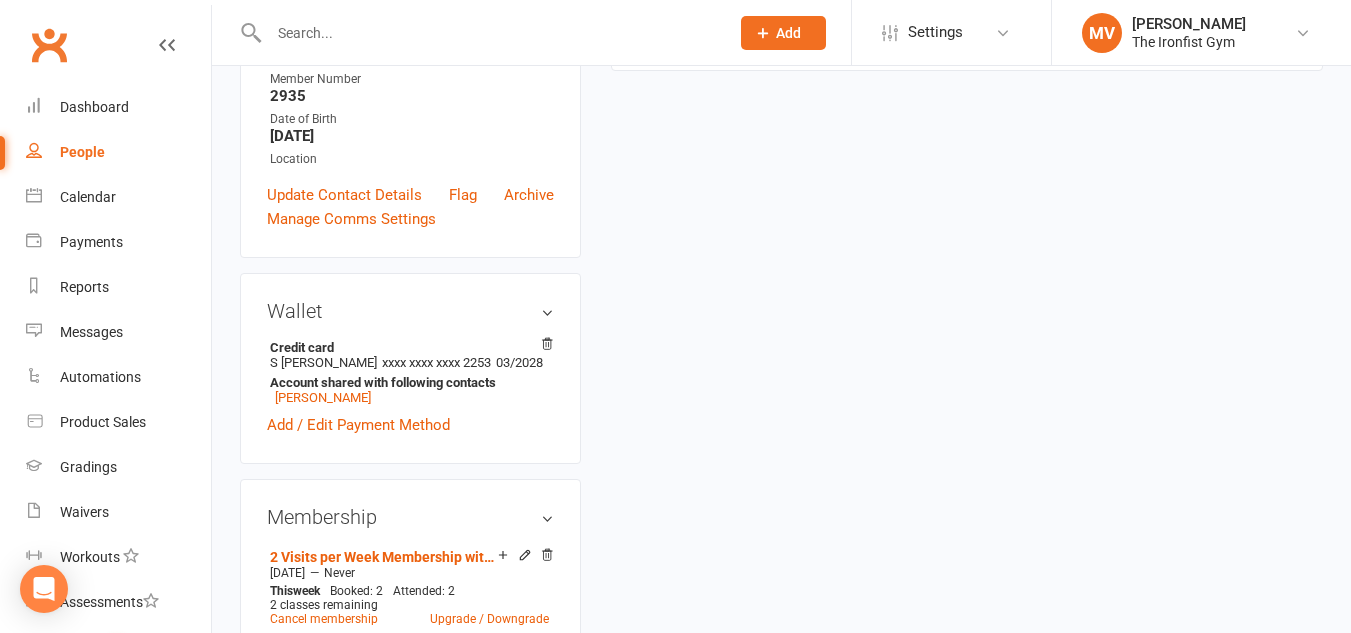 scroll, scrollTop: 0, scrollLeft: 0, axis: both 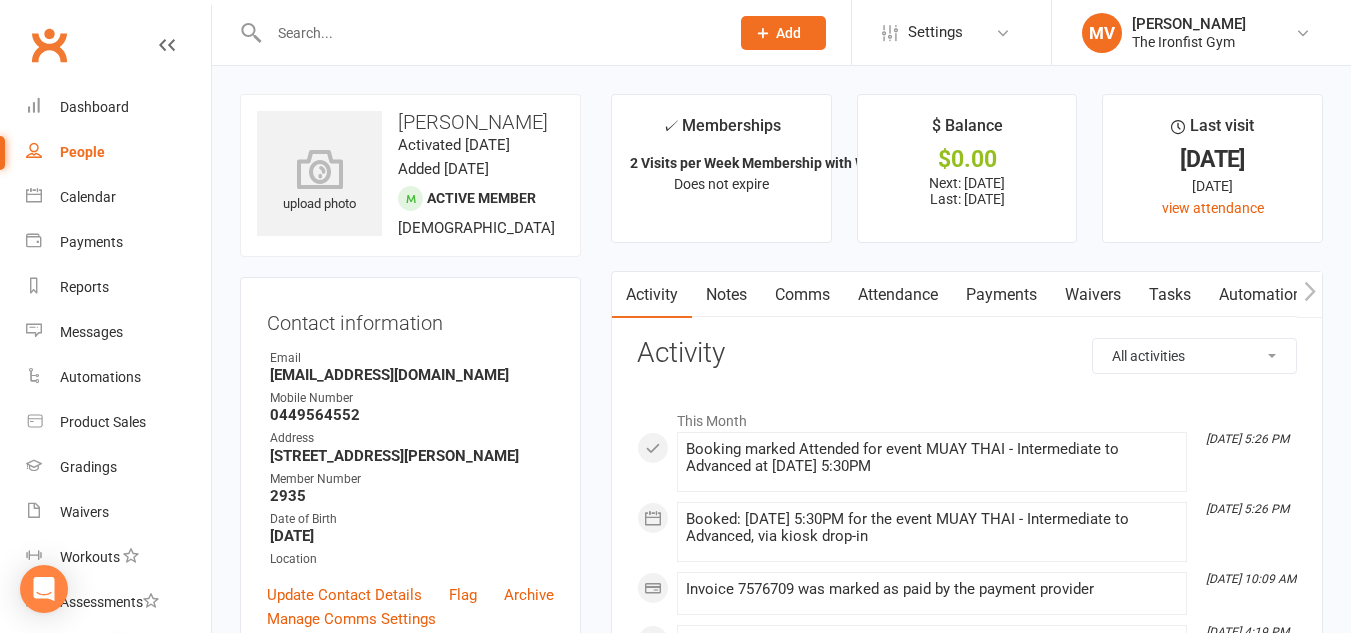 click on "Payments" at bounding box center [1001, 295] 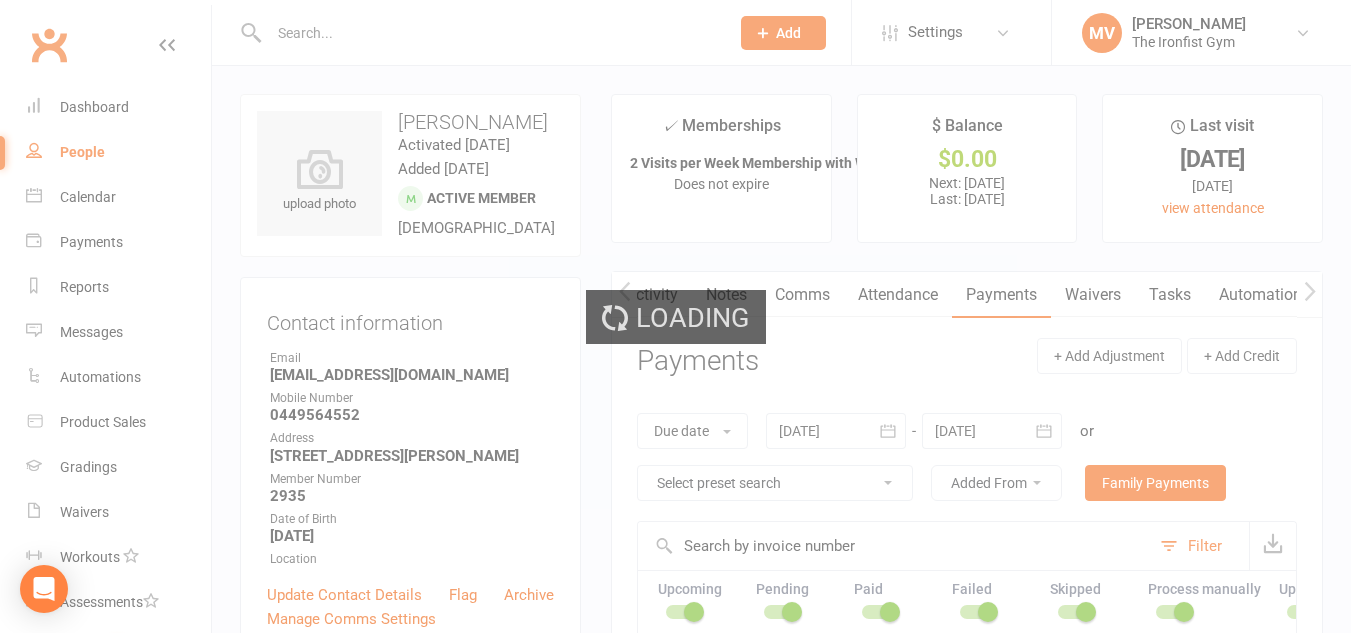 scroll, scrollTop: 0, scrollLeft: 1, axis: horizontal 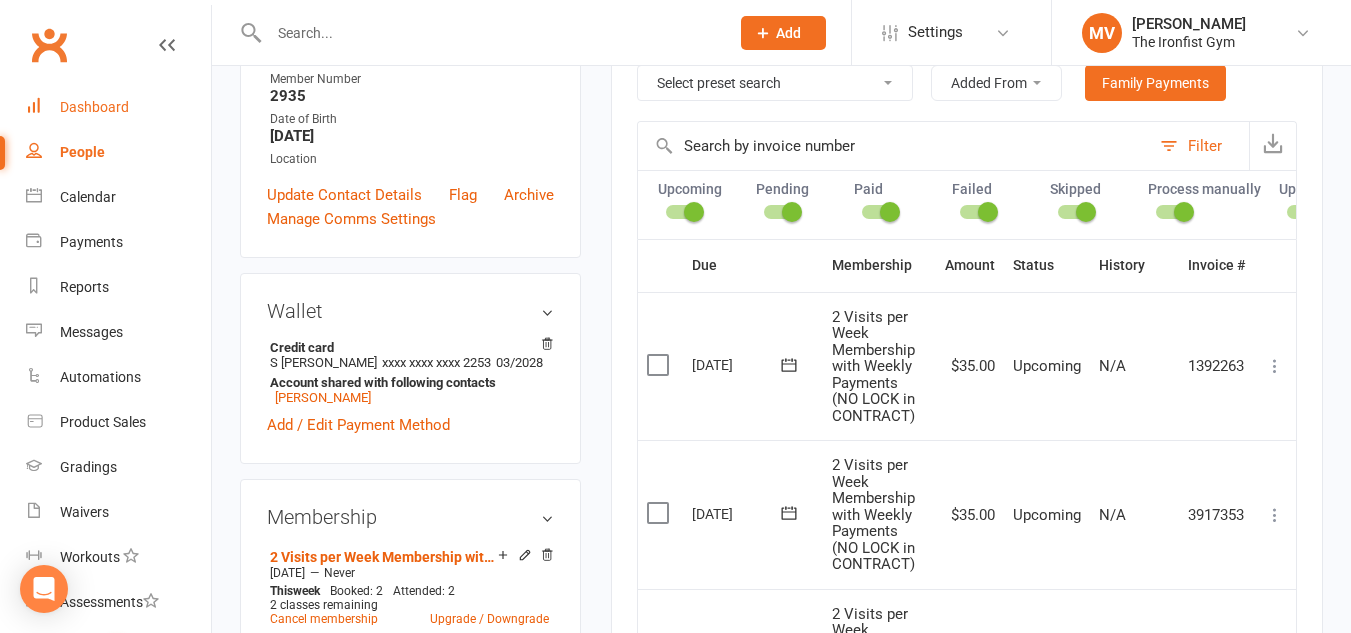 click on "Dashboard" at bounding box center [94, 107] 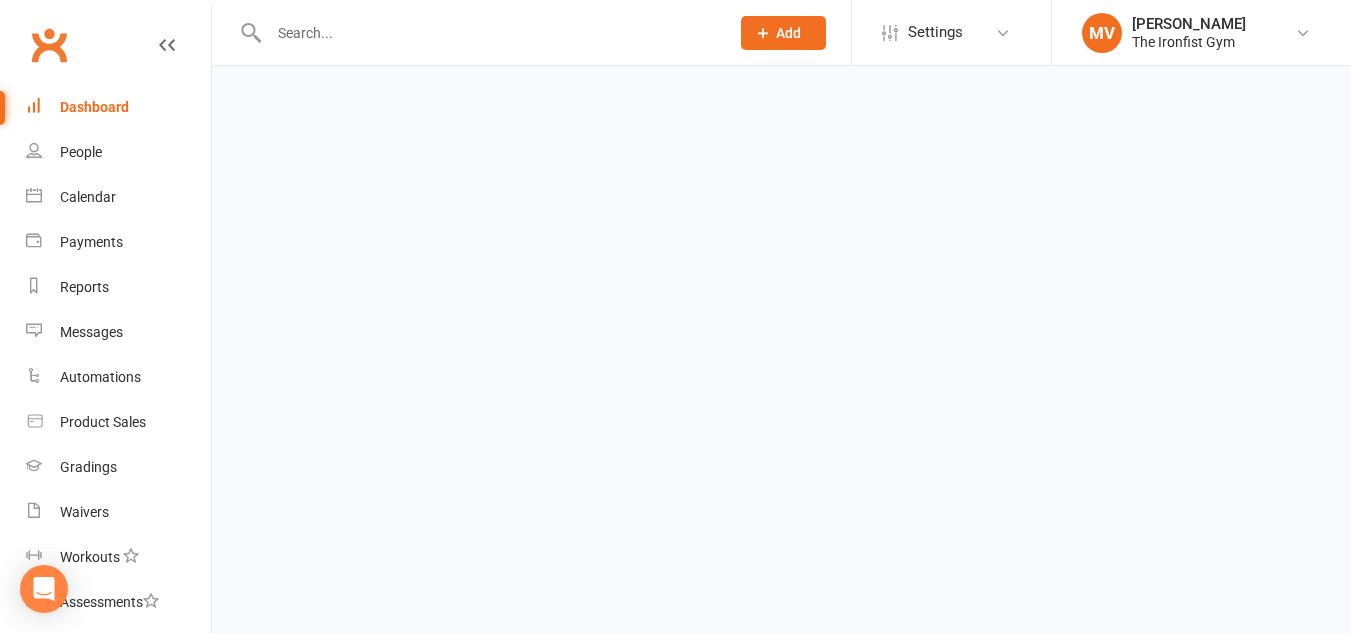 scroll, scrollTop: 0, scrollLeft: 0, axis: both 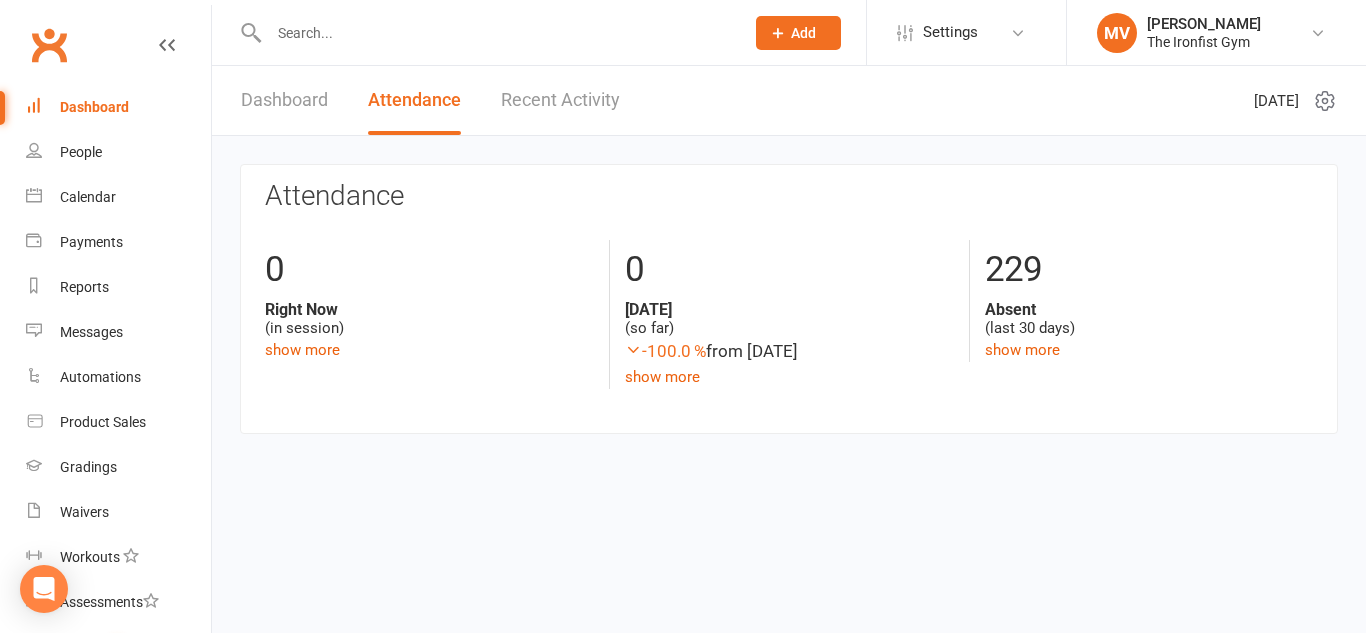 click at bounding box center [496, 33] 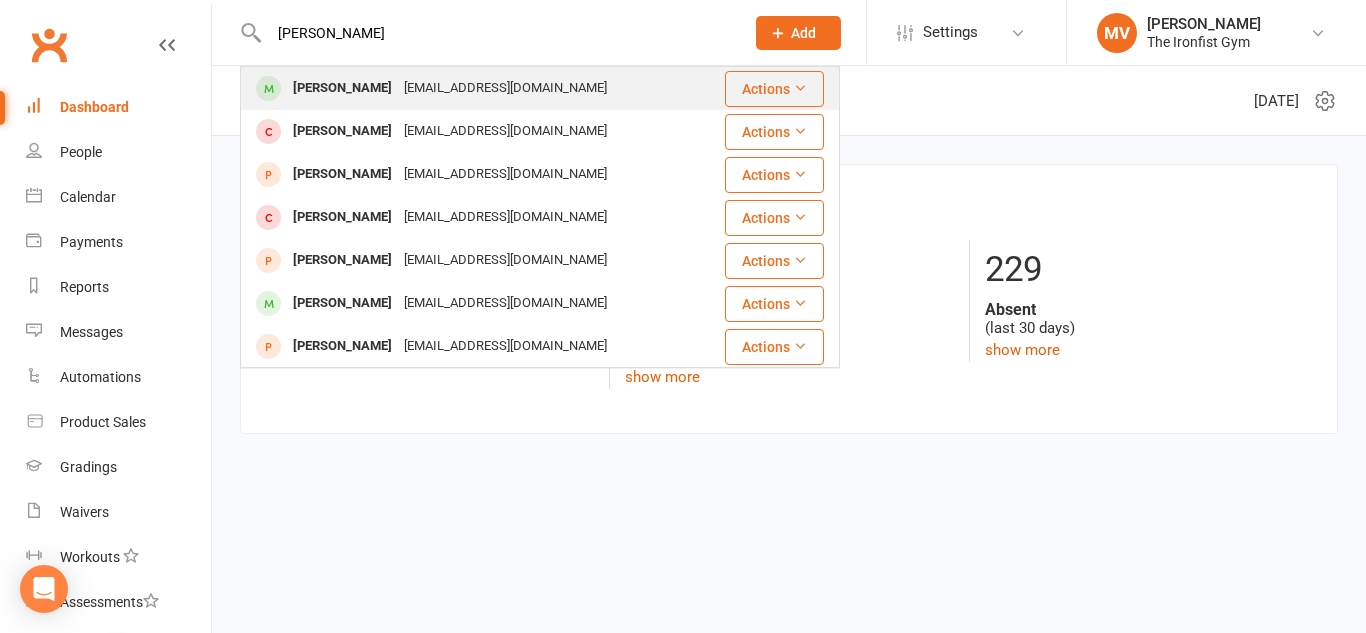 type on "[PERSON_NAME]" 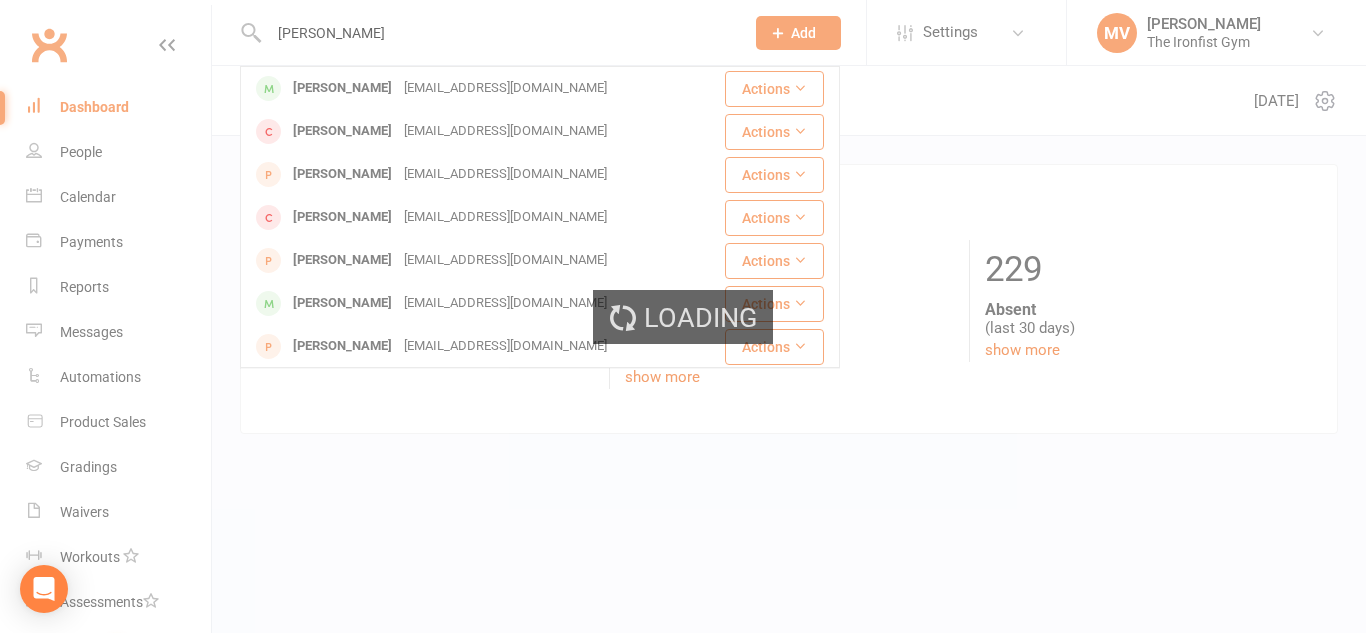 type 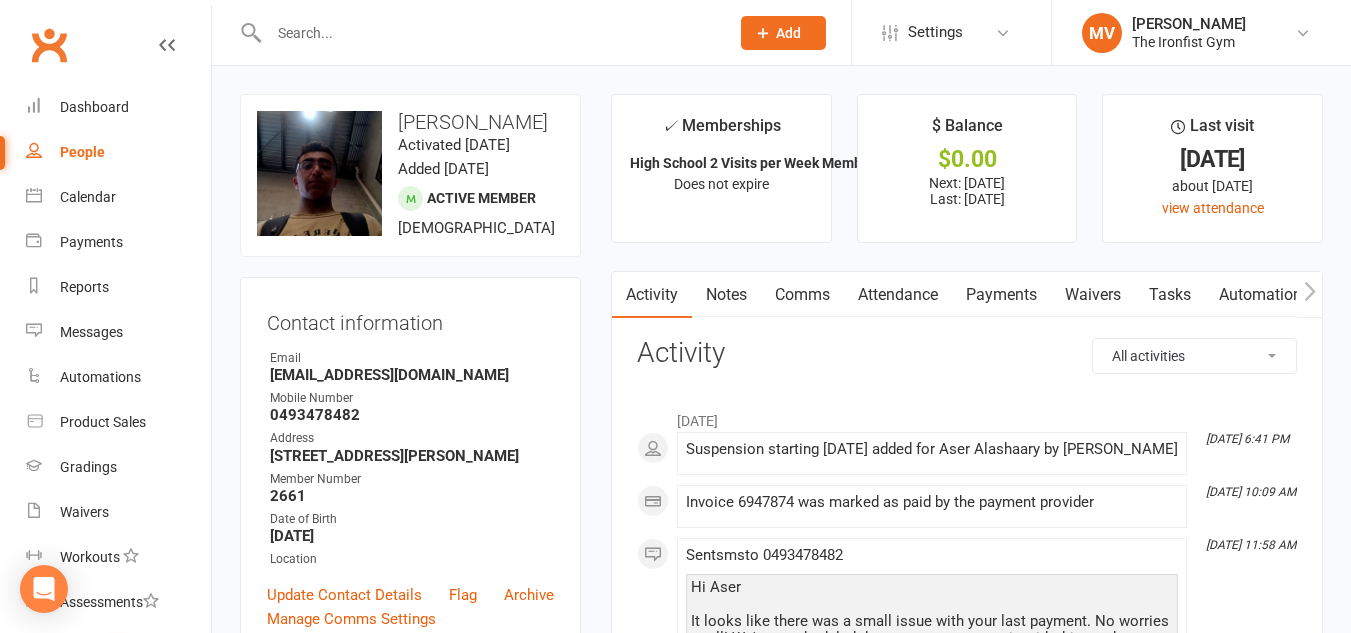 click on "Payments" at bounding box center (1001, 295) 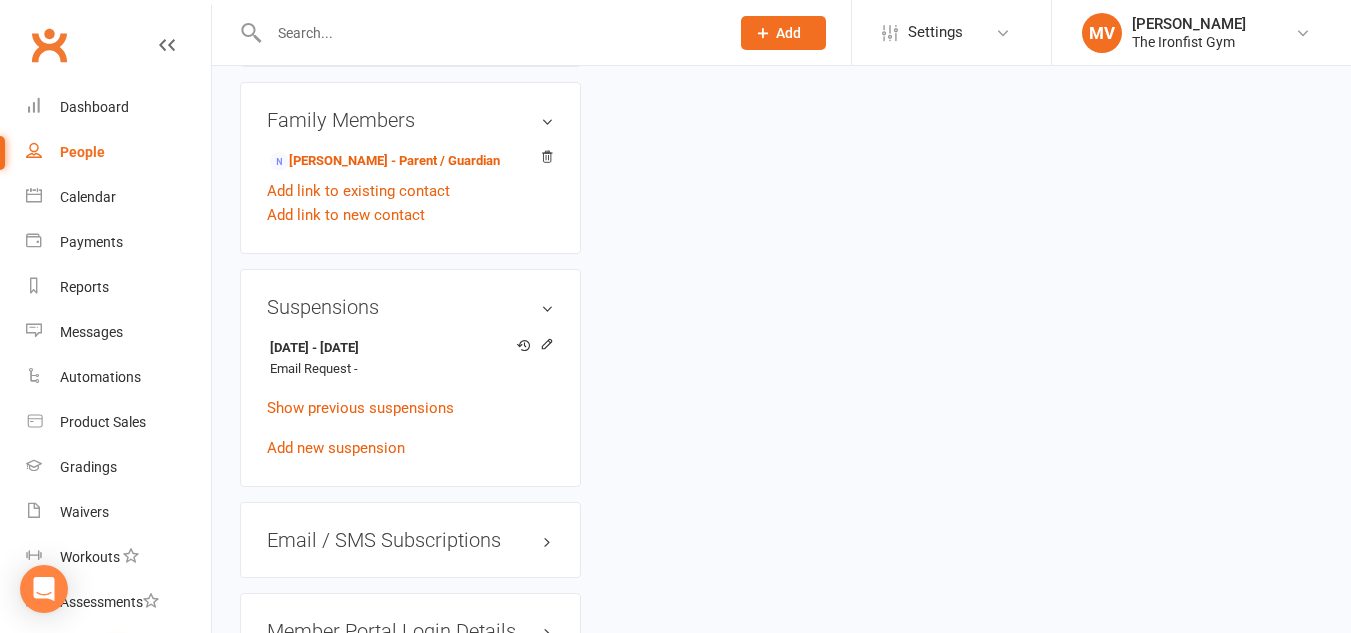 scroll, scrollTop: 1700, scrollLeft: 0, axis: vertical 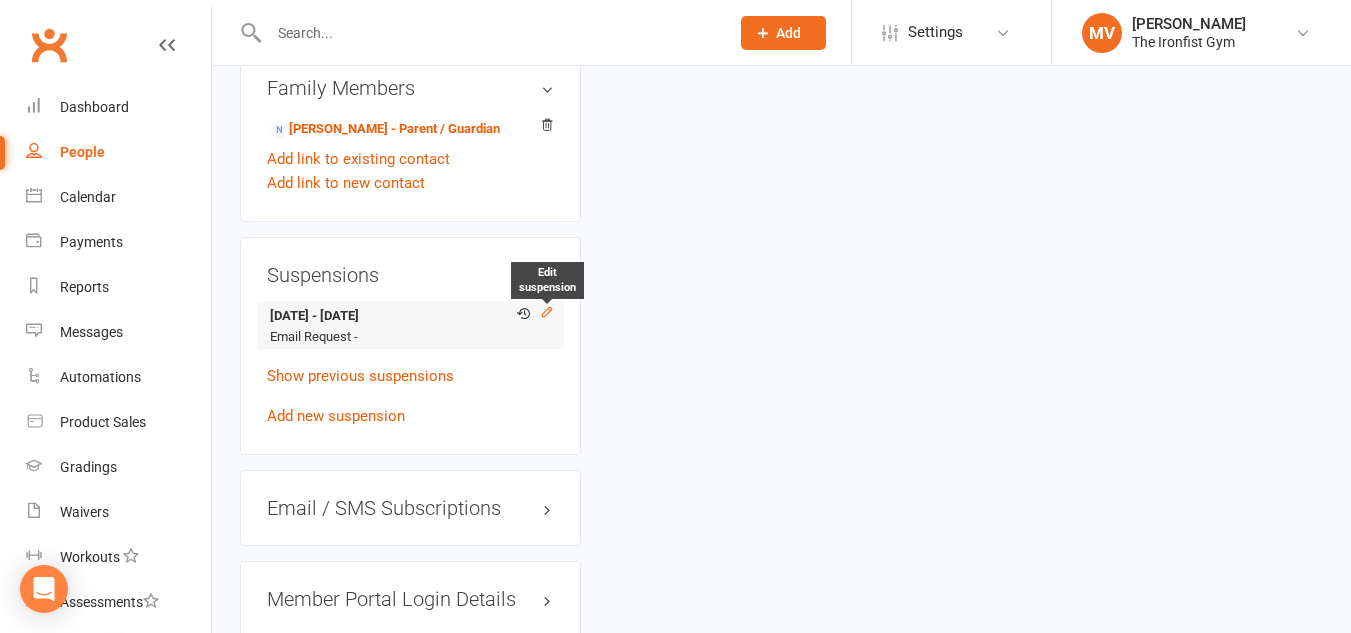 click 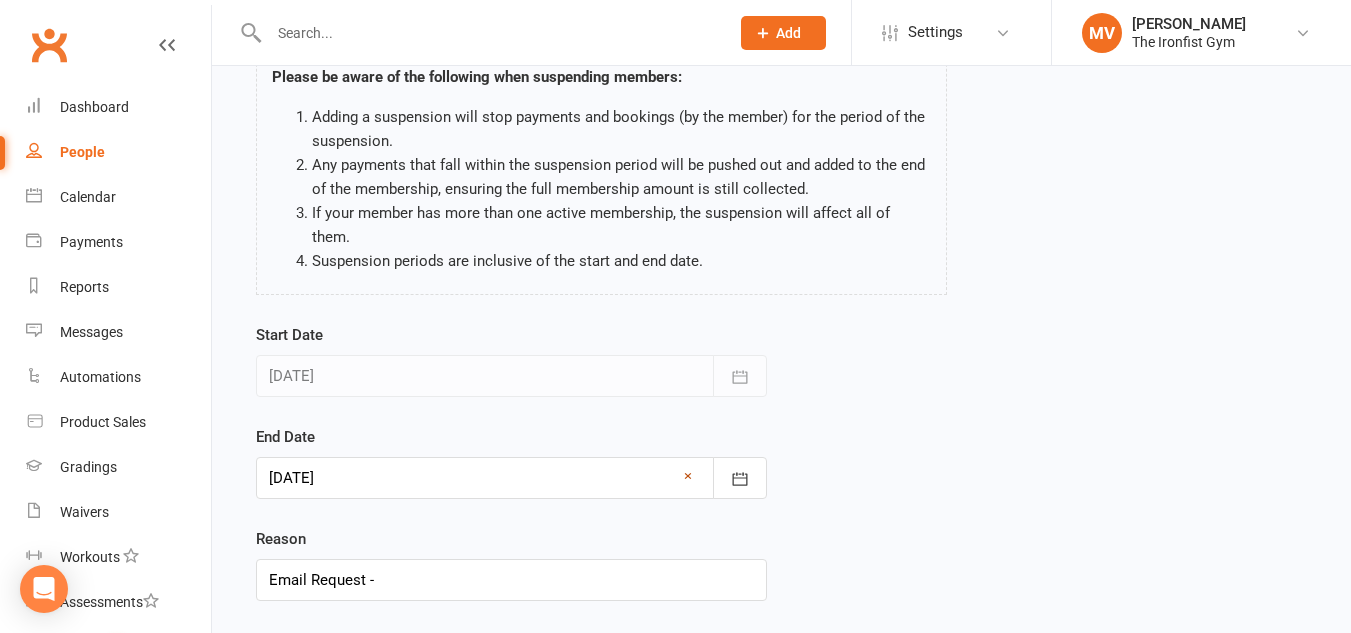 scroll, scrollTop: 246, scrollLeft: 0, axis: vertical 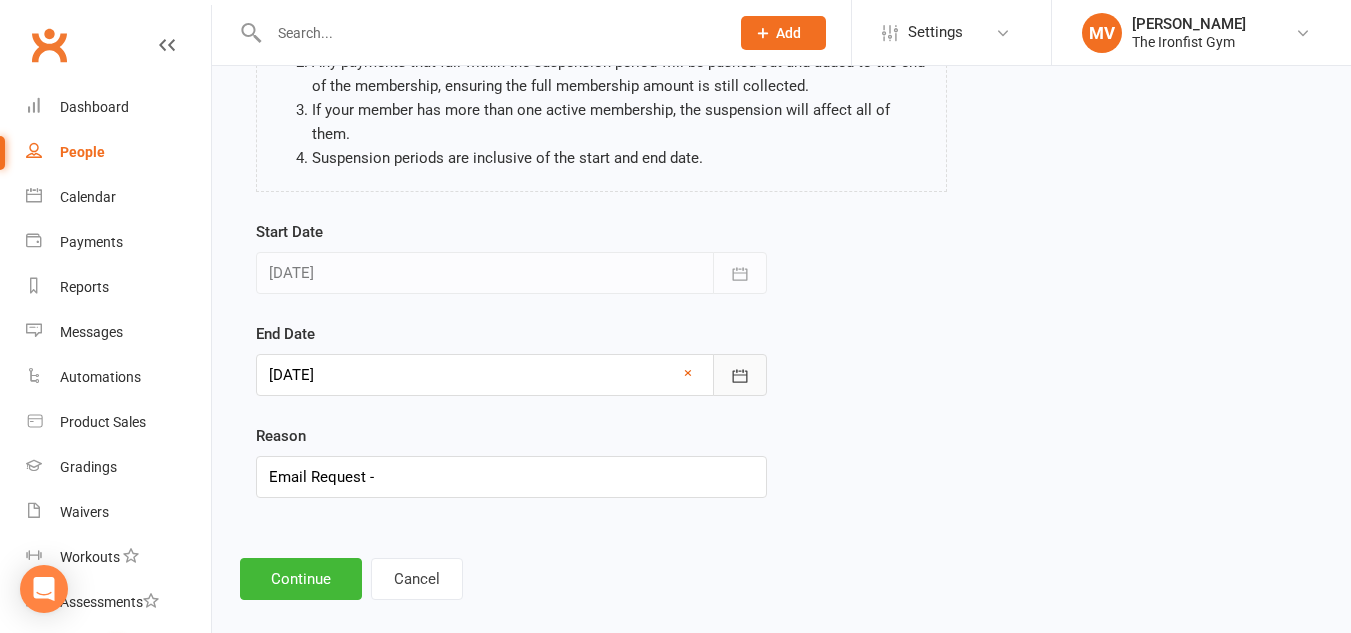 click 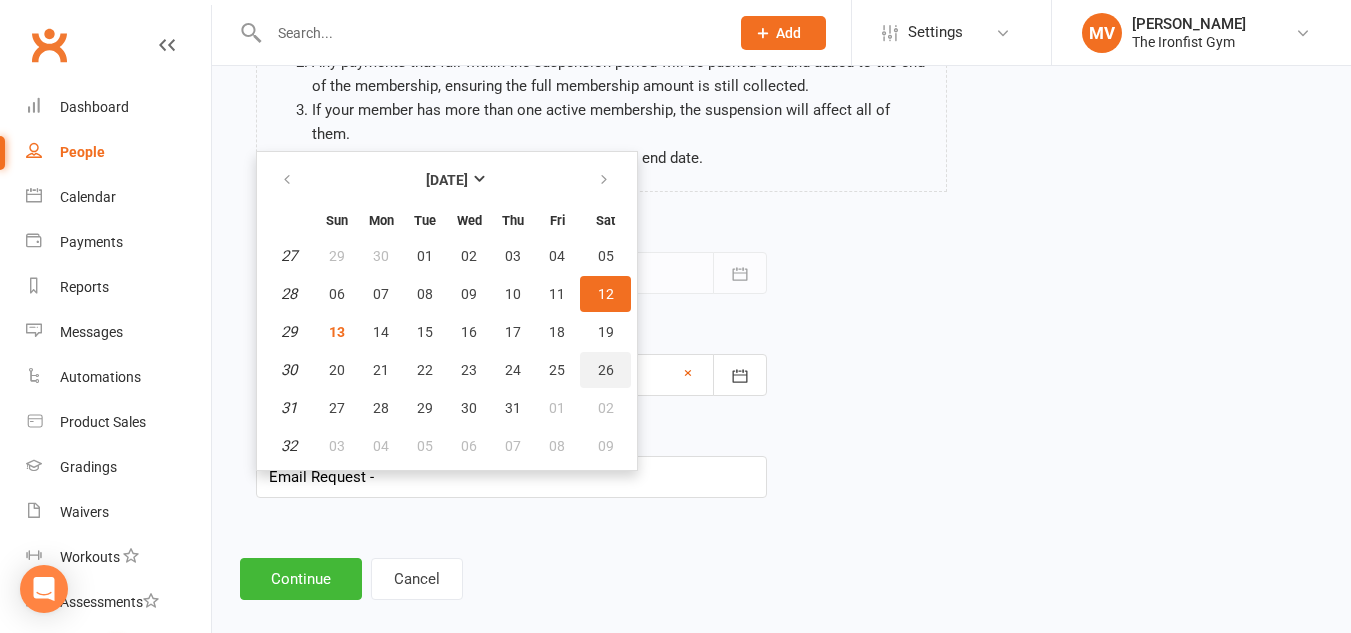 click on "26" at bounding box center [605, 370] 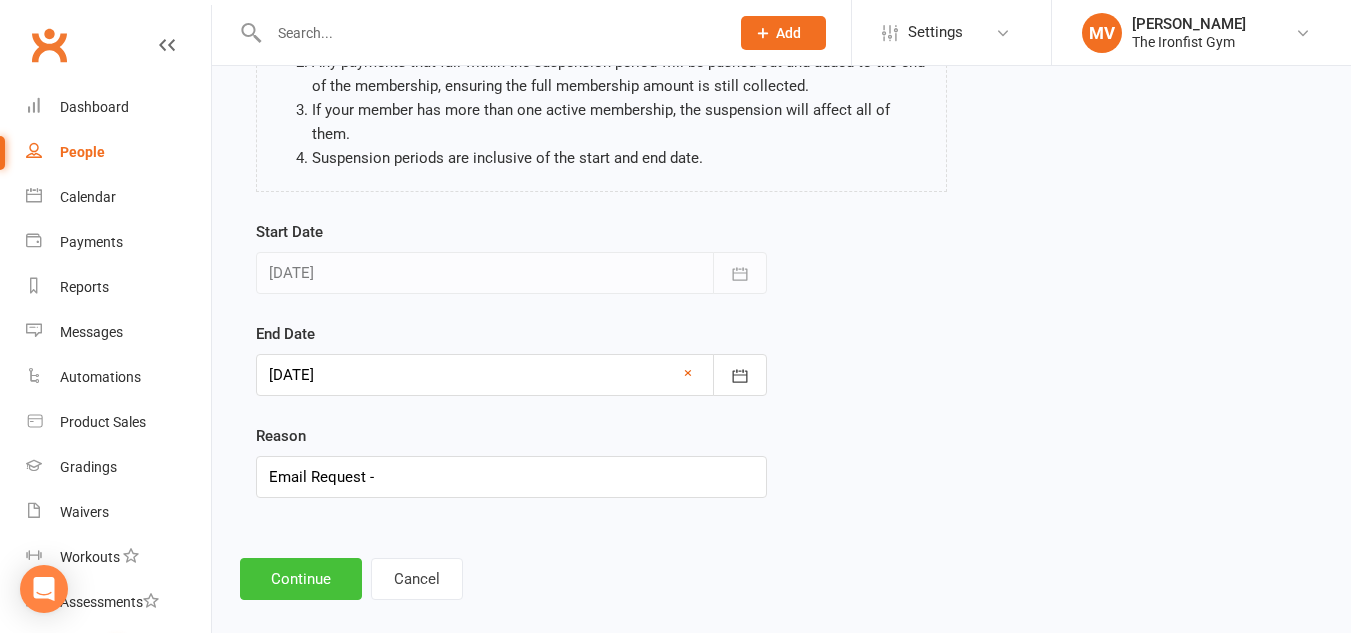 click on "Continue" at bounding box center [301, 579] 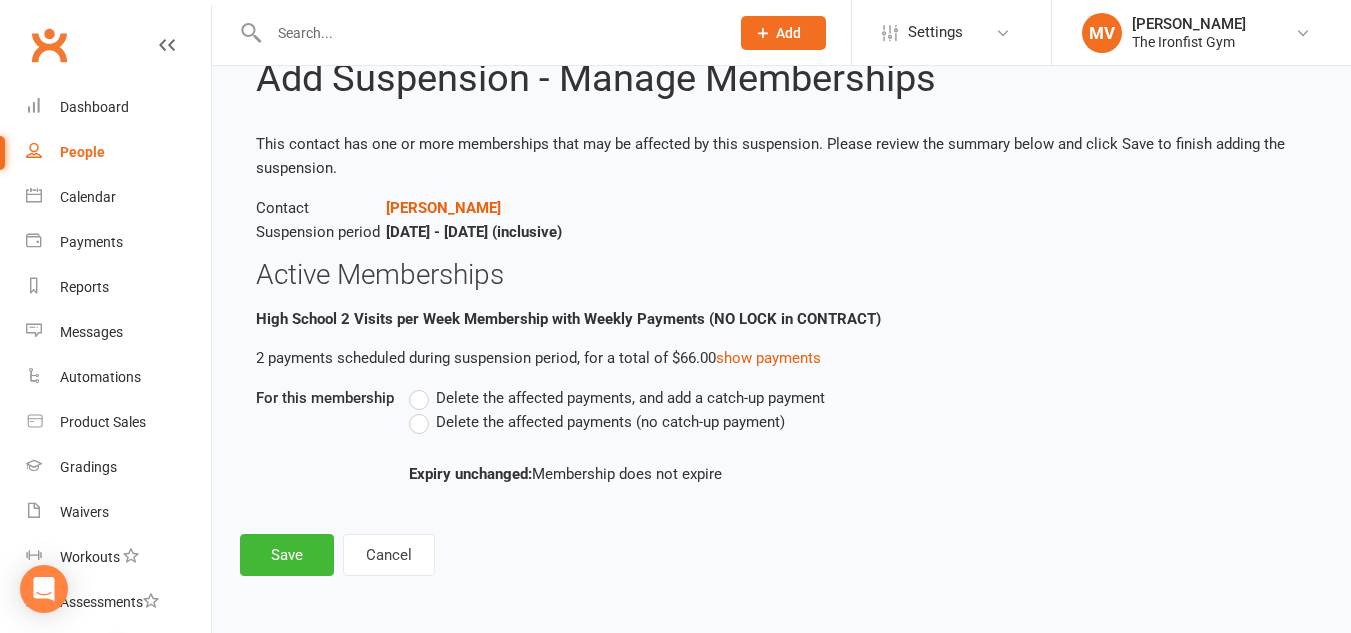 scroll, scrollTop: 0, scrollLeft: 0, axis: both 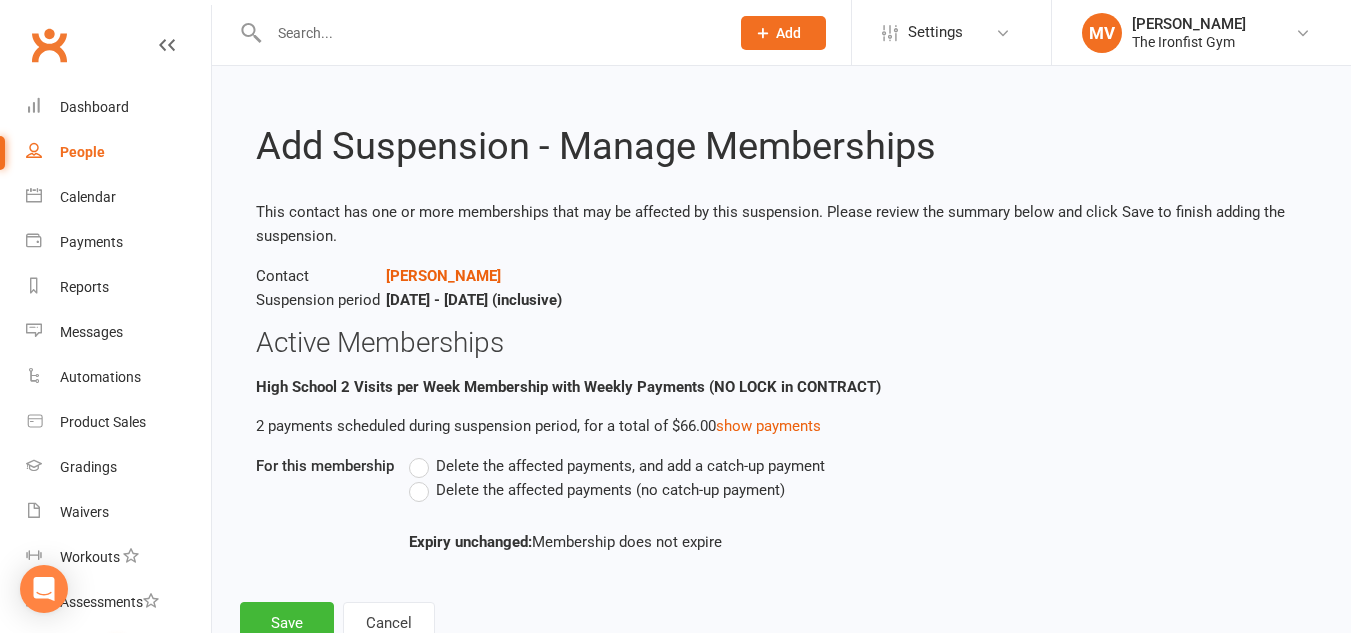 click on "Delete the affected payments (no catch-up payment)" at bounding box center [597, 490] 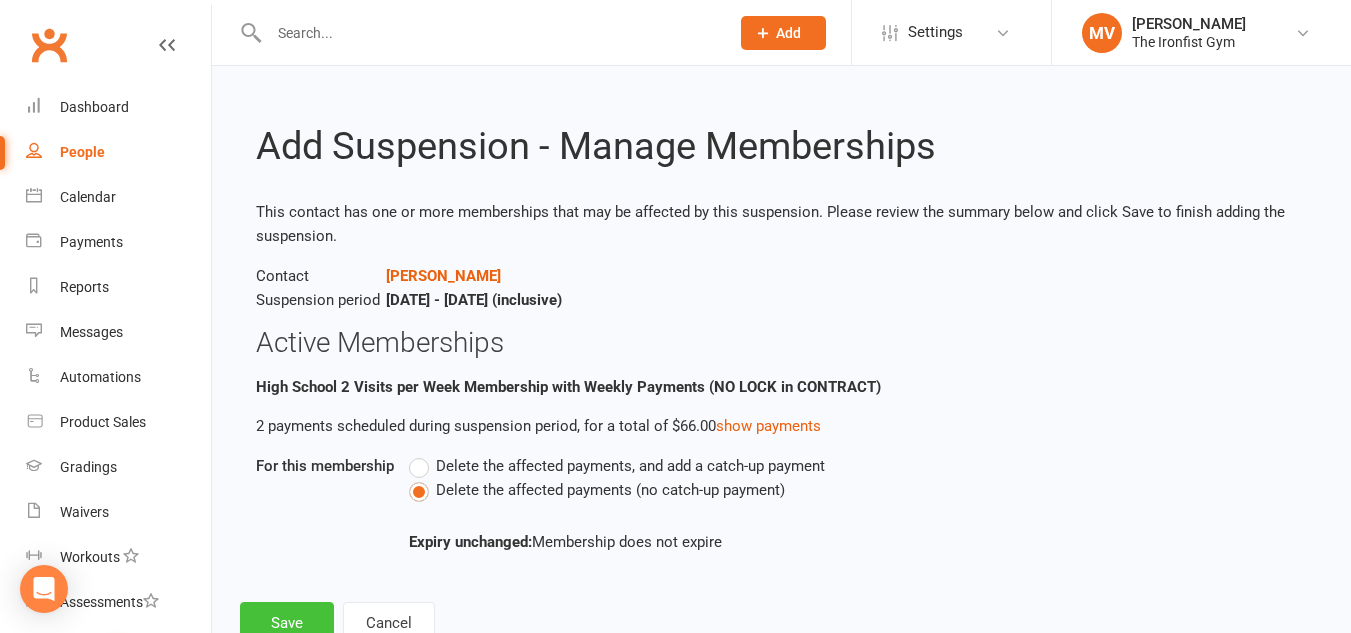 click on "Save" at bounding box center [287, 623] 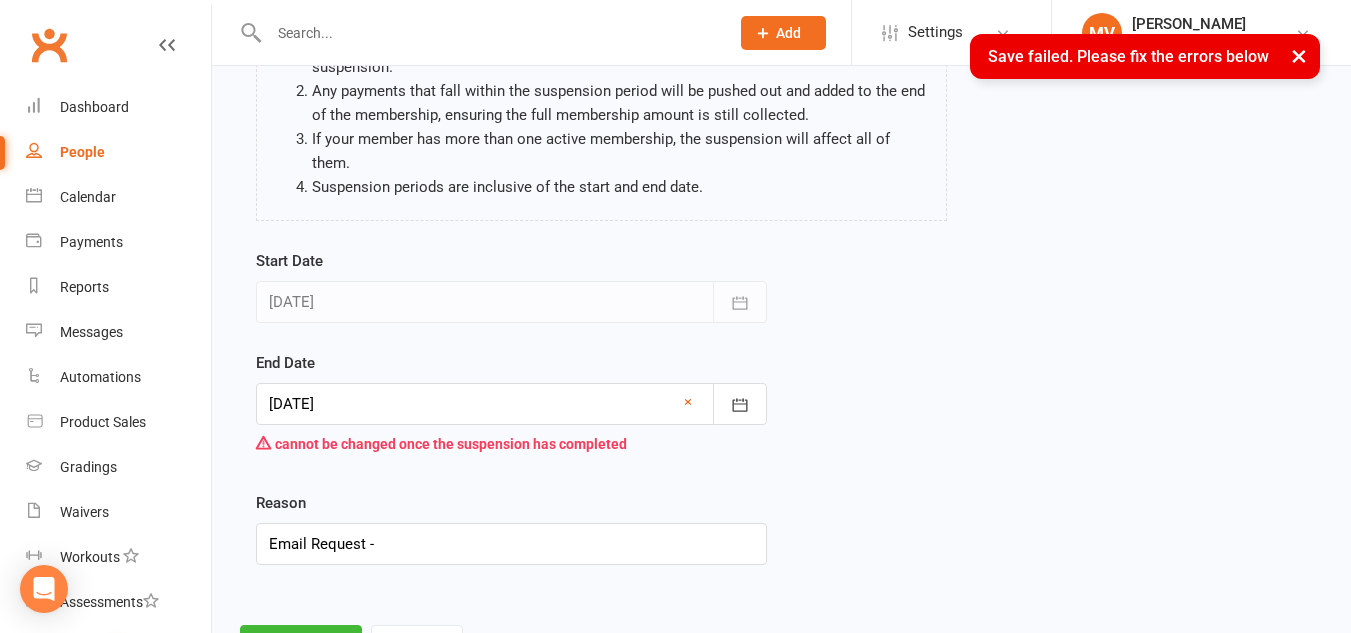scroll, scrollTop: 284, scrollLeft: 0, axis: vertical 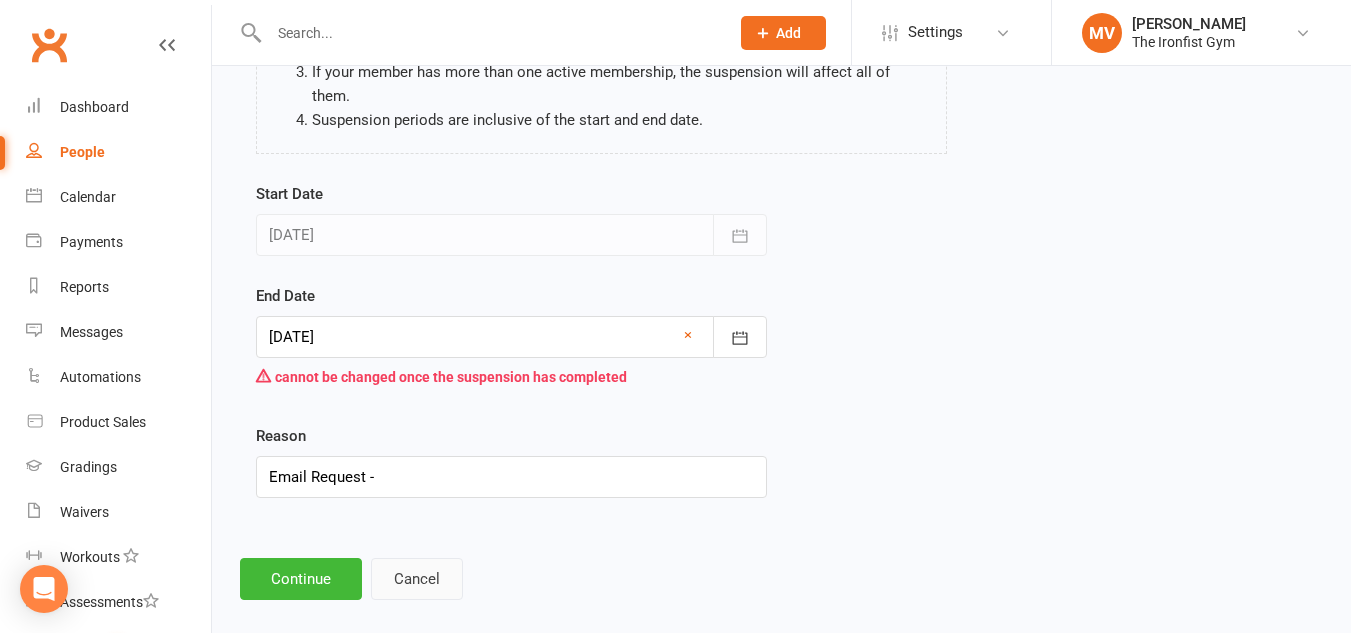 click on "Cancel" at bounding box center (417, 579) 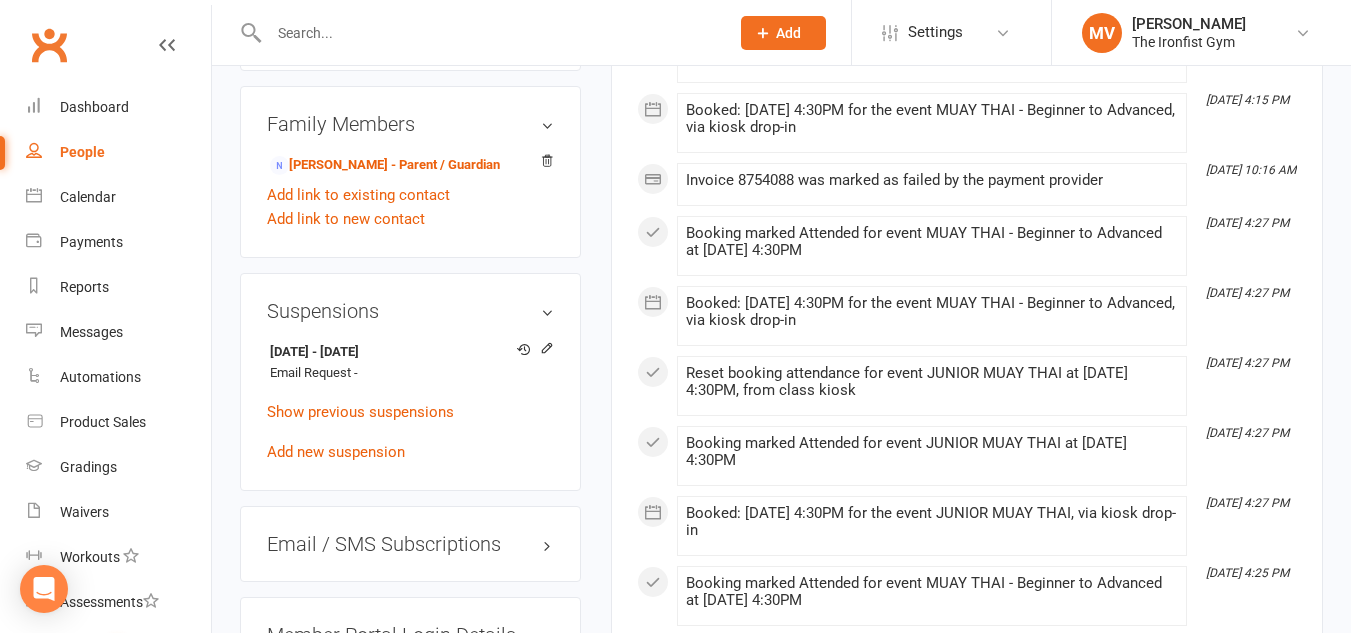 scroll, scrollTop: 1700, scrollLeft: 0, axis: vertical 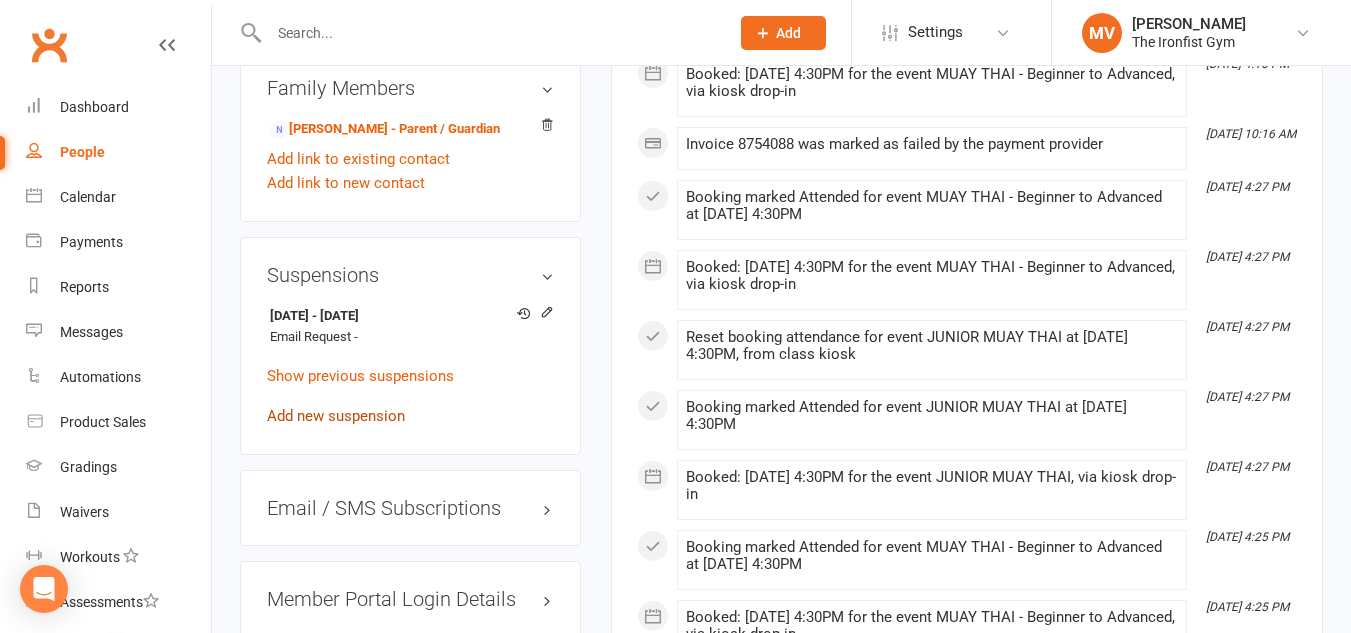 click on "Add new suspension" at bounding box center (336, 416) 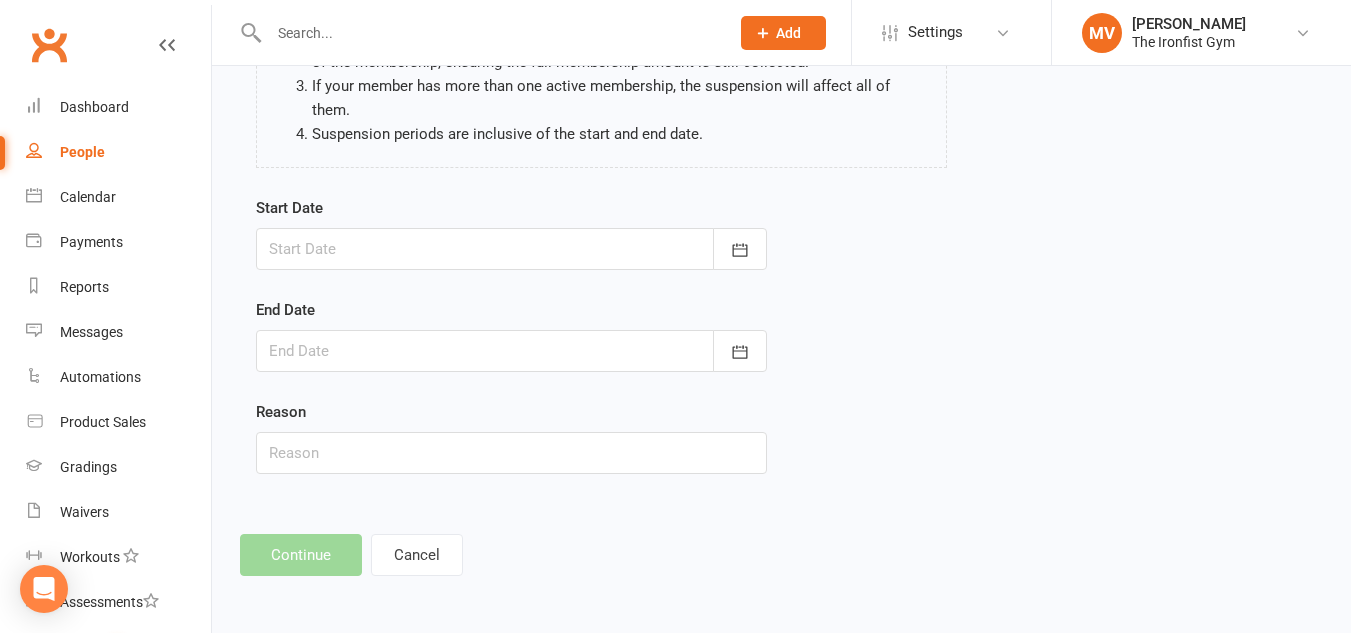 scroll, scrollTop: 0, scrollLeft: 0, axis: both 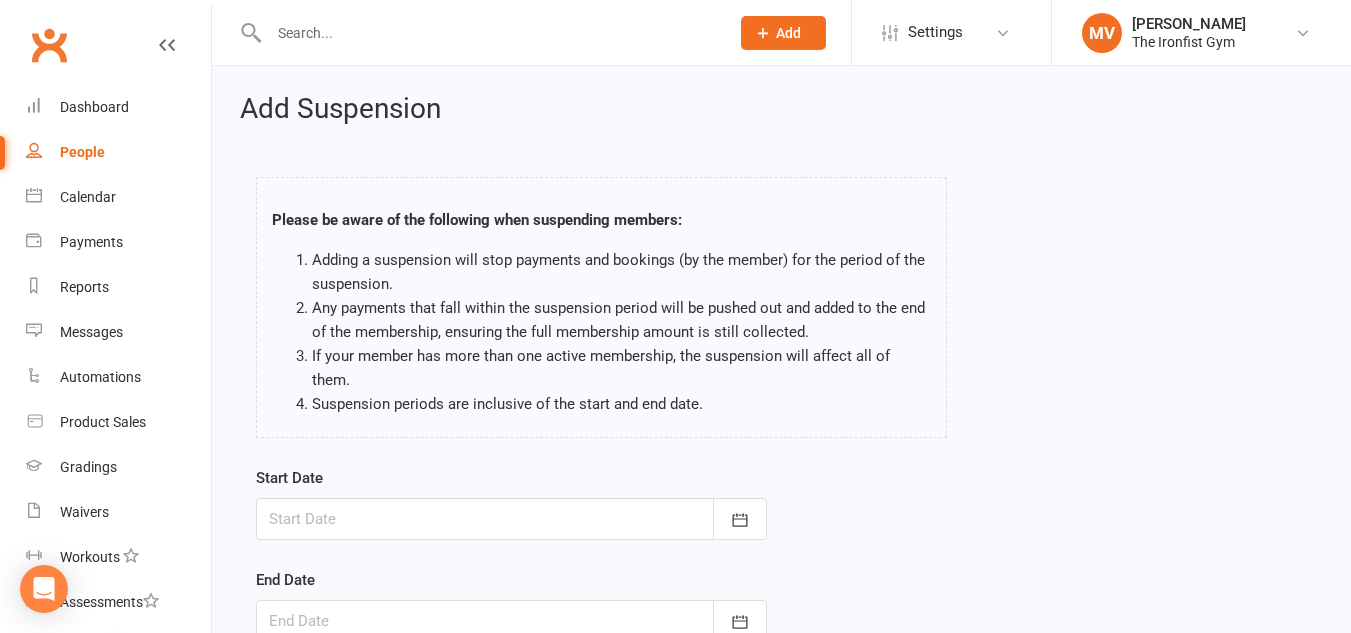 click at bounding box center [511, 519] 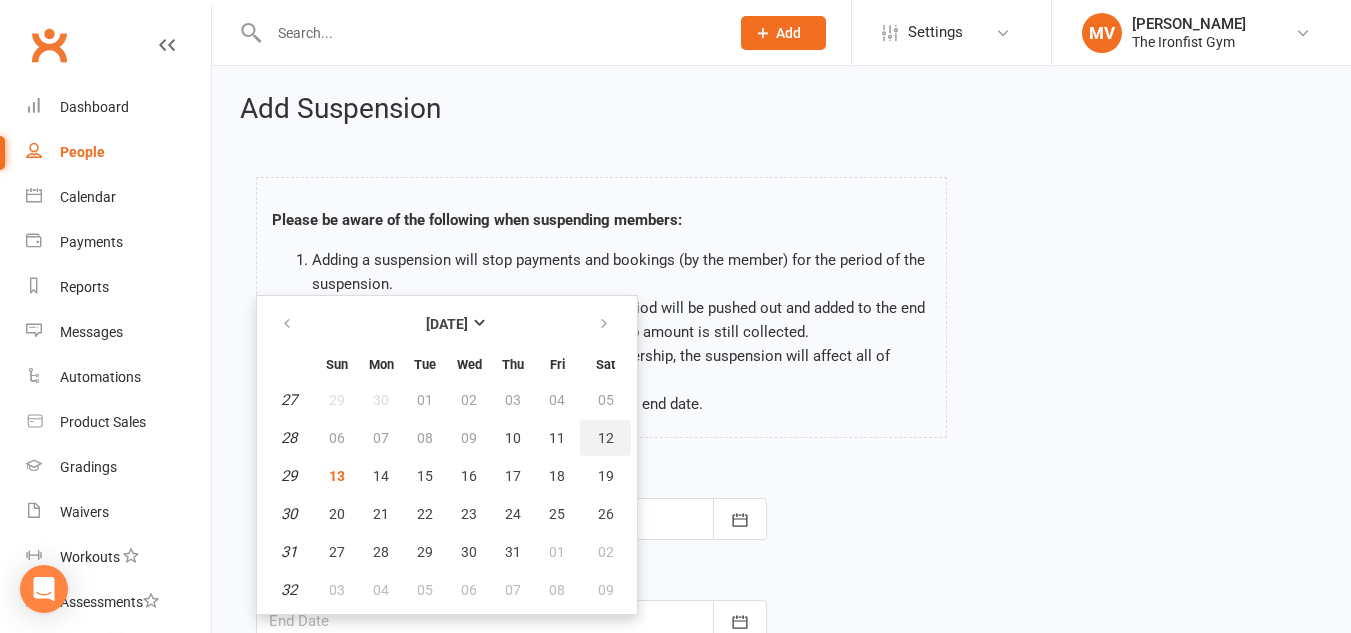 click on "12" at bounding box center [605, 438] 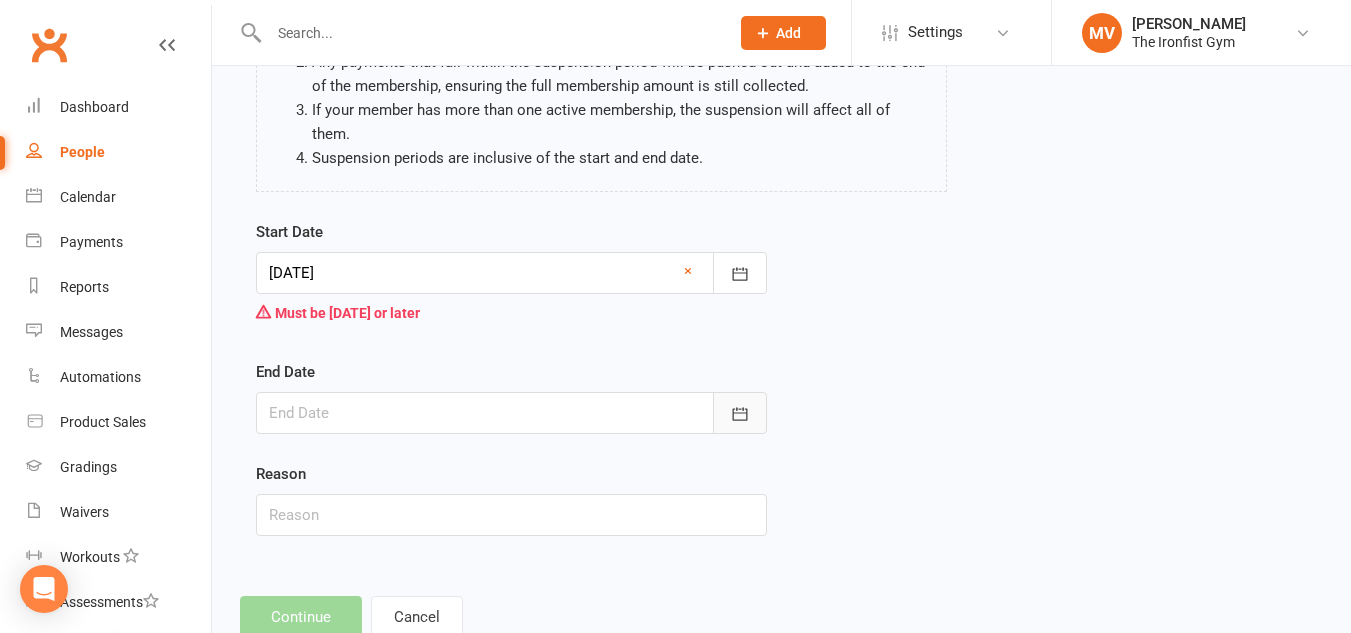 scroll, scrollTop: 284, scrollLeft: 0, axis: vertical 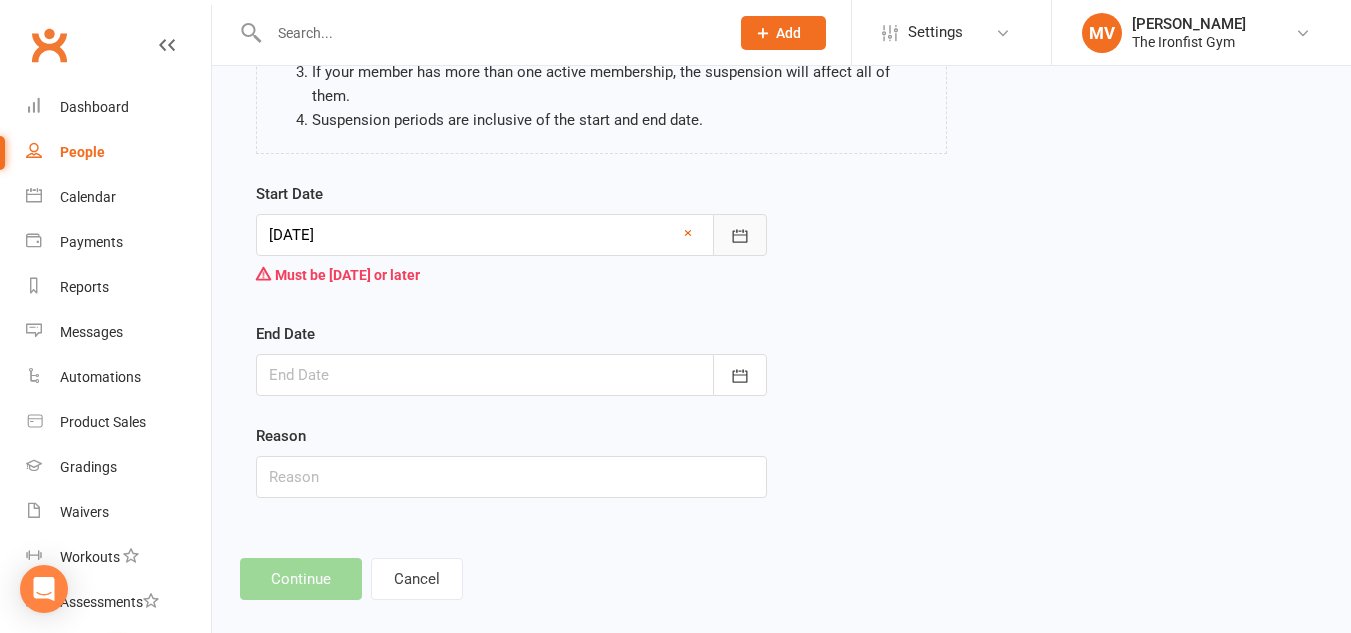 click at bounding box center [740, 235] 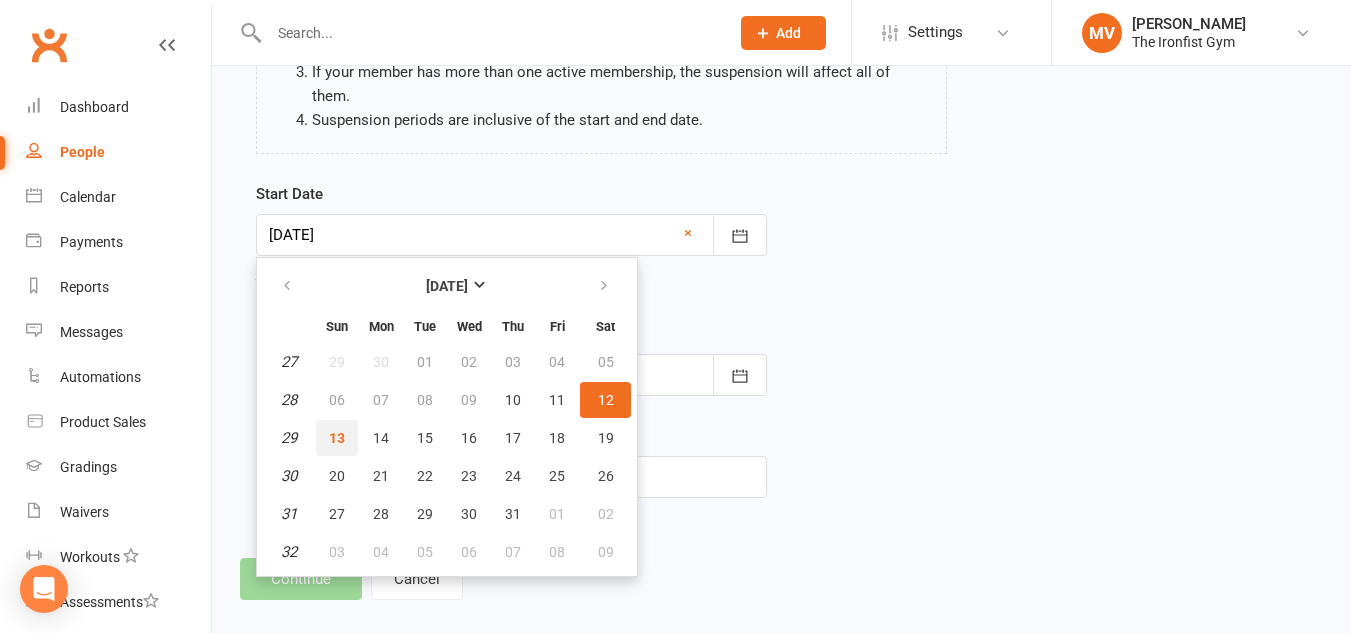click on "13" at bounding box center (337, 438) 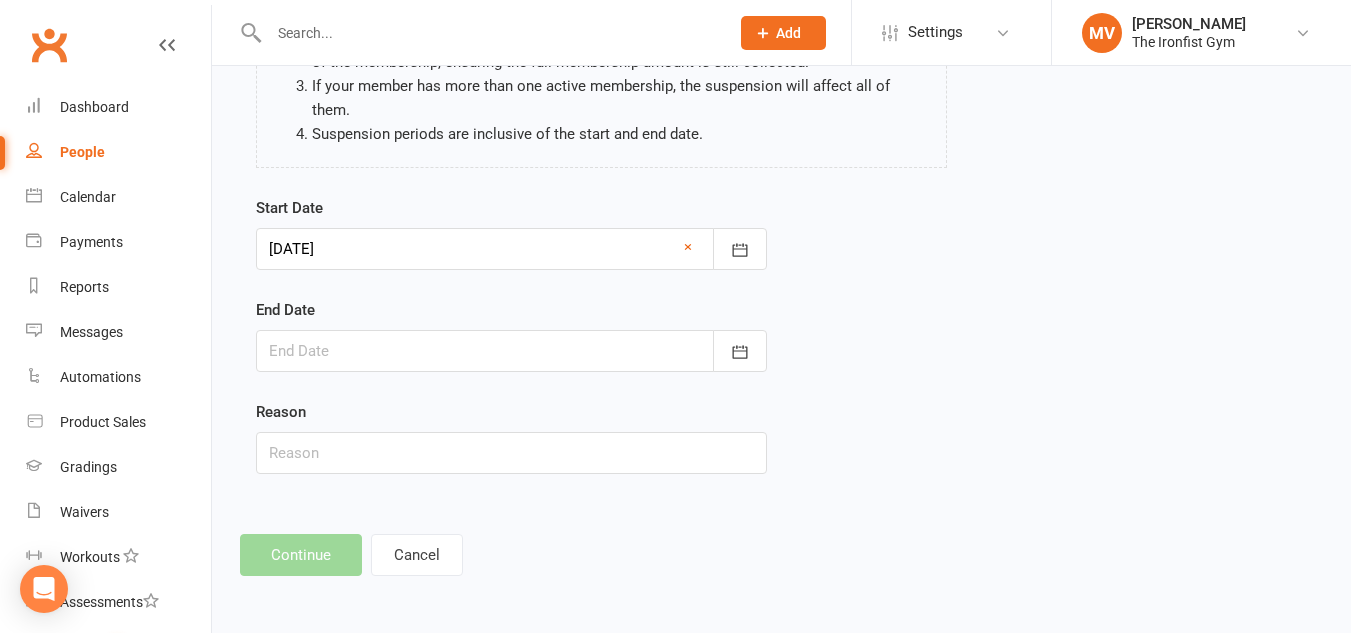 scroll, scrollTop: 246, scrollLeft: 0, axis: vertical 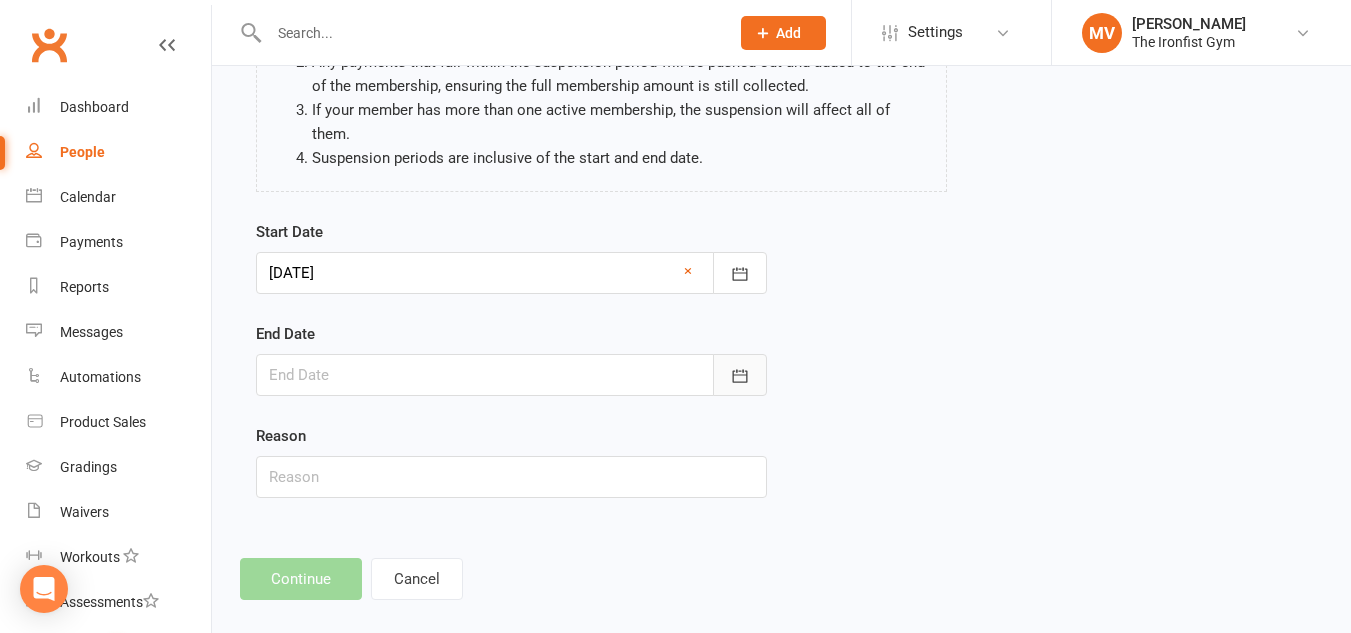 click 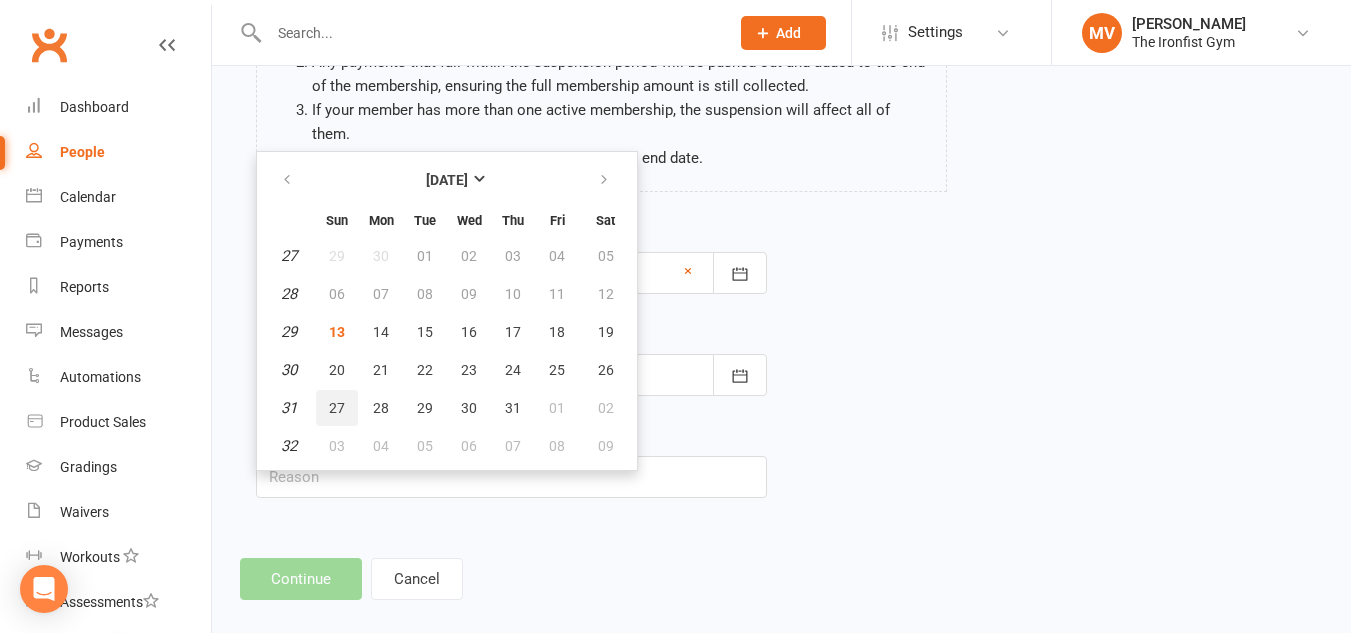 click on "27" at bounding box center [337, 408] 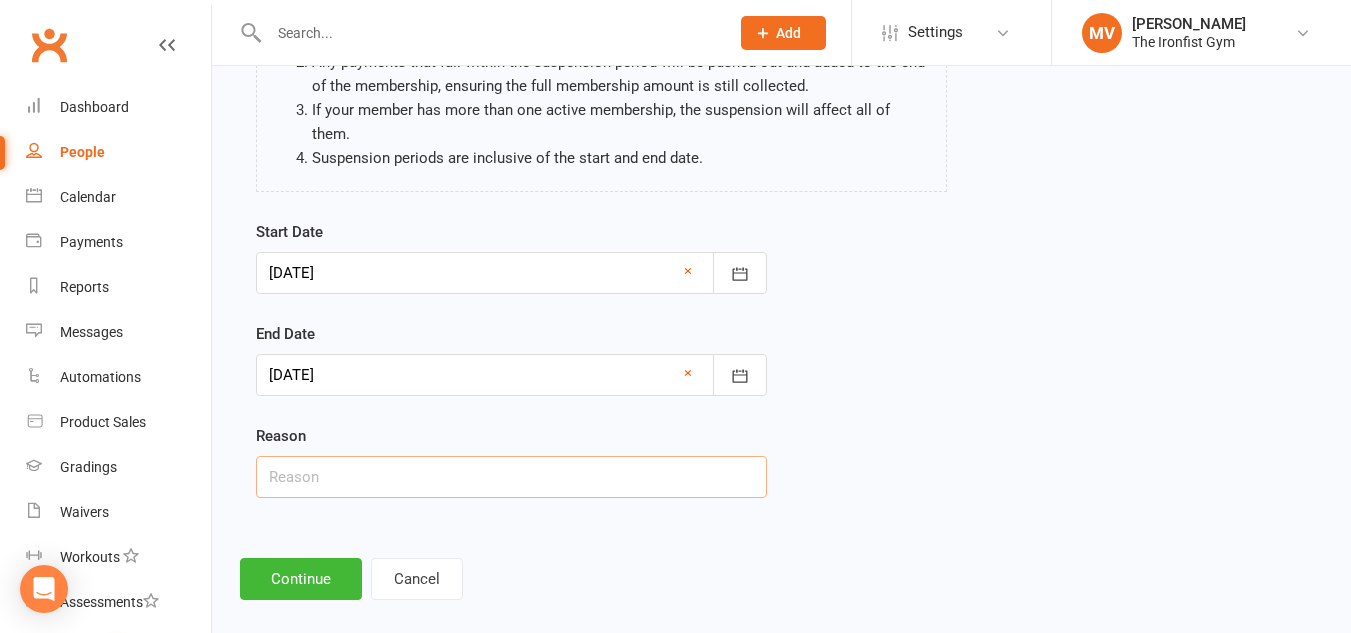 click at bounding box center (511, 477) 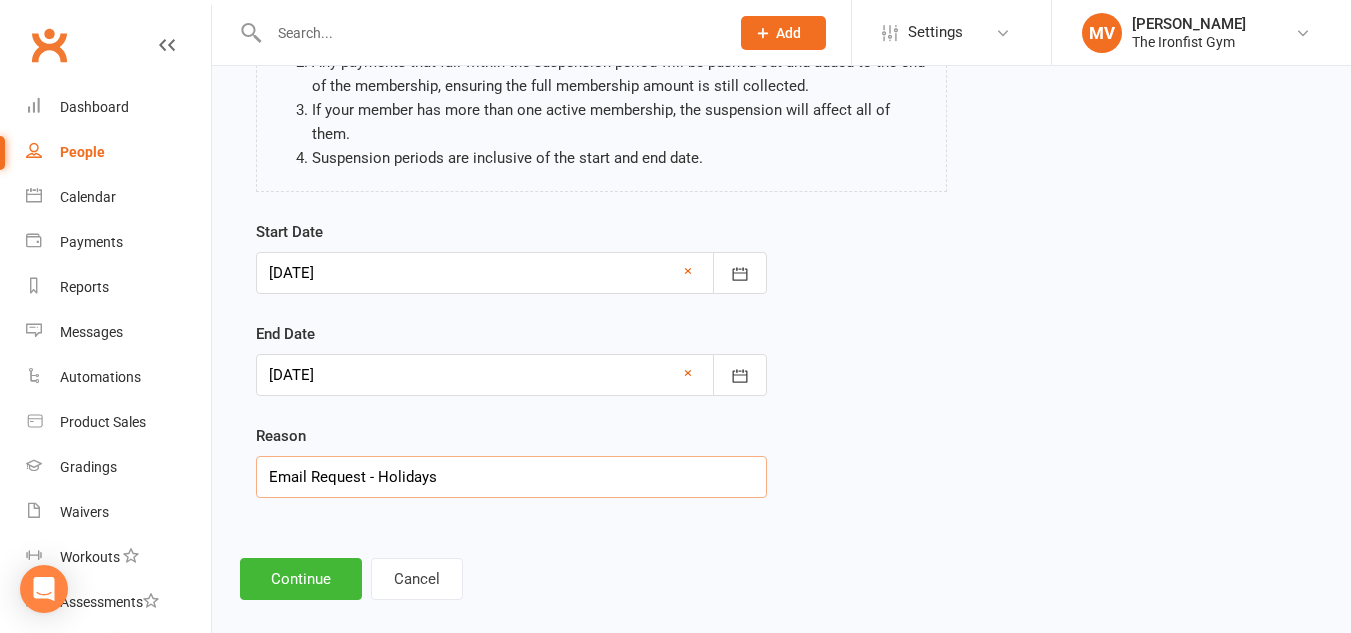 drag, startPoint x: 373, startPoint y: 453, endPoint x: 513, endPoint y: 443, distance: 140.35669 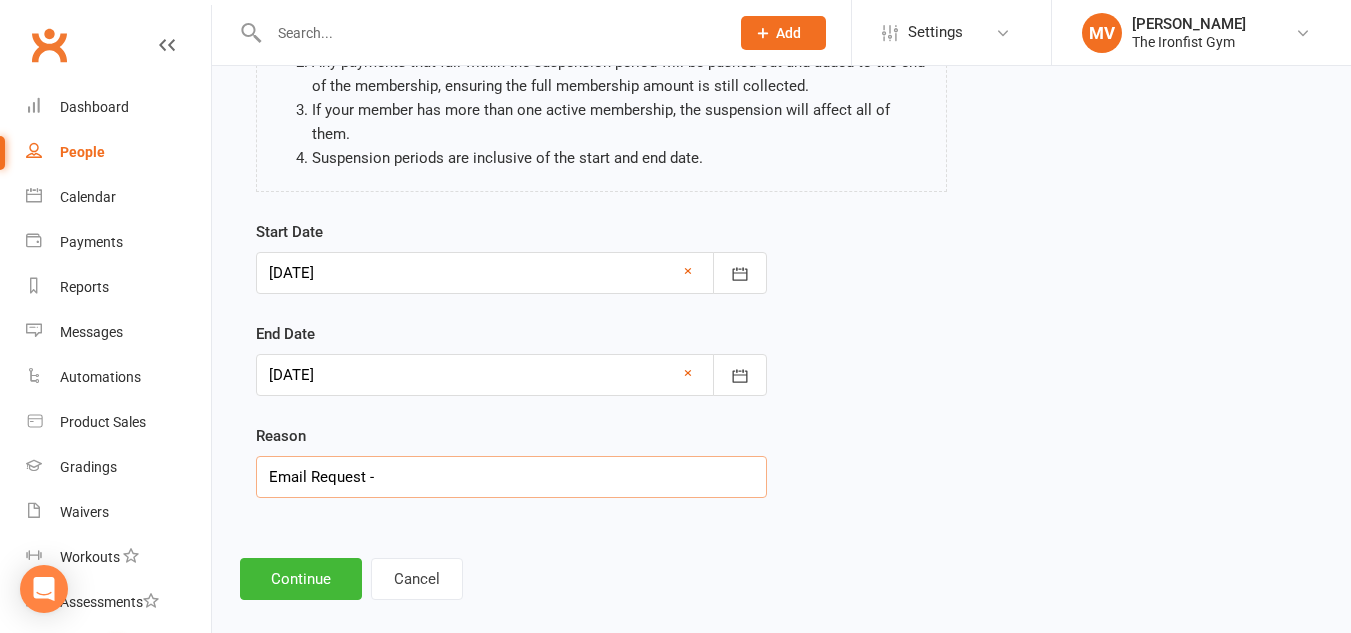 type on "Email Request -" 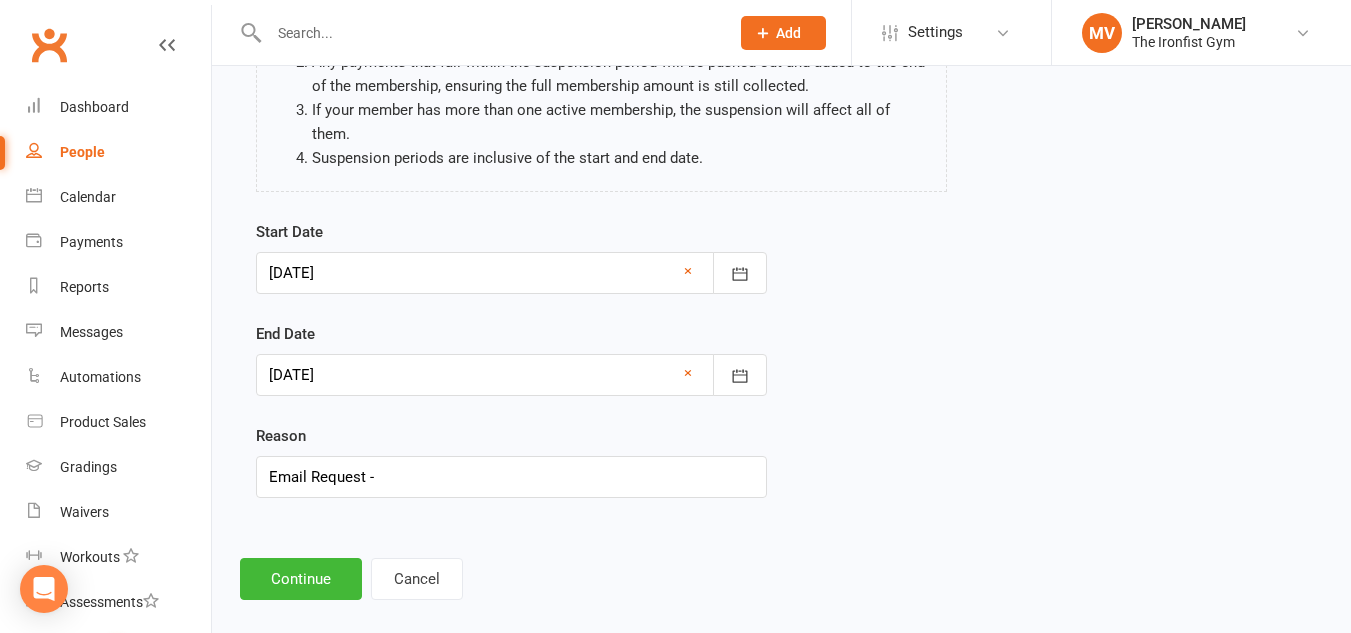 click on "Continue   Cancel" at bounding box center [781, 579] 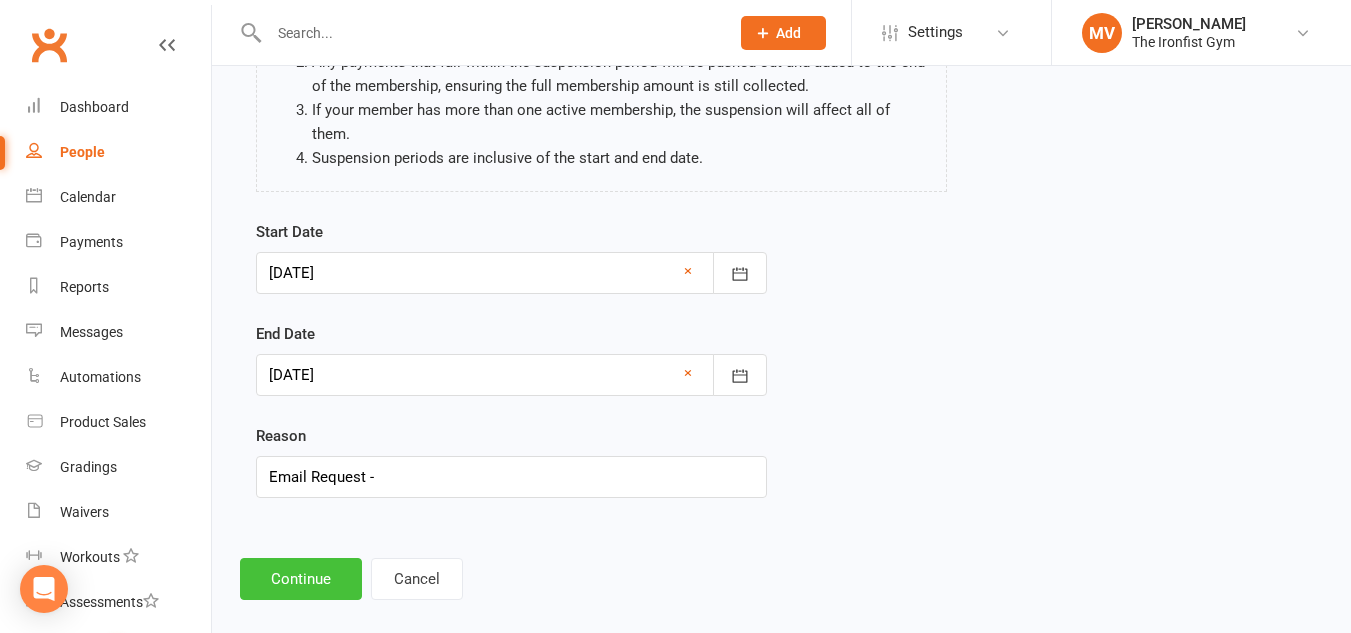 click on "Continue" at bounding box center (301, 579) 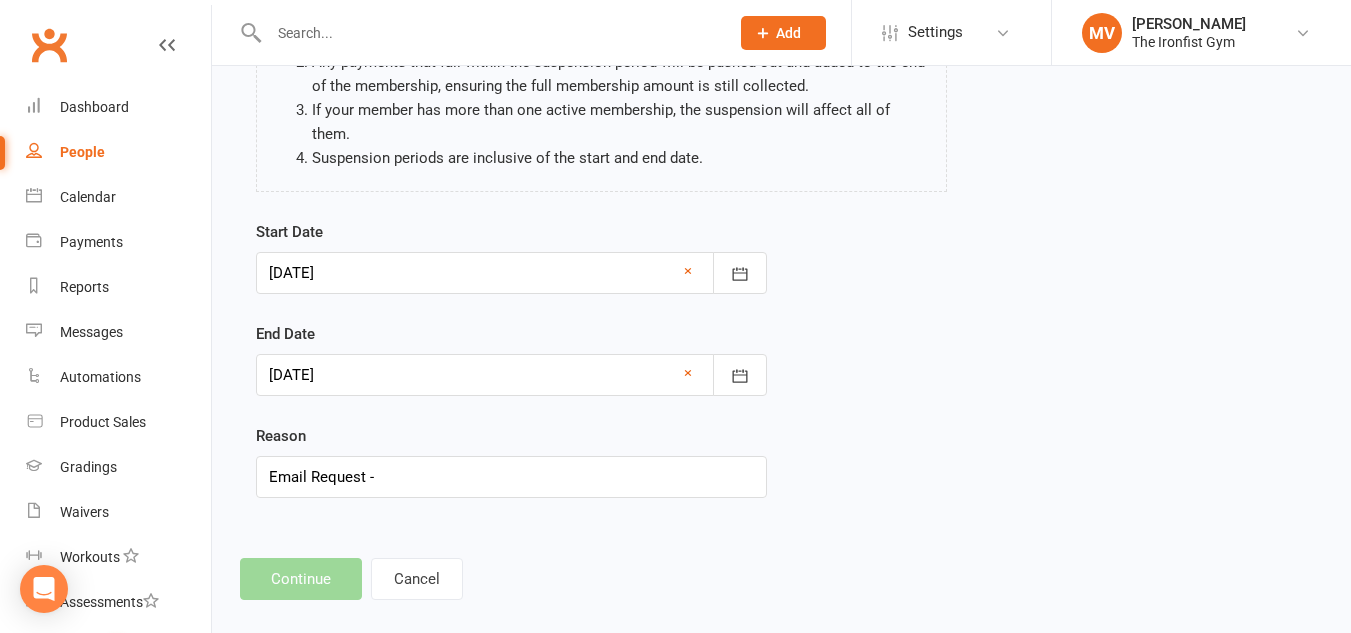 scroll, scrollTop: 0, scrollLeft: 0, axis: both 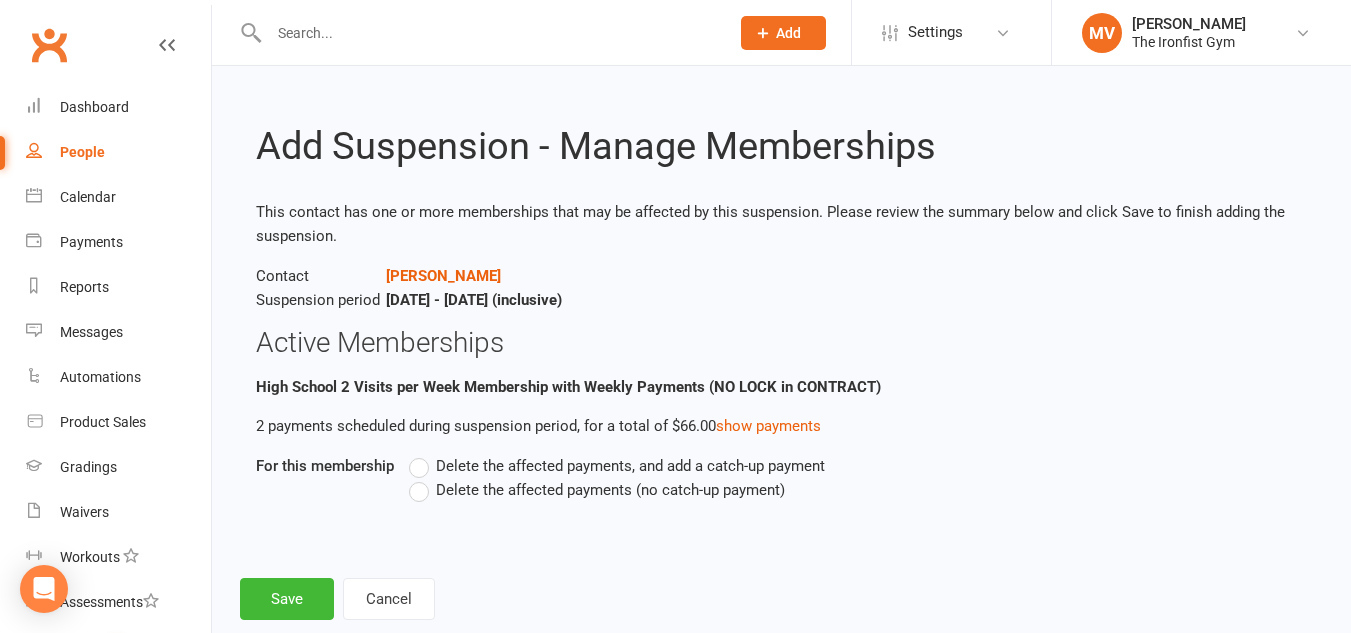 click on "Delete the affected payments (no catch-up payment)" at bounding box center (597, 490) 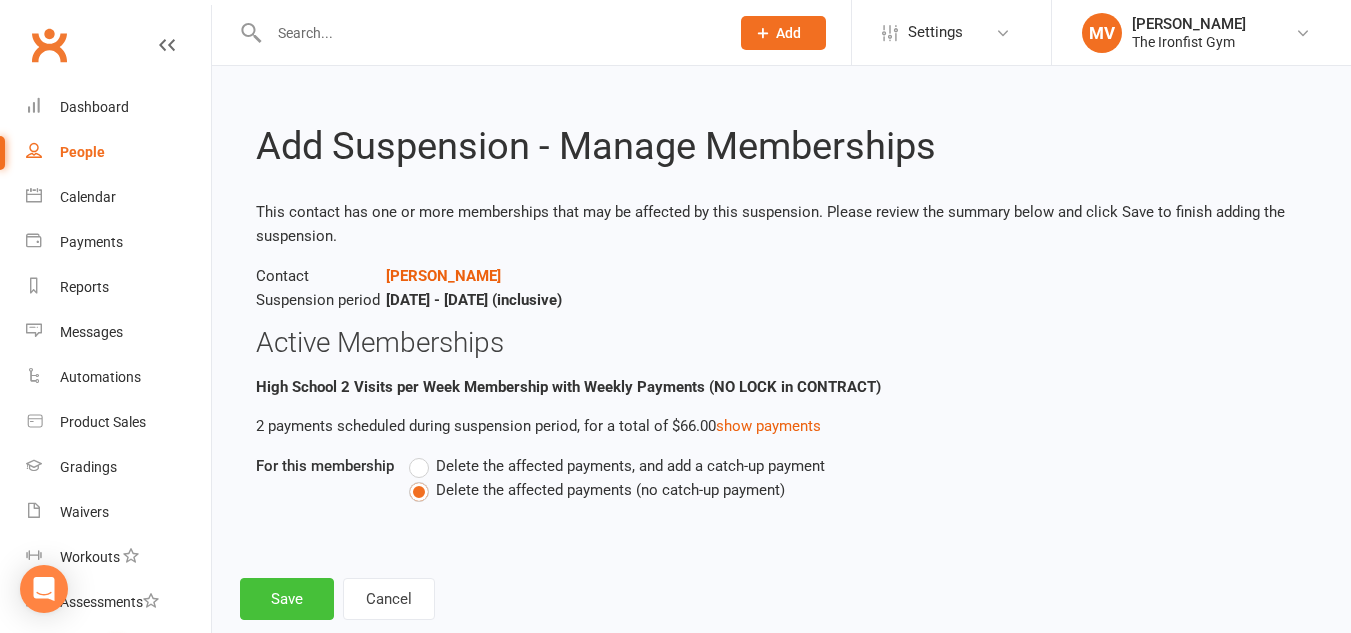 click on "Save" at bounding box center [287, 599] 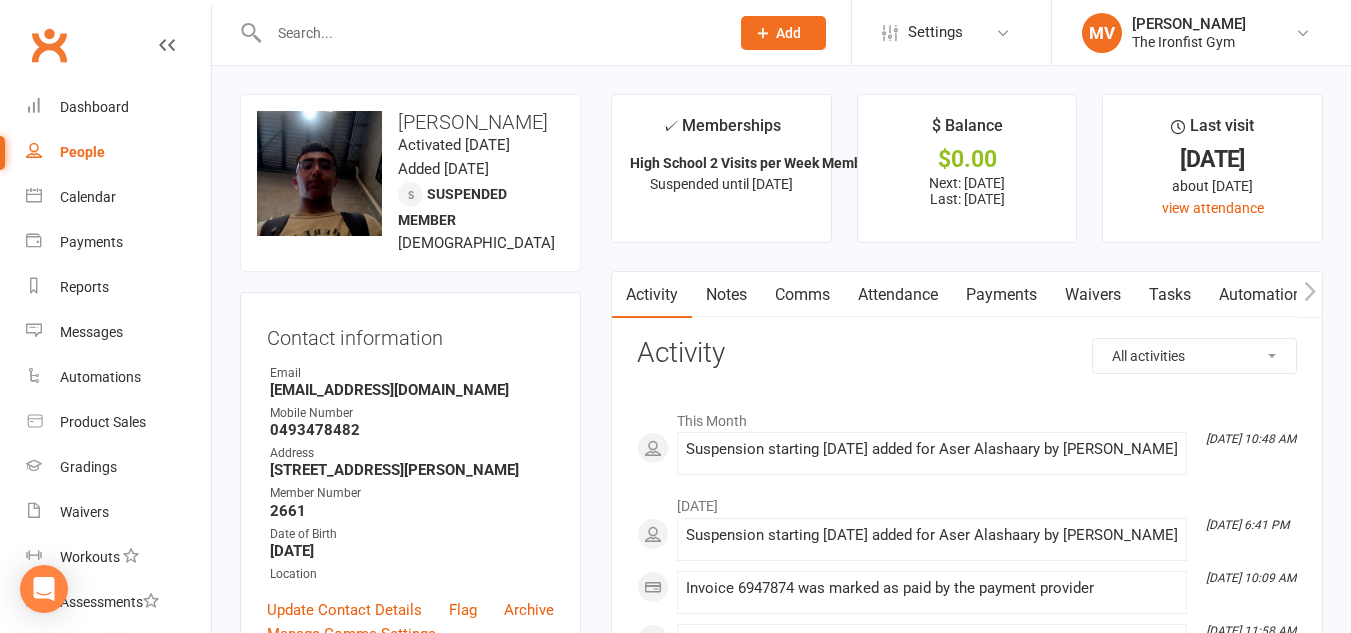 click at bounding box center [489, 33] 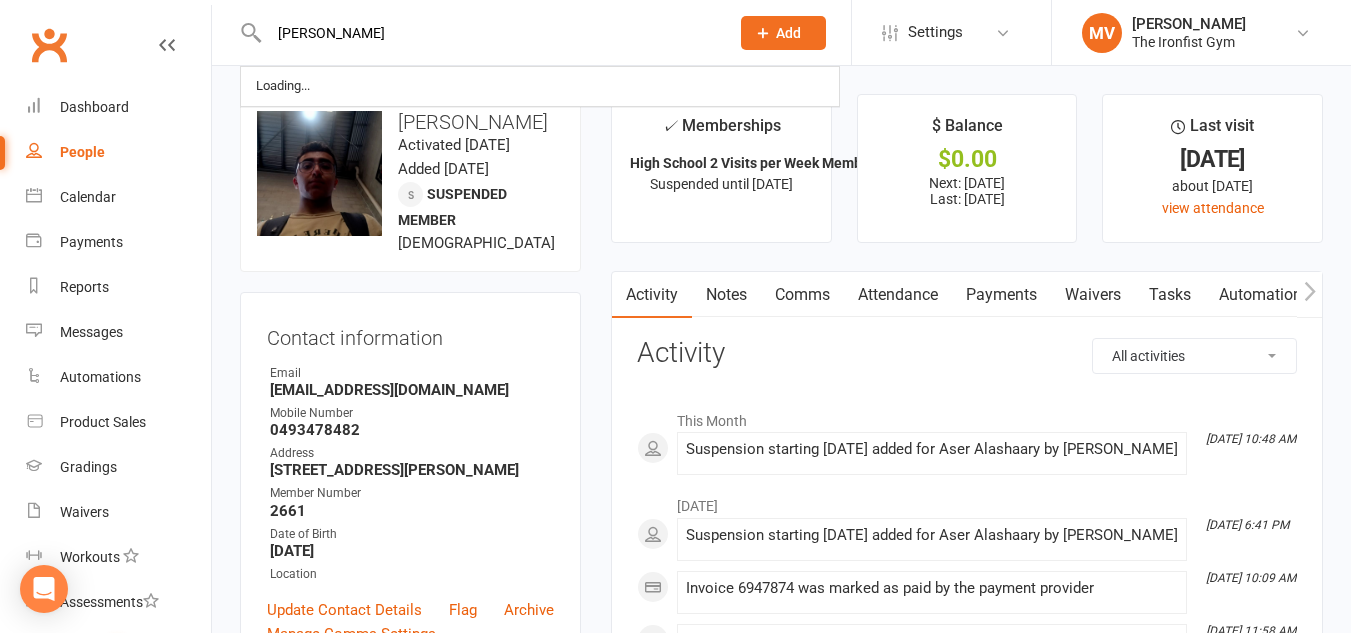 click on "[PERSON_NAME]" at bounding box center (489, 33) 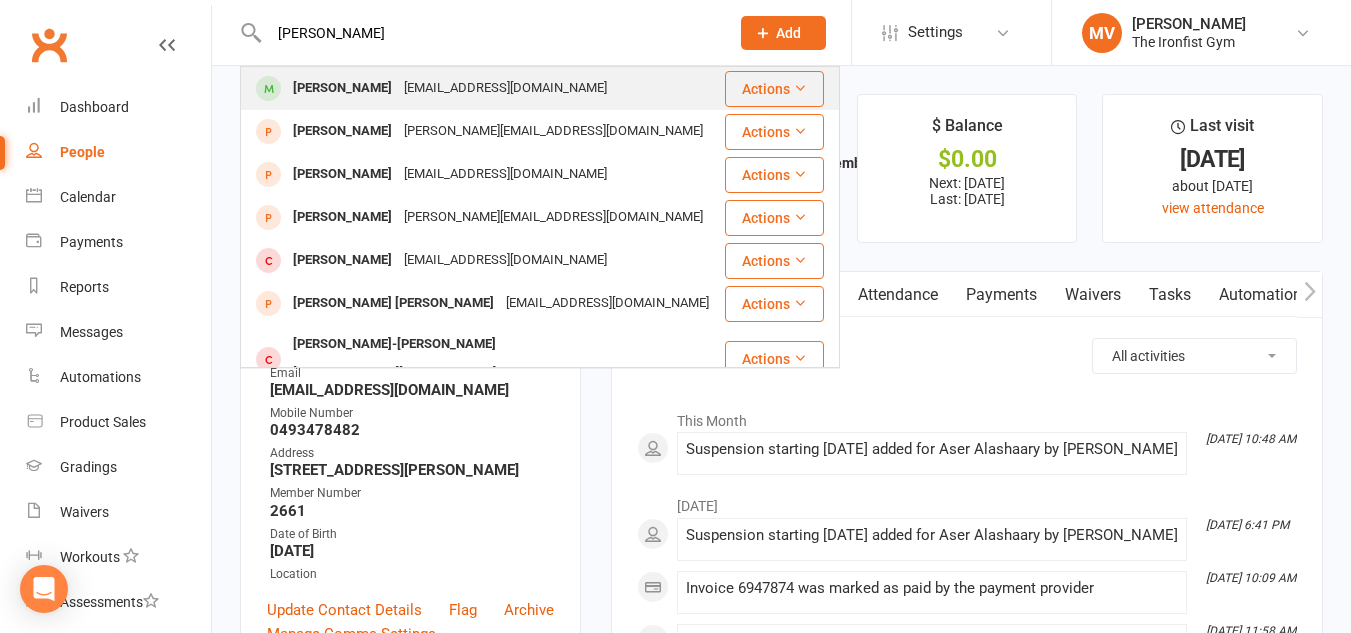 type on "[PERSON_NAME]" 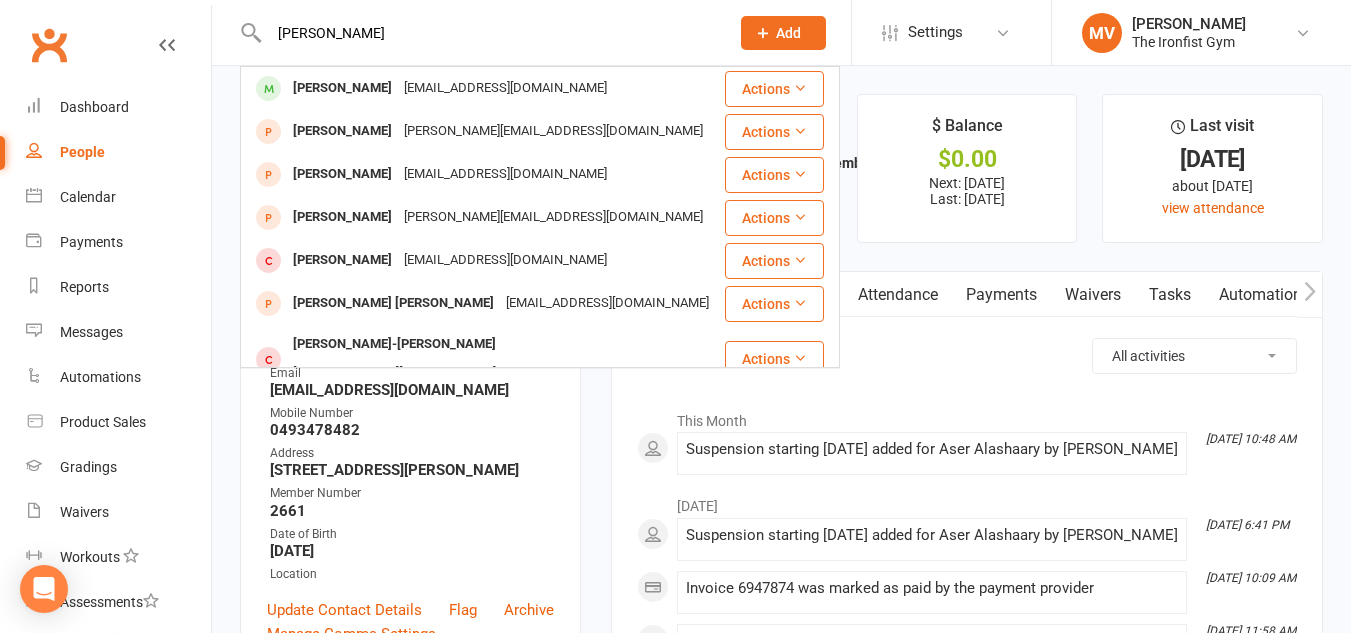 type 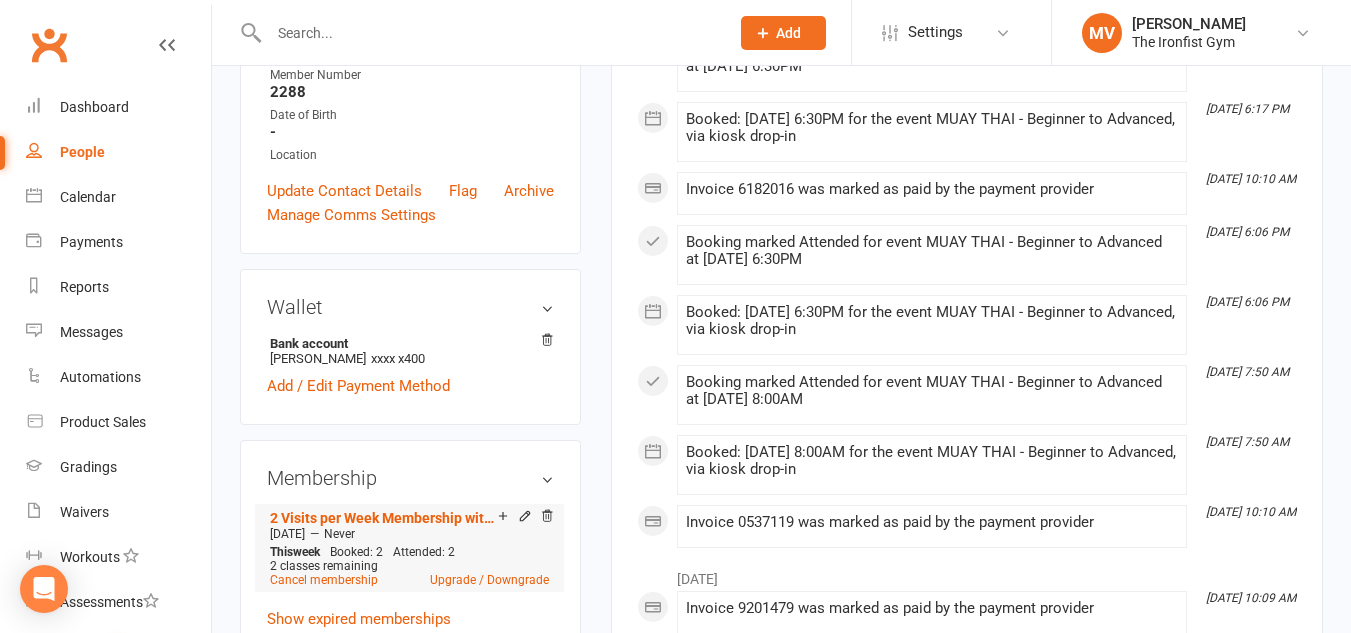 scroll, scrollTop: 500, scrollLeft: 0, axis: vertical 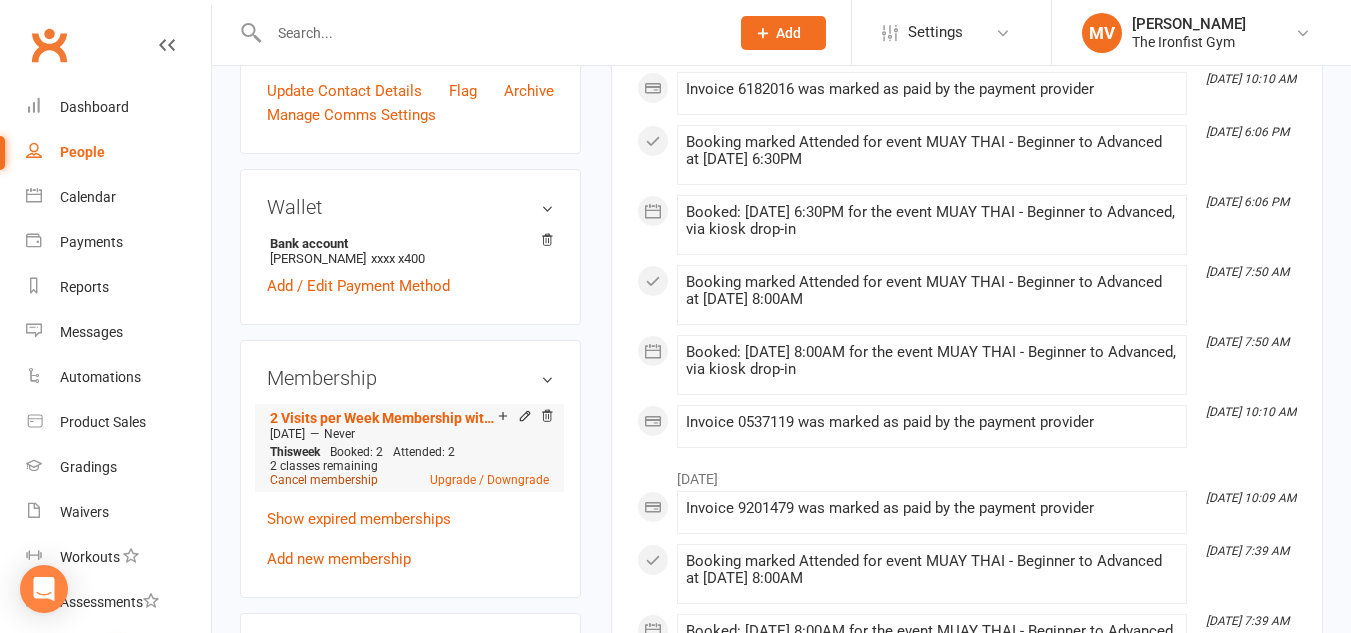 click on "Cancel membership" at bounding box center (324, 480) 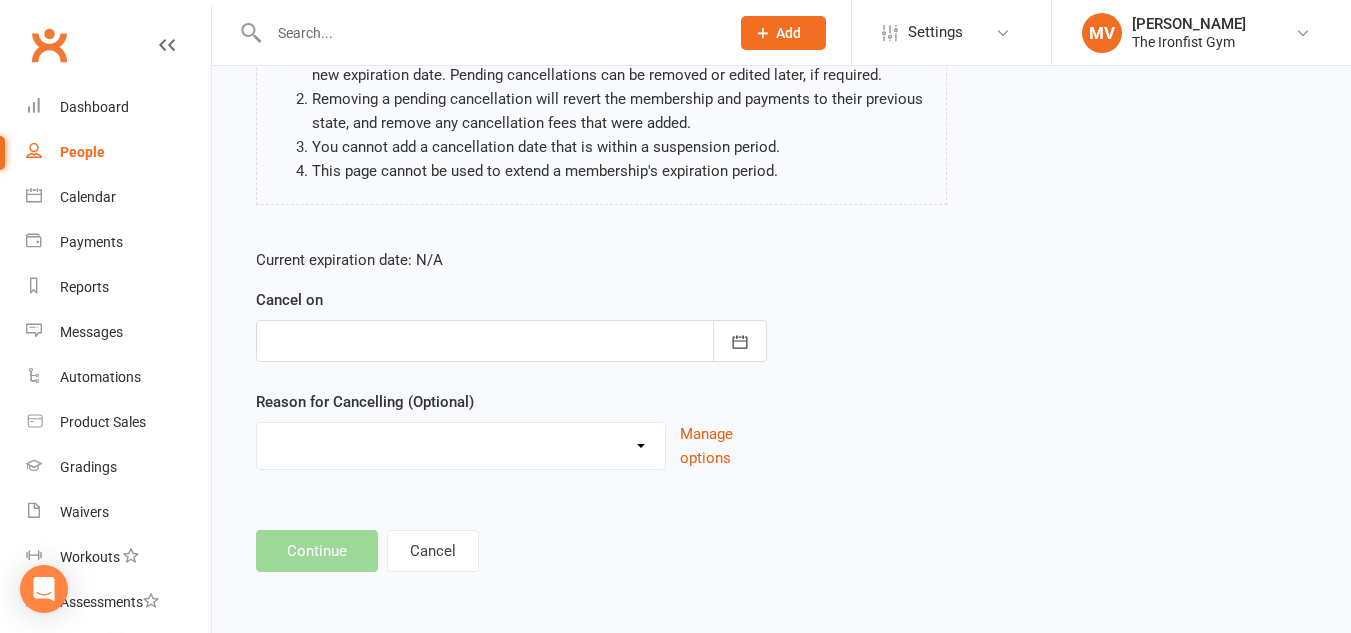 scroll, scrollTop: 0, scrollLeft: 0, axis: both 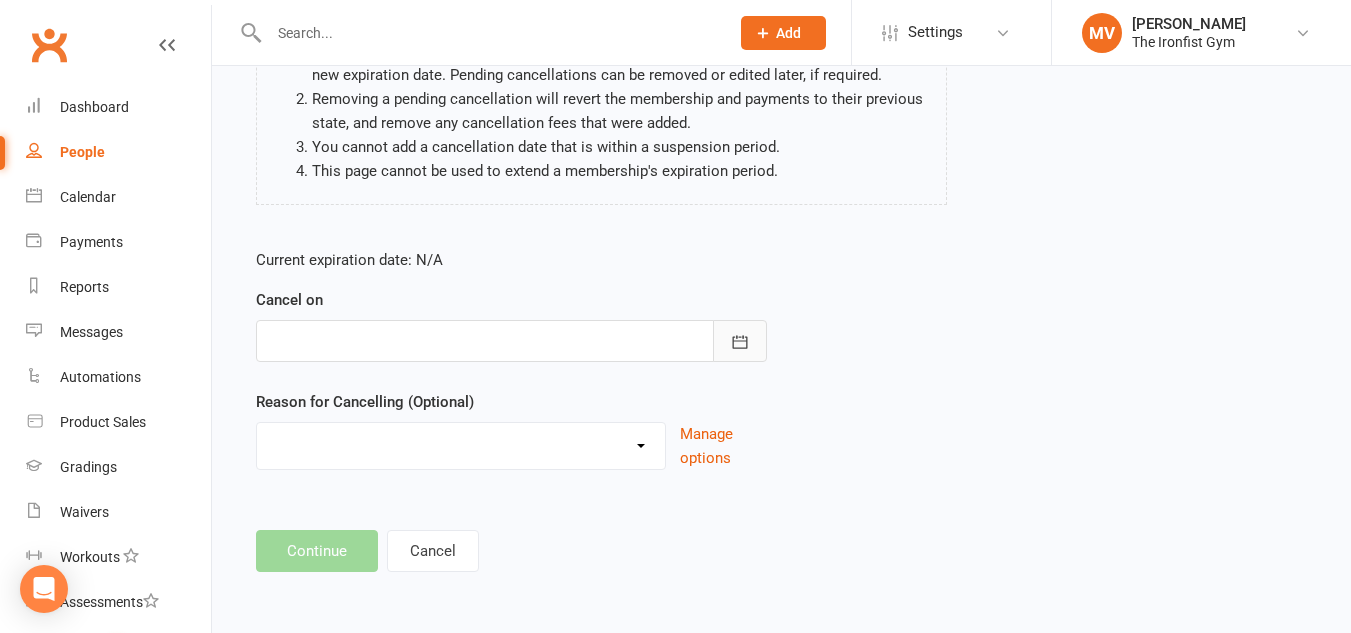 click at bounding box center [740, 341] 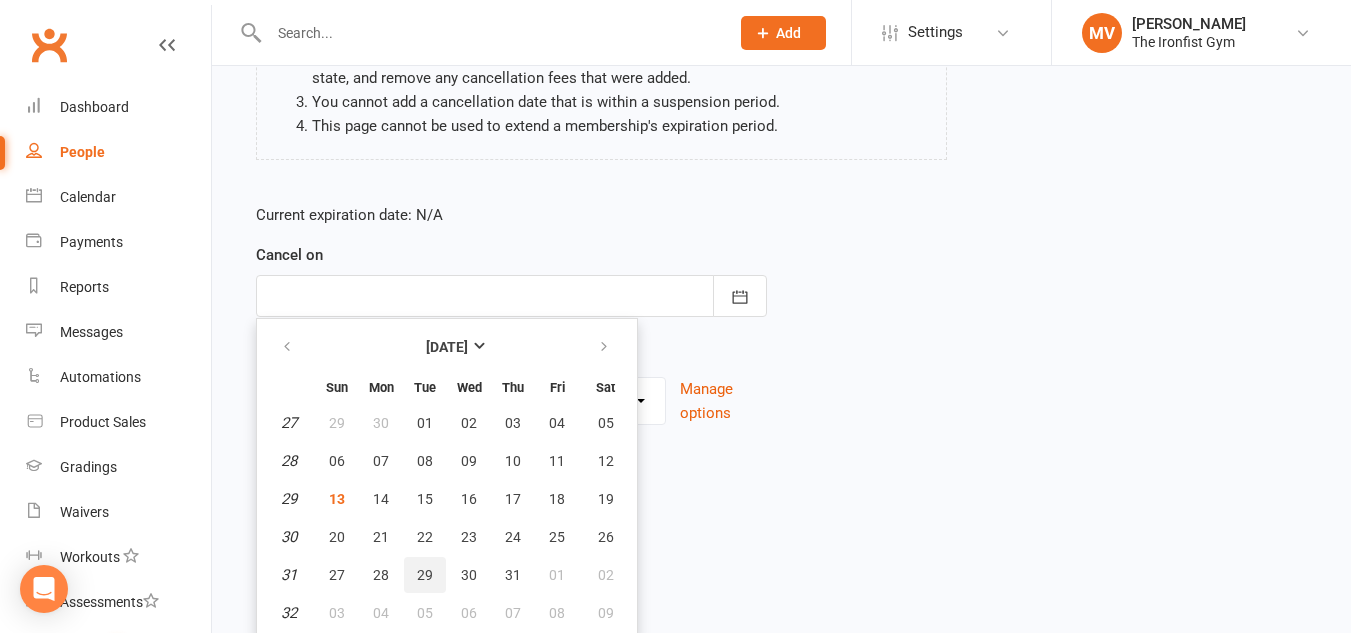 scroll, scrollTop: 303, scrollLeft: 0, axis: vertical 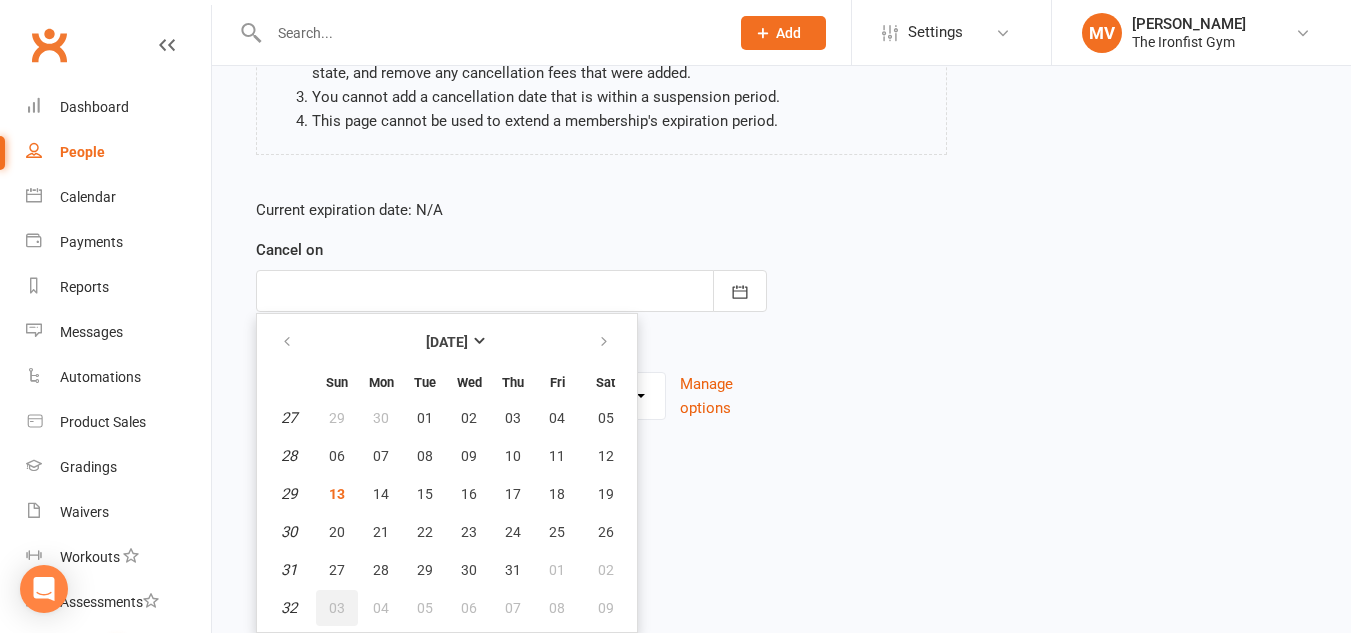 click on "03" at bounding box center (337, 608) 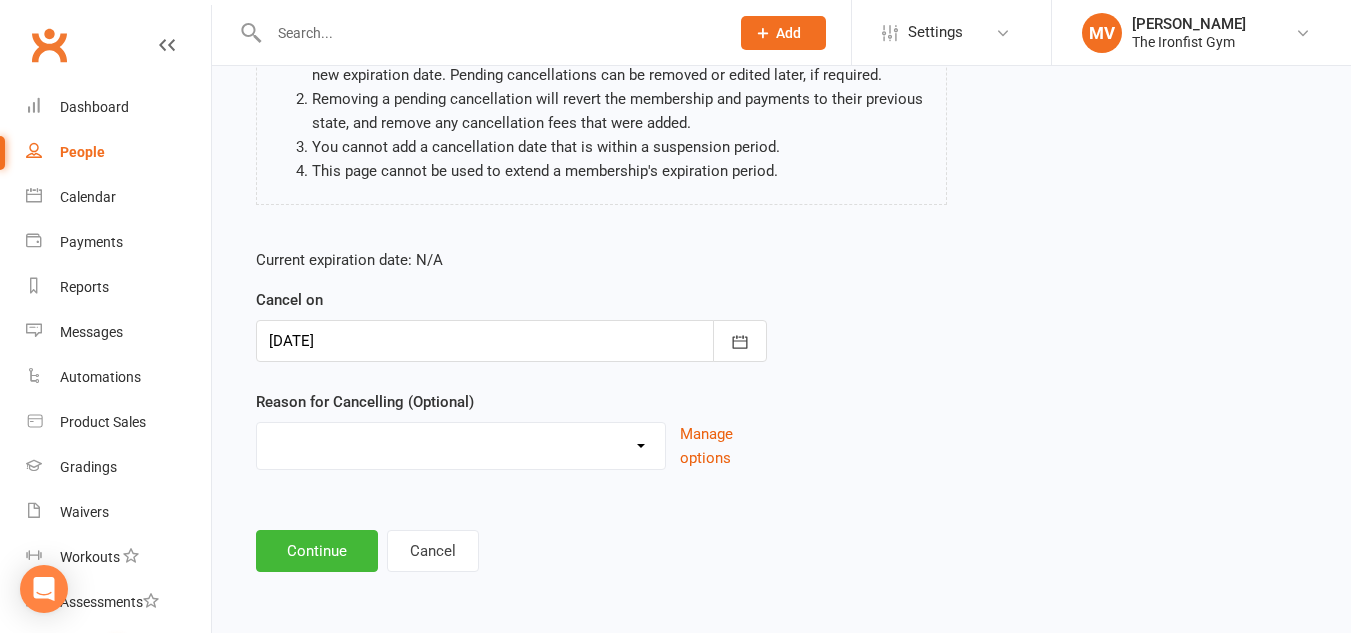 scroll, scrollTop: 253, scrollLeft: 0, axis: vertical 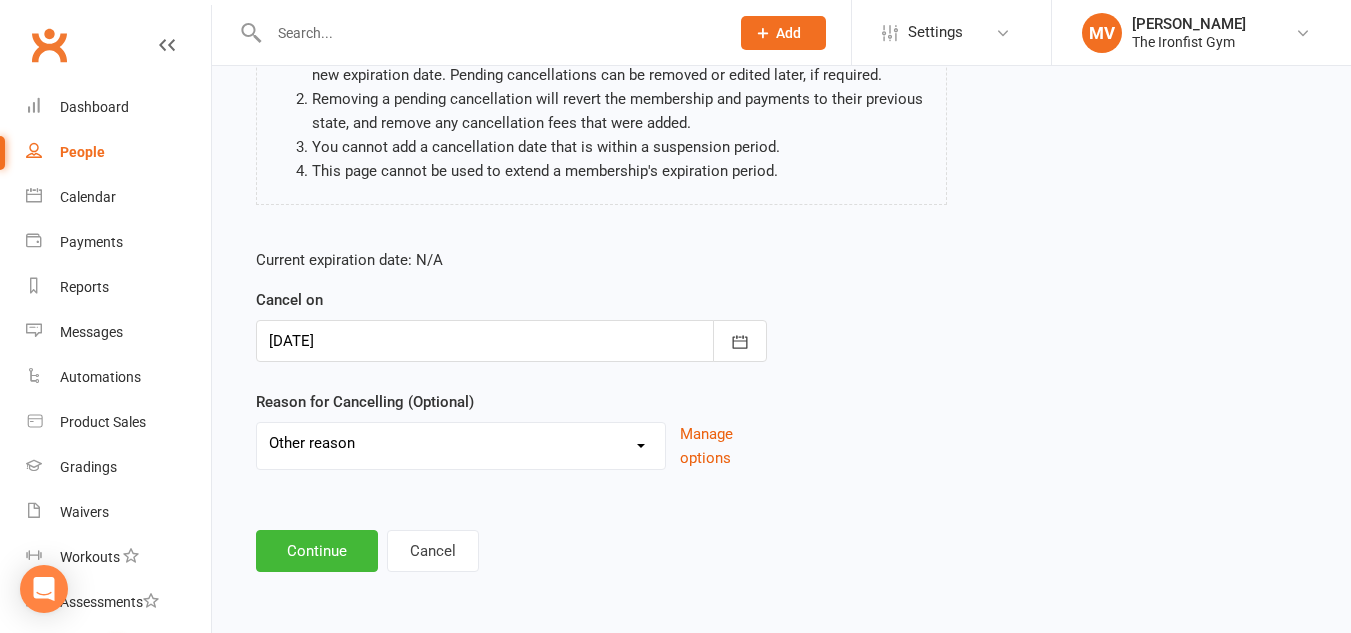 click on "Defaulted Payments  Double Up with Transfer Downgrade End of PIF Term Failed Payments - Balance paid  Holiday Injury Upgrade Upgrade 2 visit Other reason" at bounding box center (461, 443) 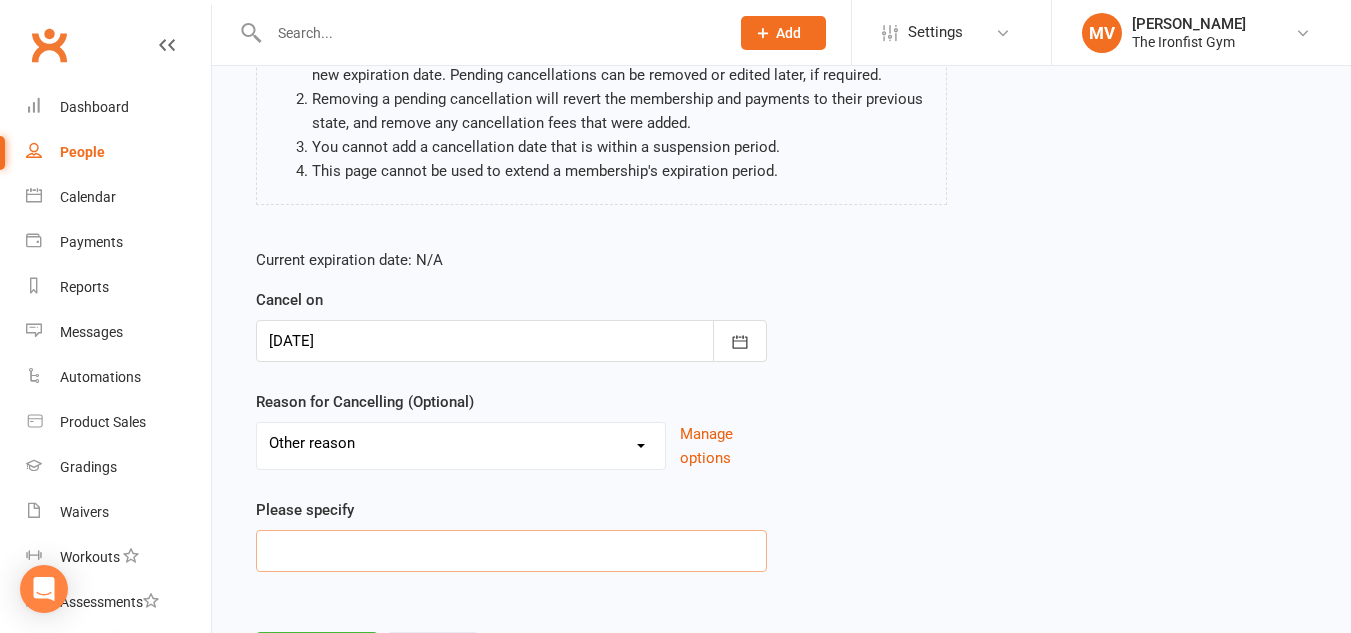 click at bounding box center (511, 551) 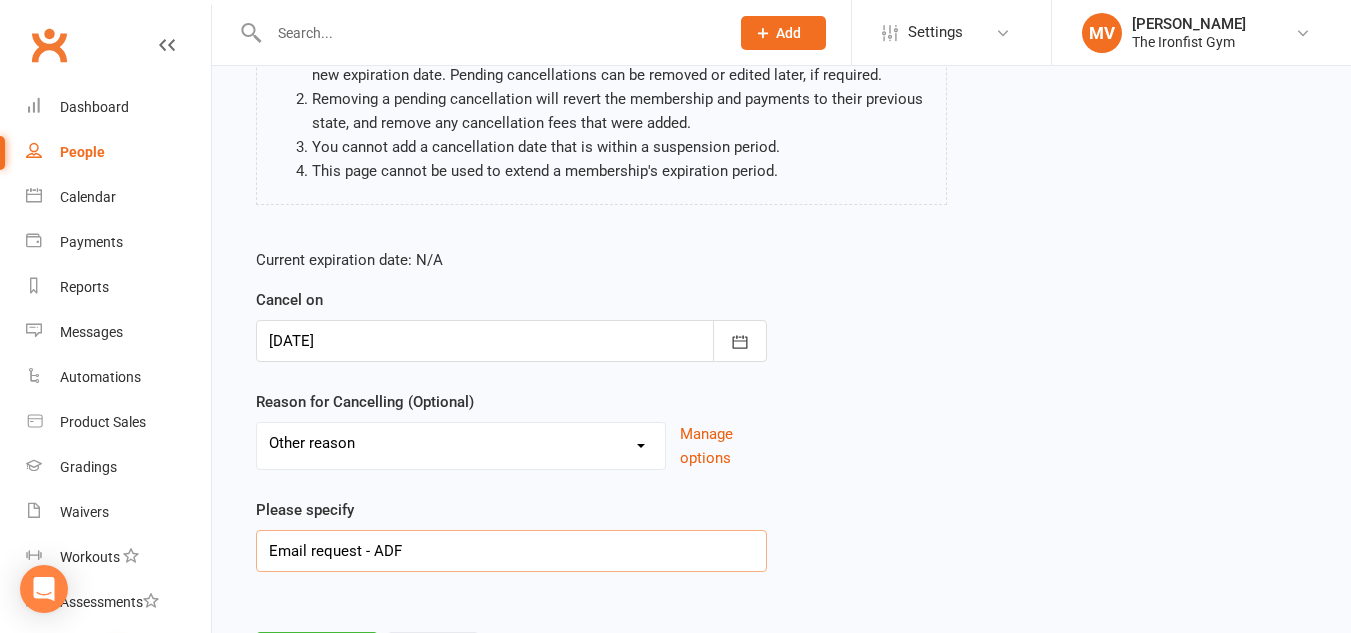 scroll, scrollTop: 355, scrollLeft: 0, axis: vertical 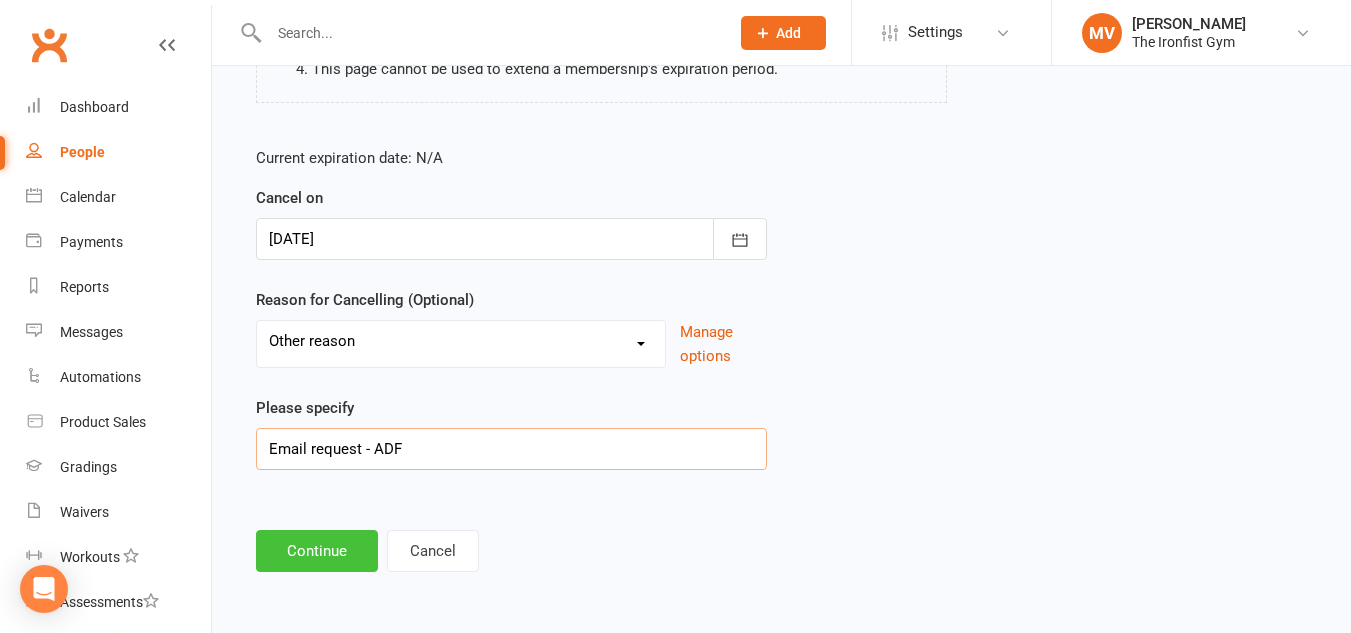 type on "Email request - ADF" 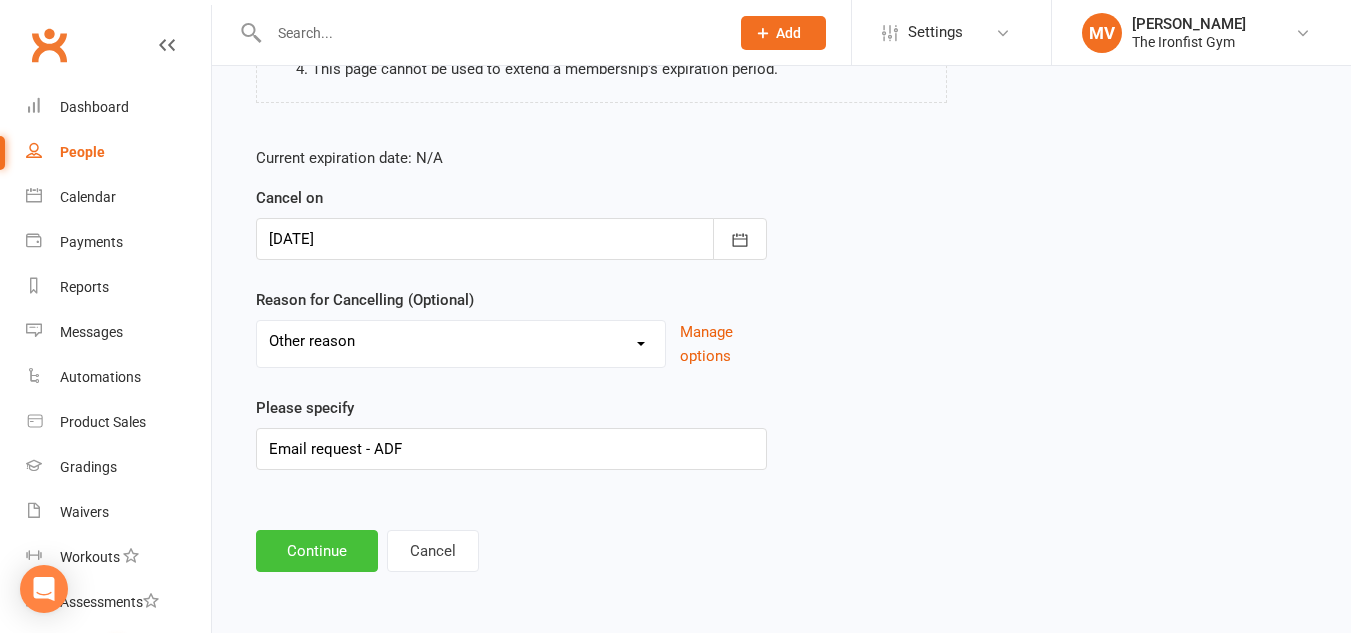click on "Continue" at bounding box center [317, 551] 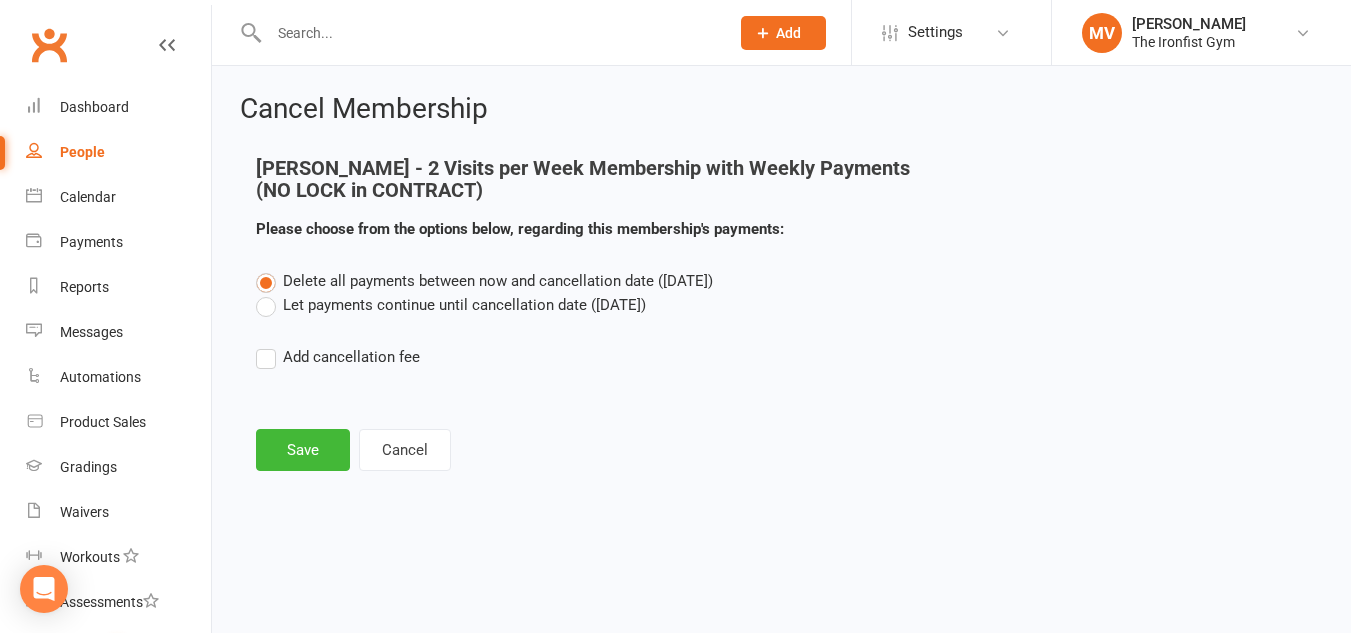 scroll, scrollTop: 0, scrollLeft: 0, axis: both 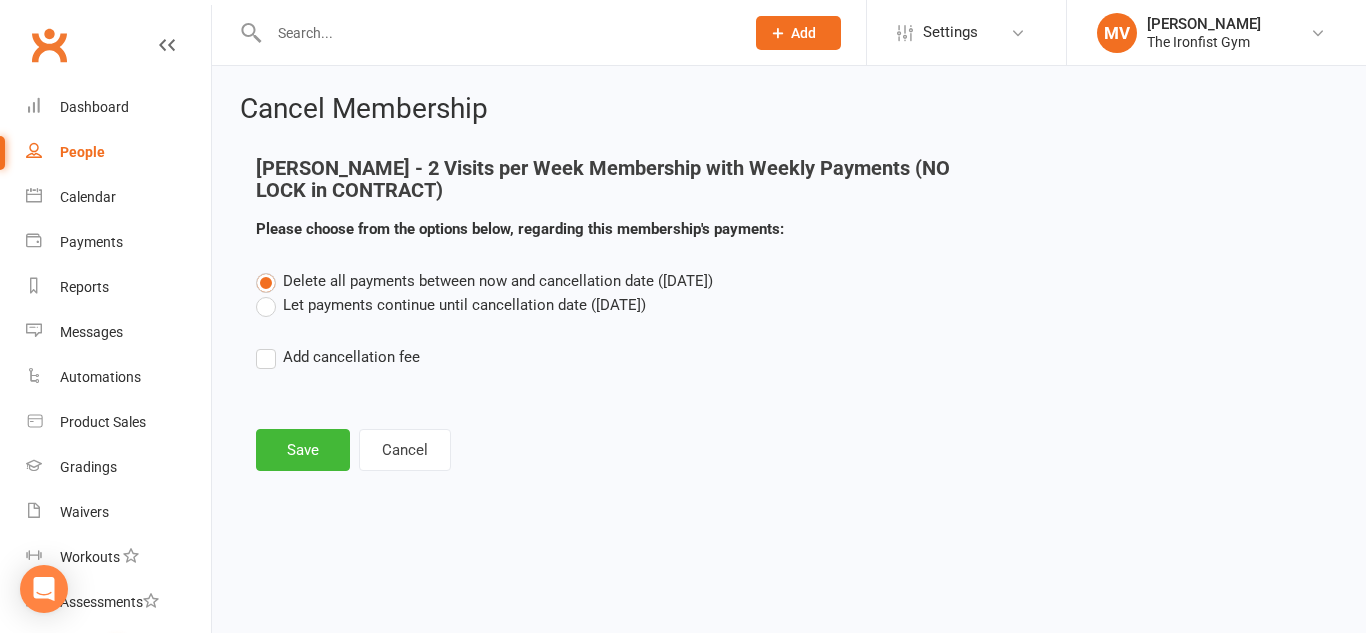 click on "Let payments continue until cancellation date ([DATE])" at bounding box center [451, 305] 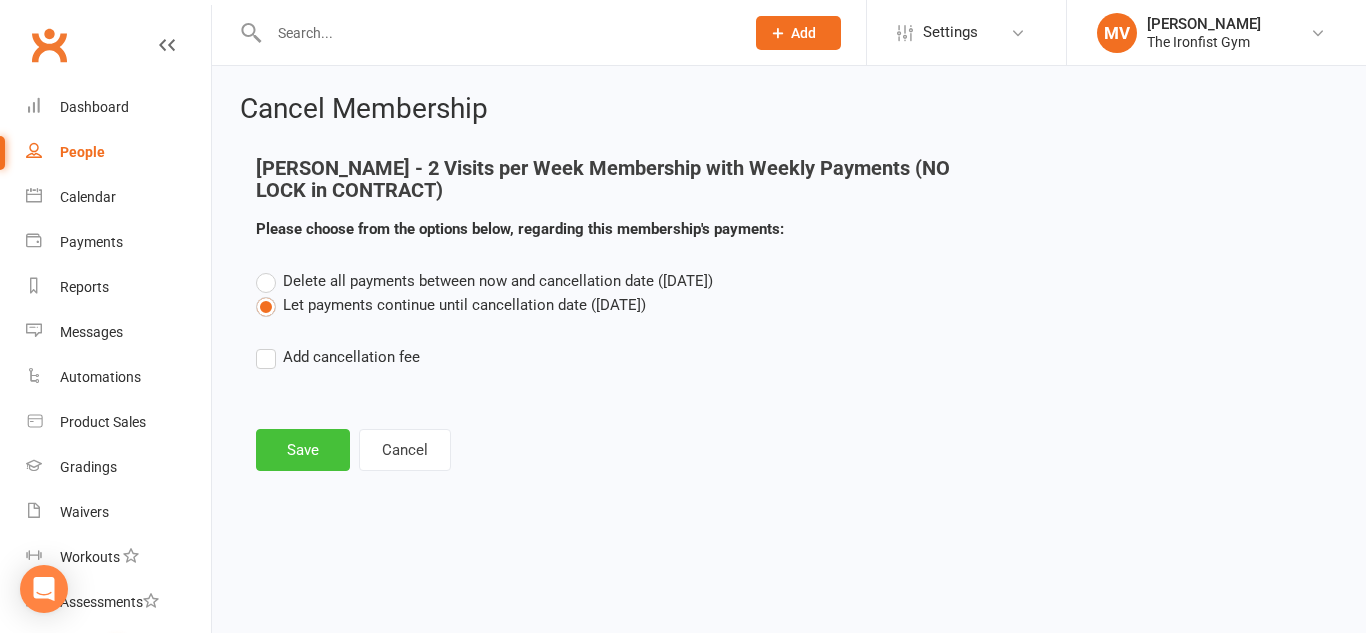 click on "Save" at bounding box center [303, 450] 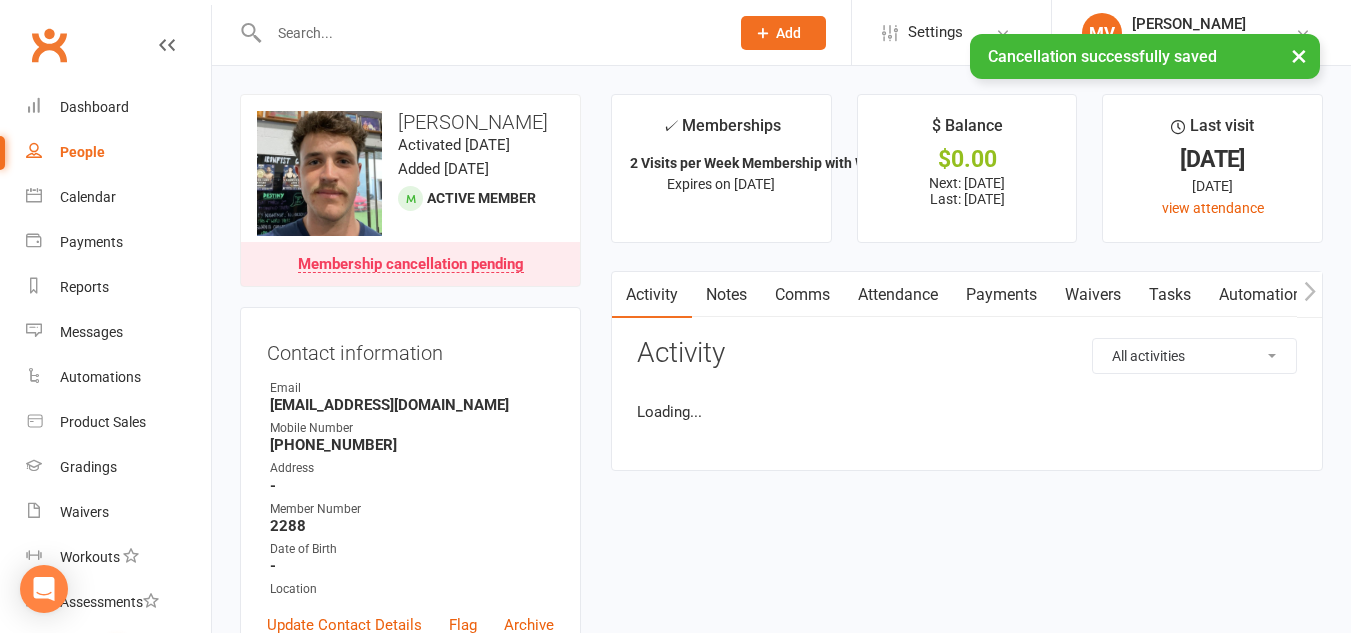 click on "Payments" at bounding box center (1001, 295) 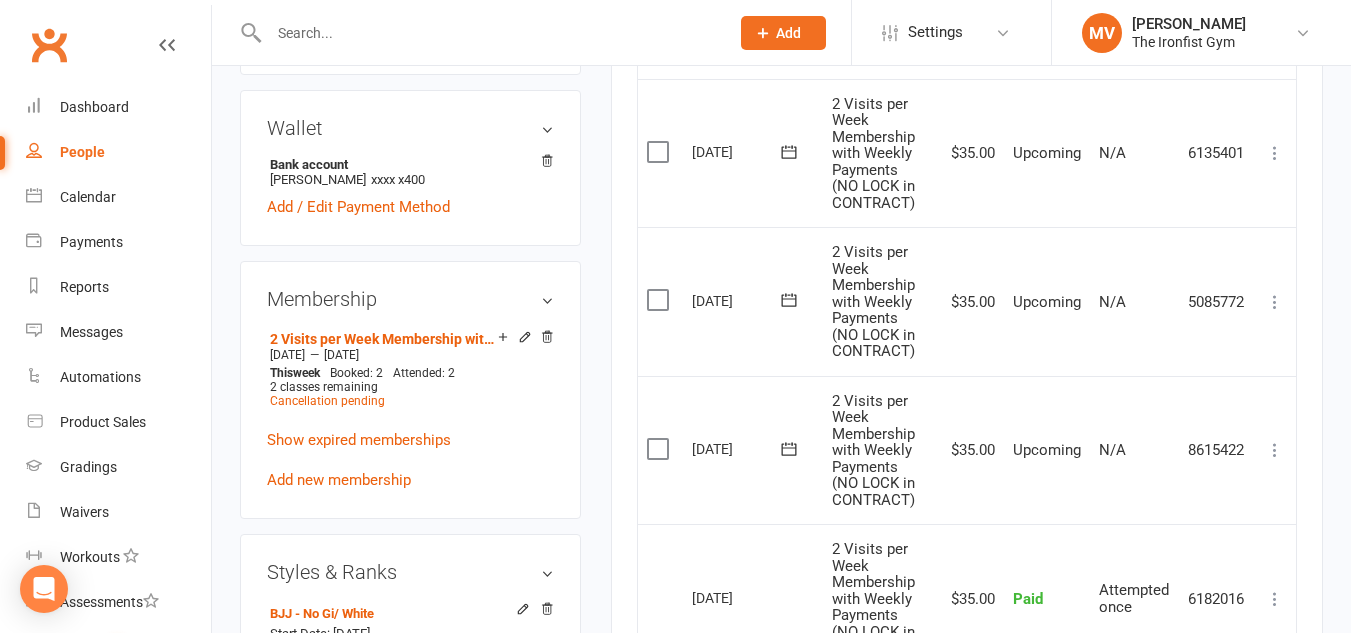 scroll, scrollTop: 500, scrollLeft: 0, axis: vertical 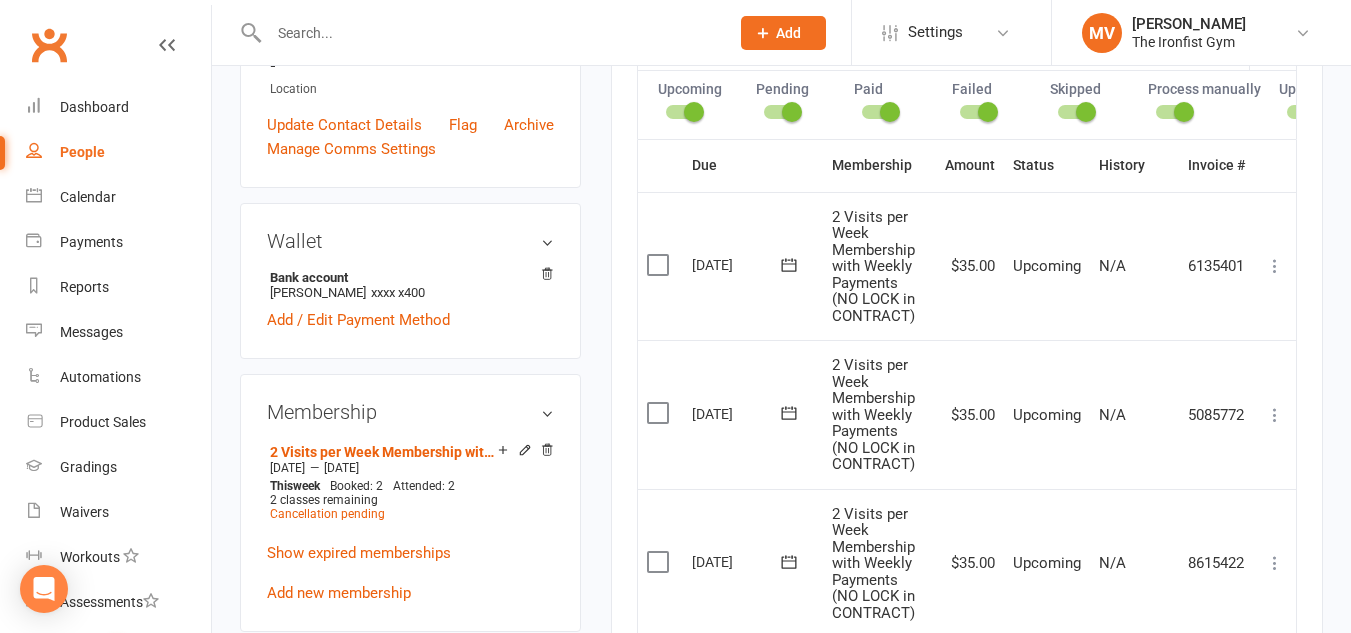 click at bounding box center (489, 33) 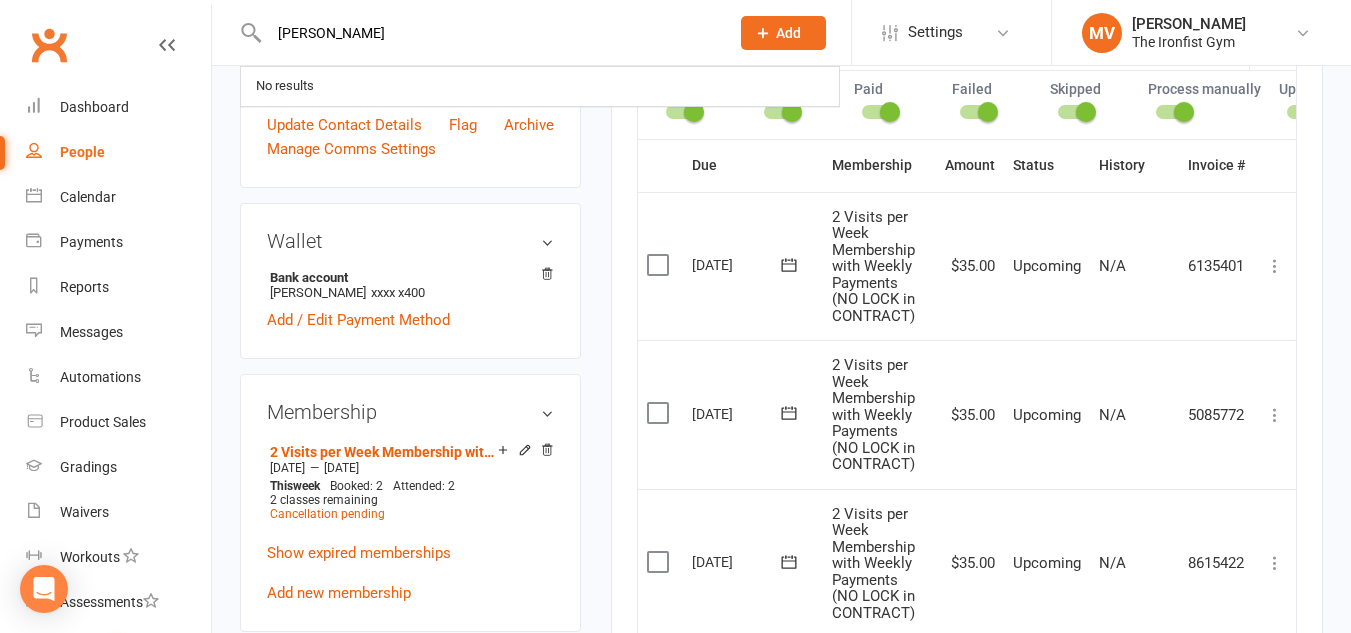 click on "[PERSON_NAME]" at bounding box center [489, 33] 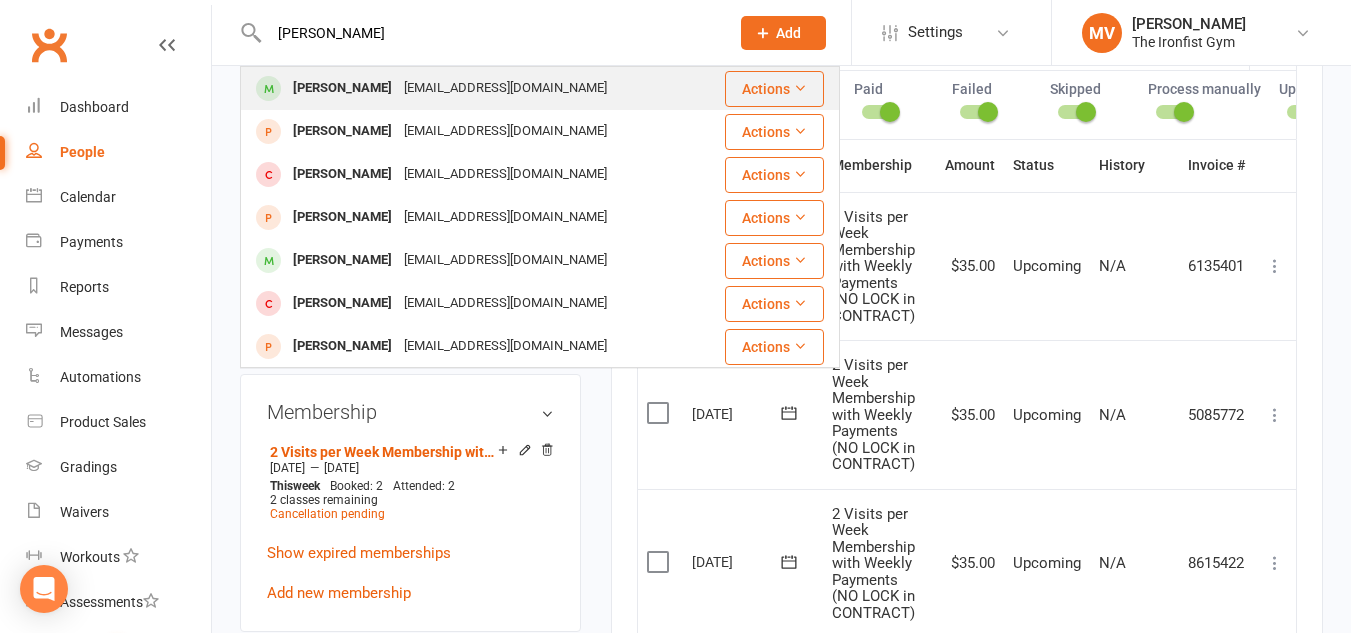 type on "[PERSON_NAME]" 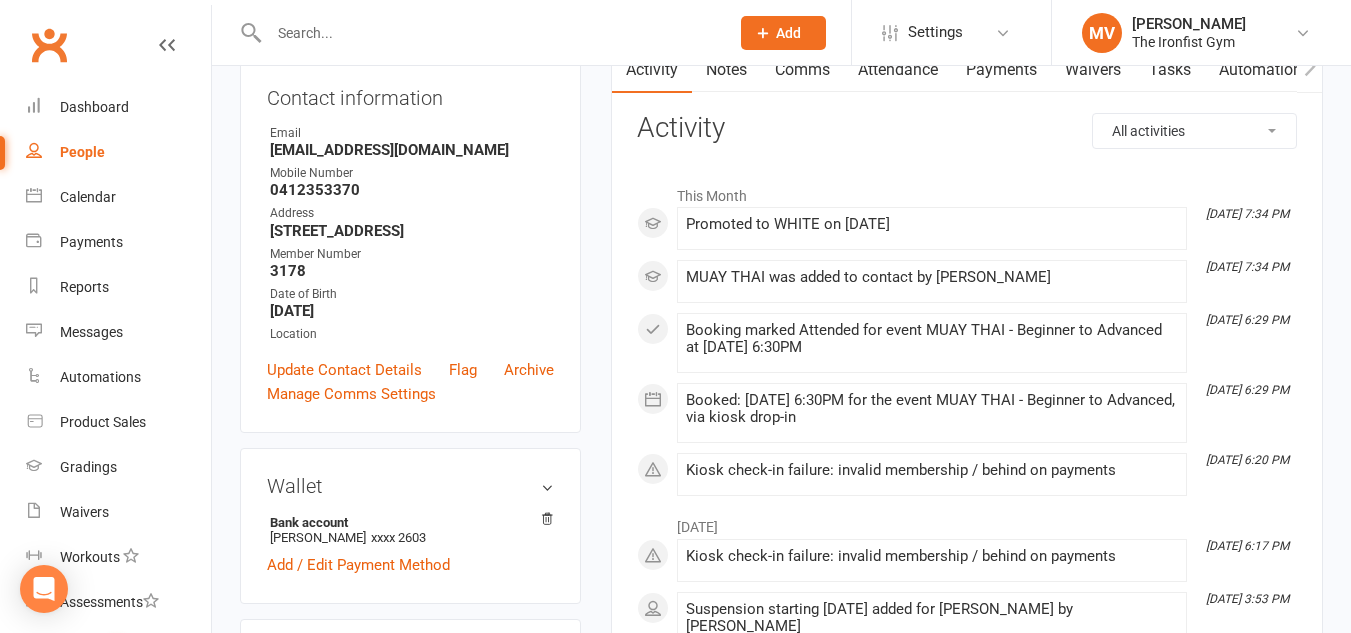 scroll, scrollTop: 200, scrollLeft: 0, axis: vertical 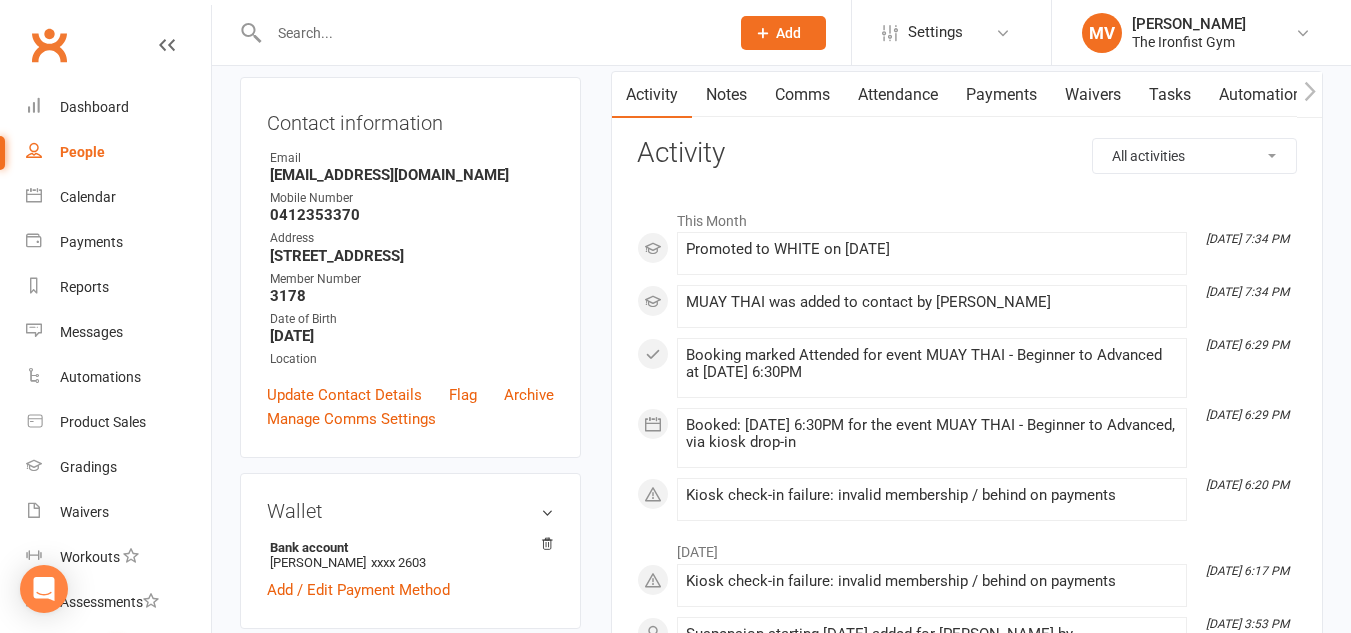 click on "Payments" at bounding box center [1001, 95] 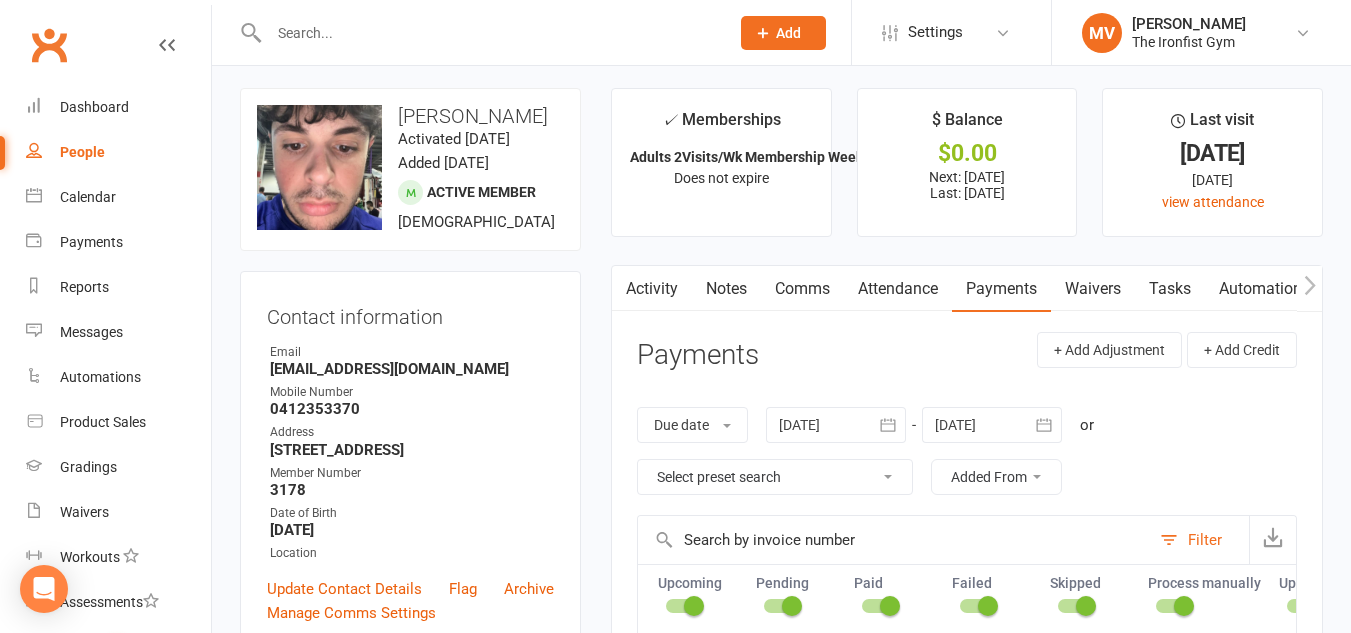 scroll, scrollTop: 0, scrollLeft: 0, axis: both 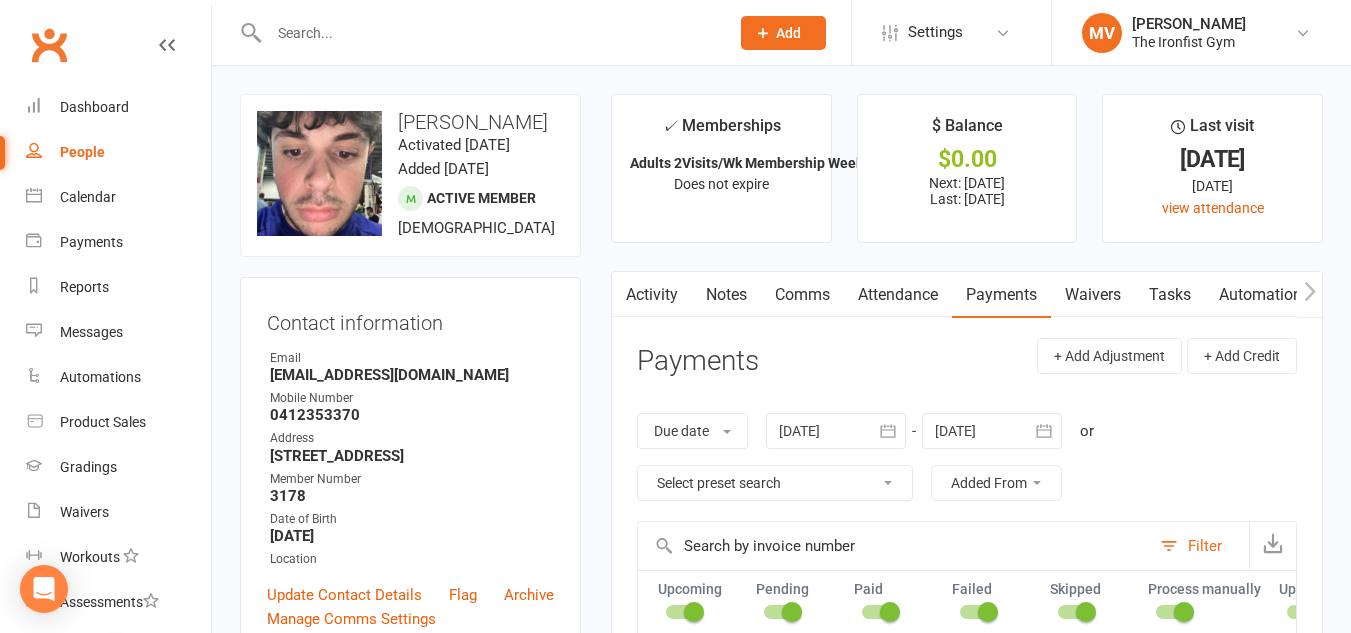 click on "Activity" at bounding box center [652, 295] 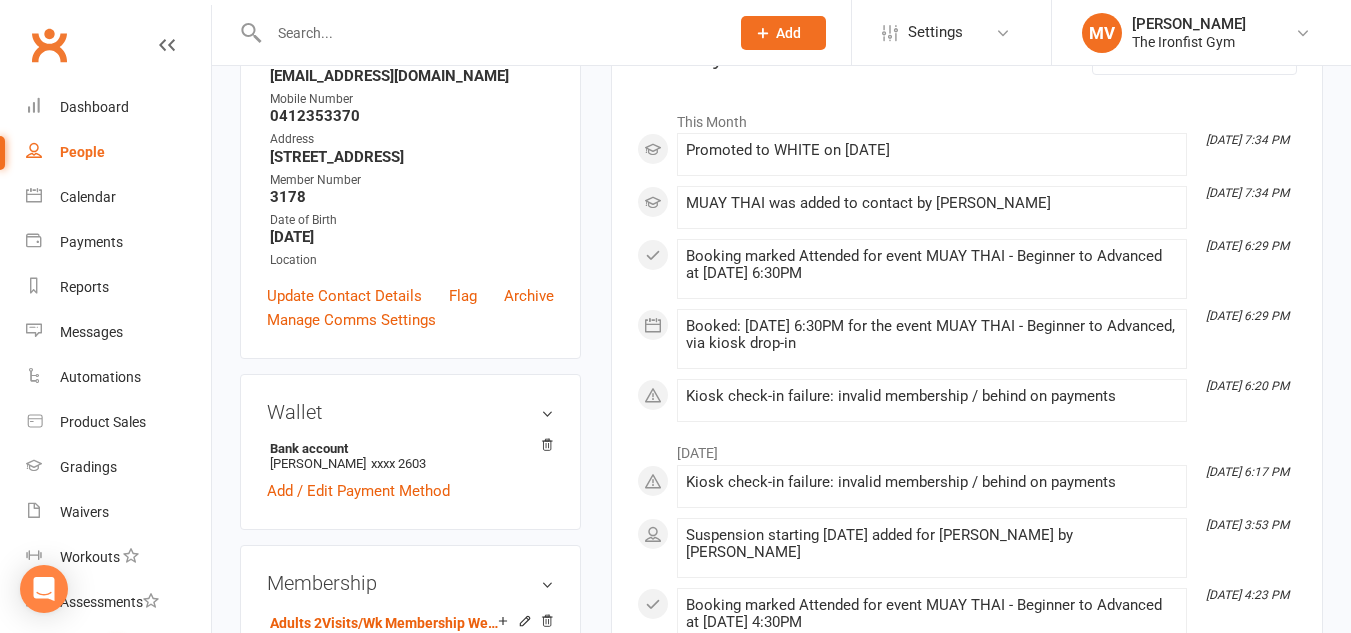 scroll, scrollTop: 0, scrollLeft: 0, axis: both 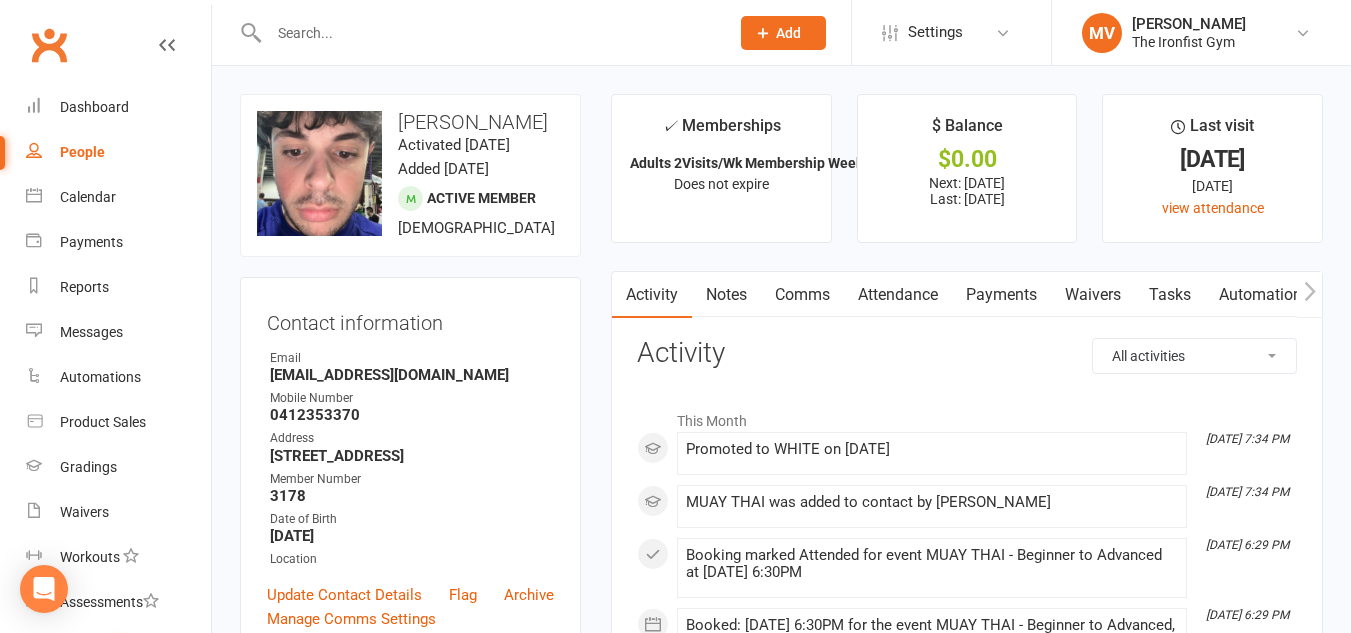 click on "All activities Bookings / Attendances Communications Notes Failed SMSes Gradings Members Memberships POS Sales Payments Credit Vouchers Prospects Reports Automations Tasks Waivers Workouts Kiosk Mode Consent Assessments Contact Flags Family Relationships" 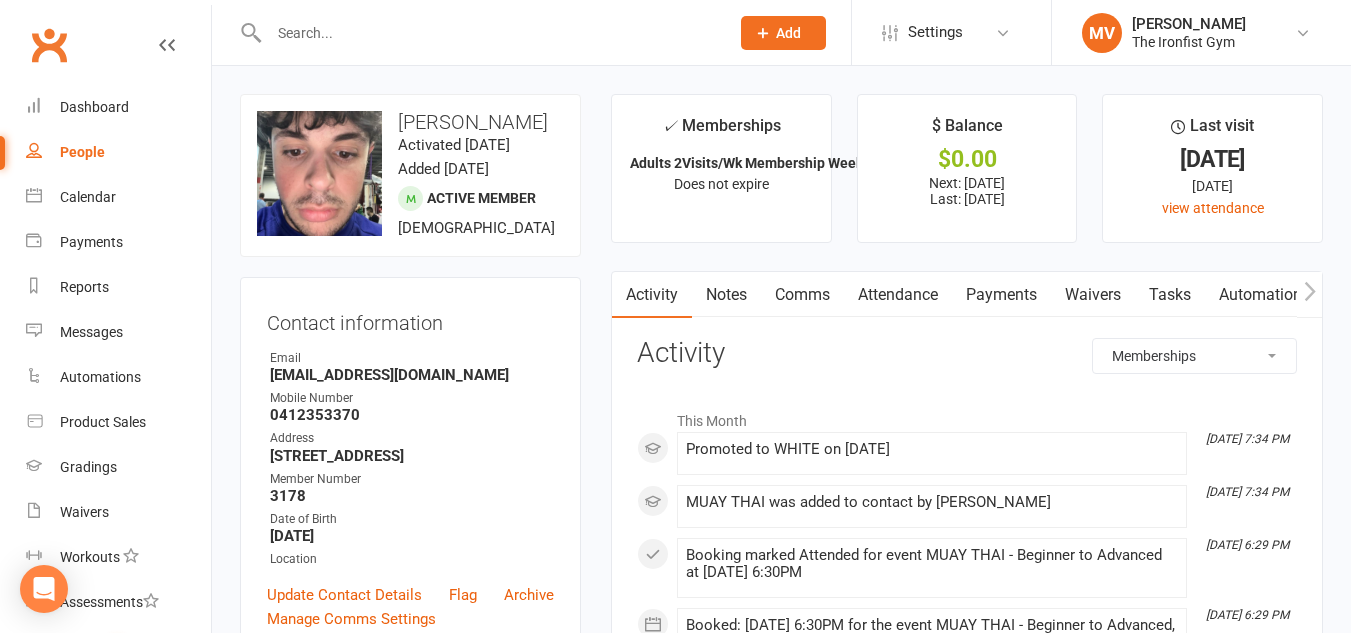 click on "All activities Bookings / Attendances Communications Notes Failed SMSes Gradings Members Memberships POS Sales Payments Credit Vouchers Prospects Reports Automations Tasks Waivers Workouts Kiosk Mode Consent Assessments Contact Flags Family Relationships" 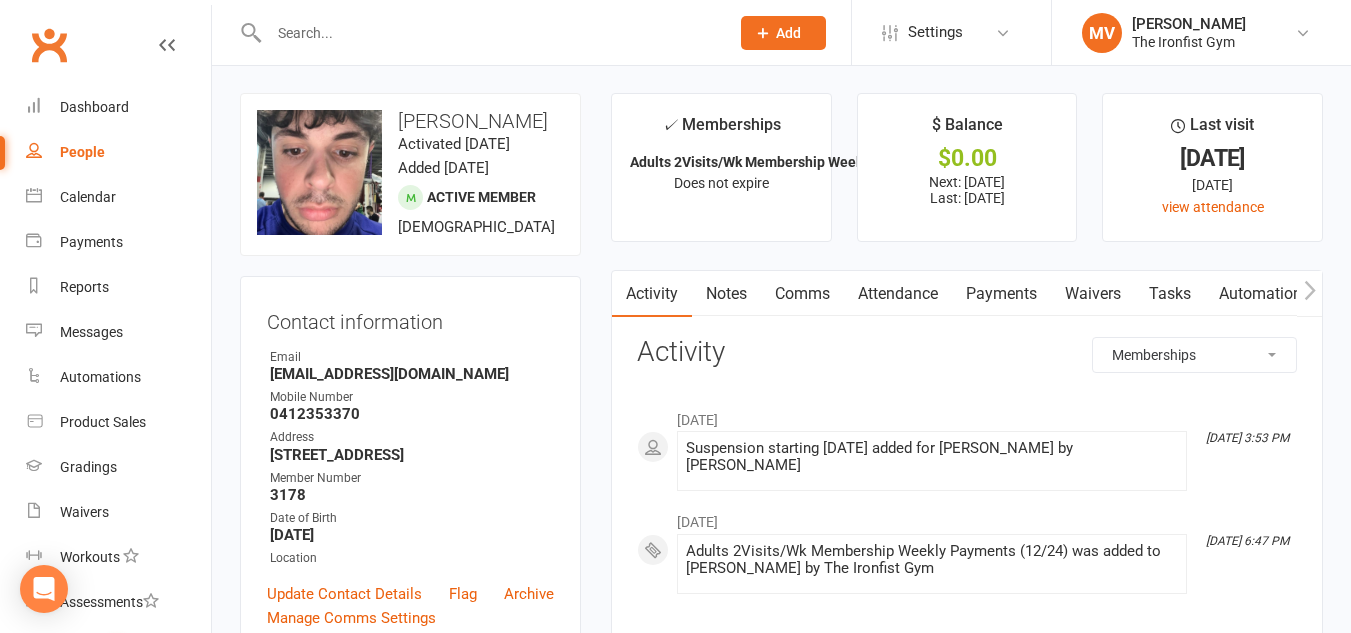 scroll, scrollTop: 0, scrollLeft: 0, axis: both 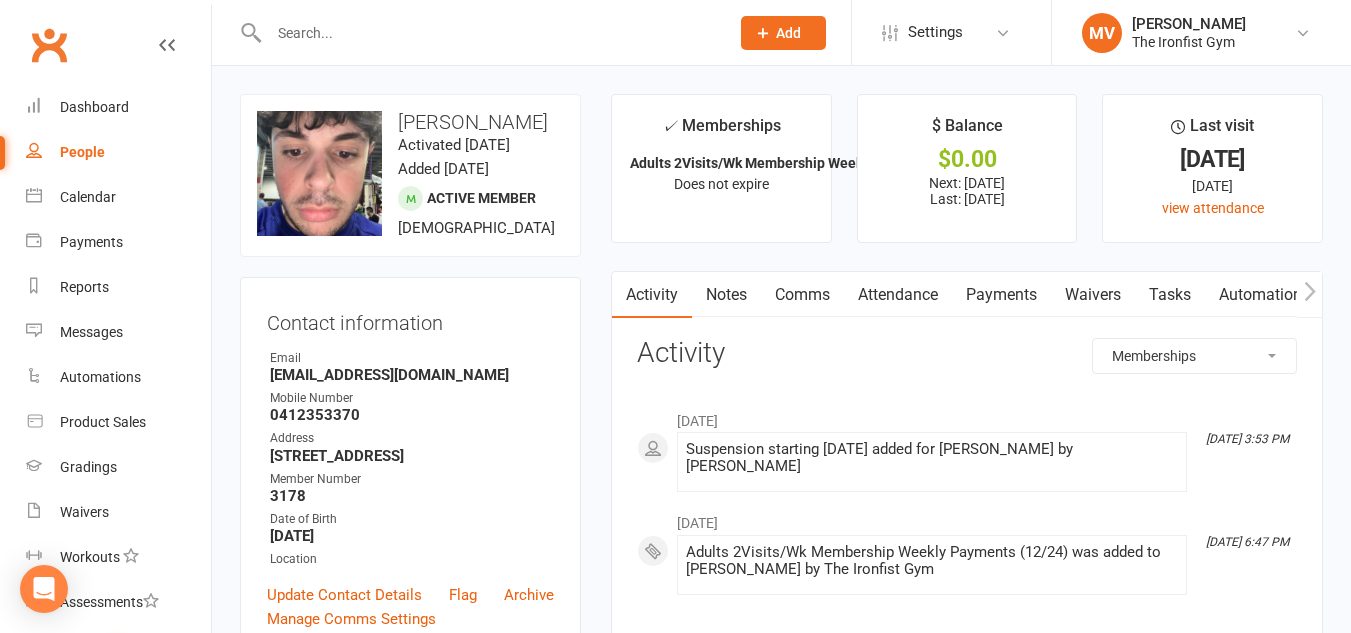 click on "Activity" at bounding box center (652, 295) 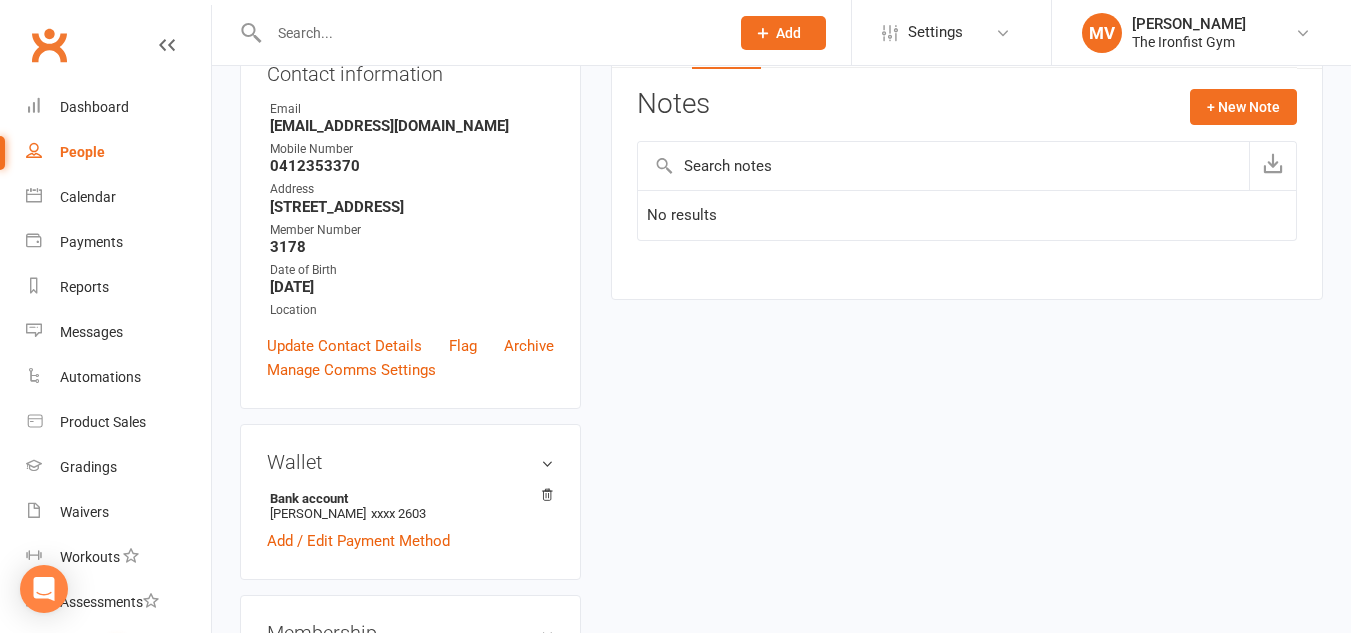 scroll, scrollTop: 0, scrollLeft: 0, axis: both 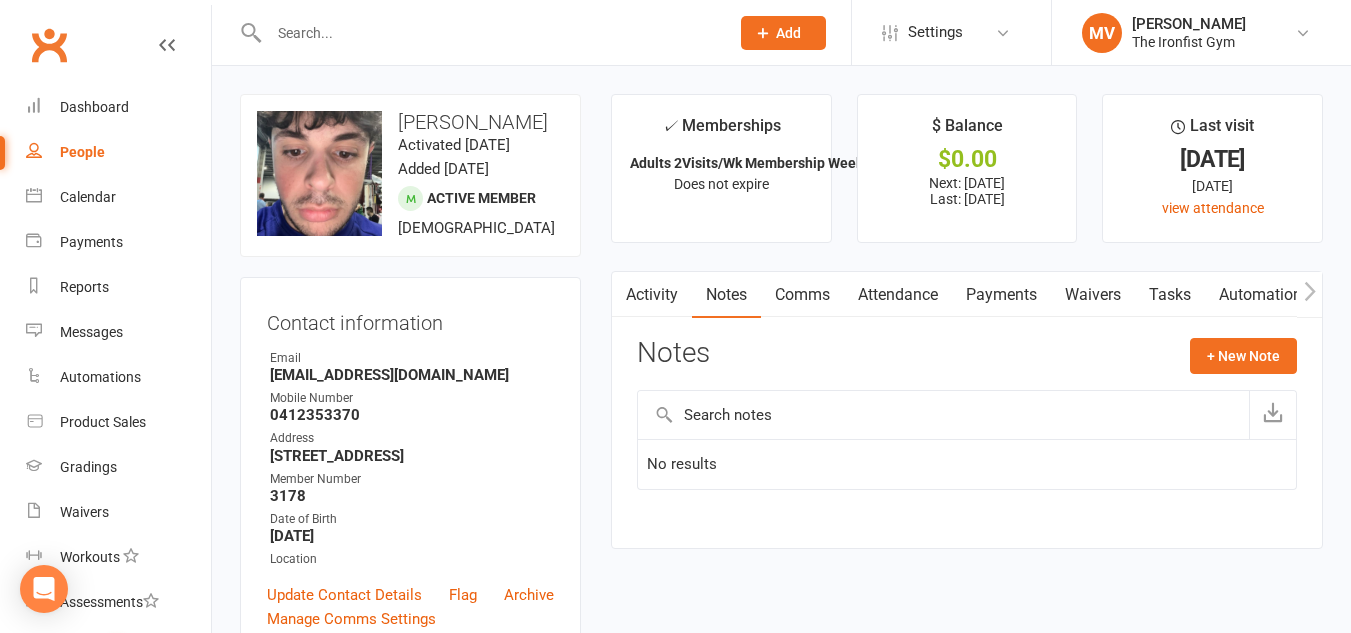 click on "Payments" at bounding box center (1001, 295) 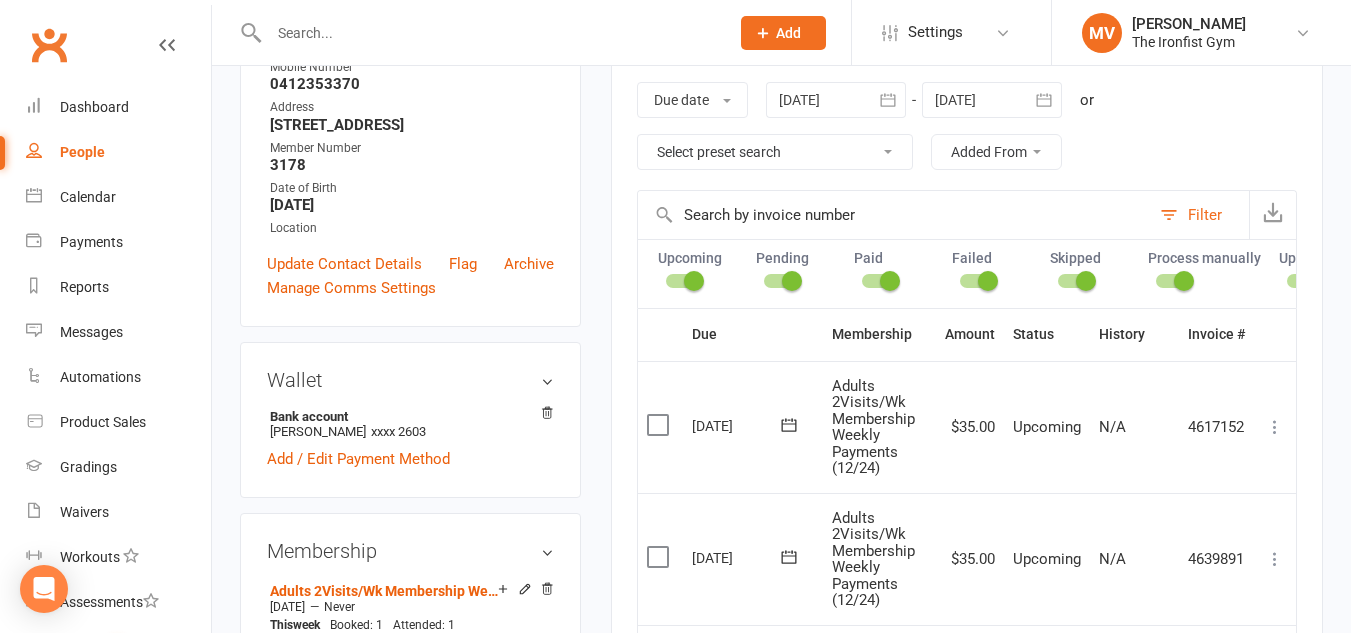 scroll, scrollTop: 0, scrollLeft: 0, axis: both 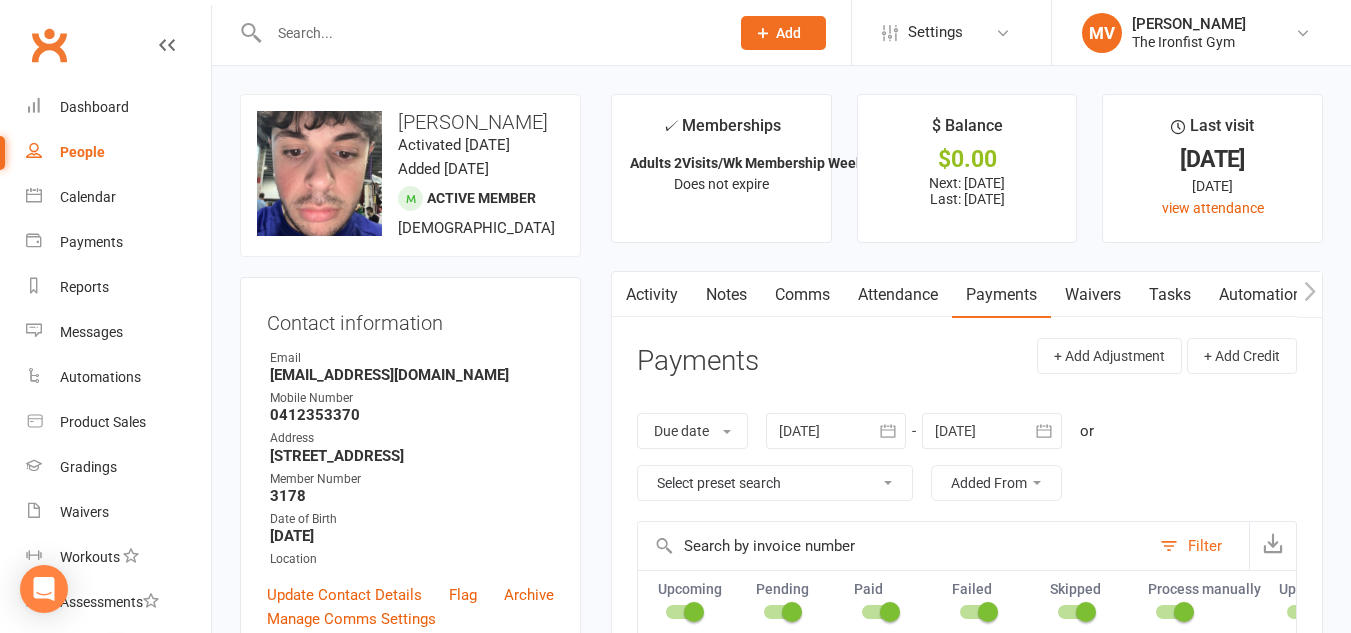 click on "Activity" at bounding box center (652, 295) 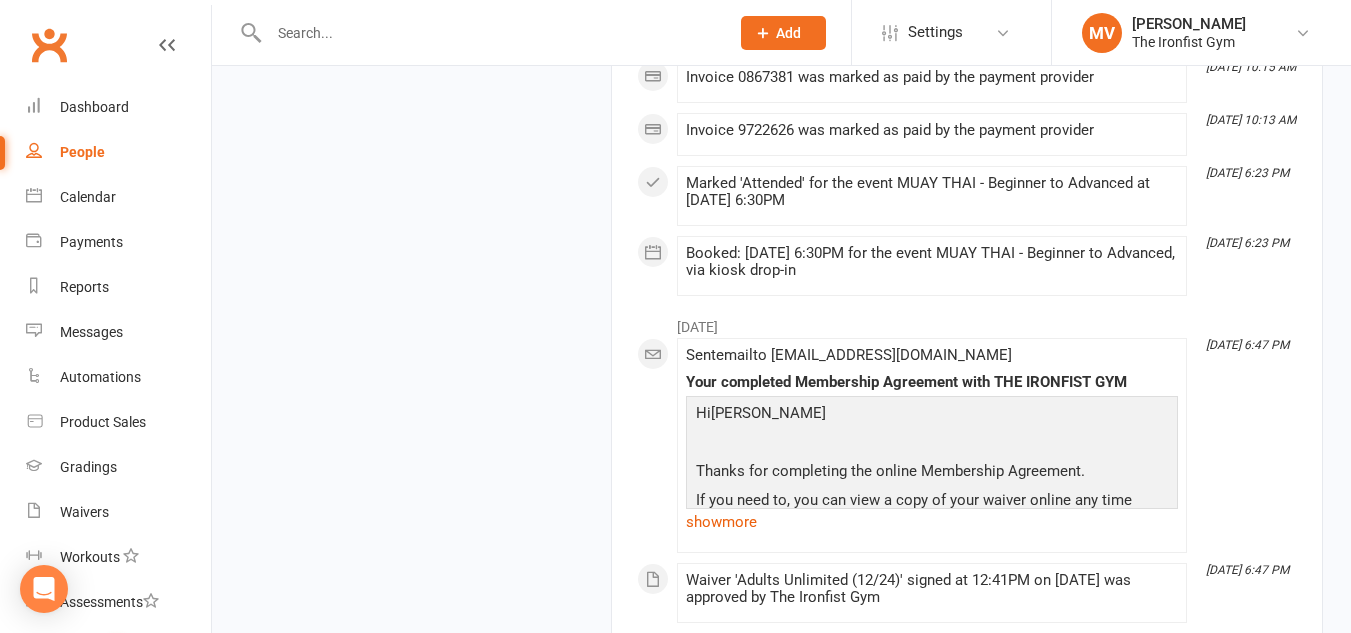 scroll, scrollTop: 13714, scrollLeft: 0, axis: vertical 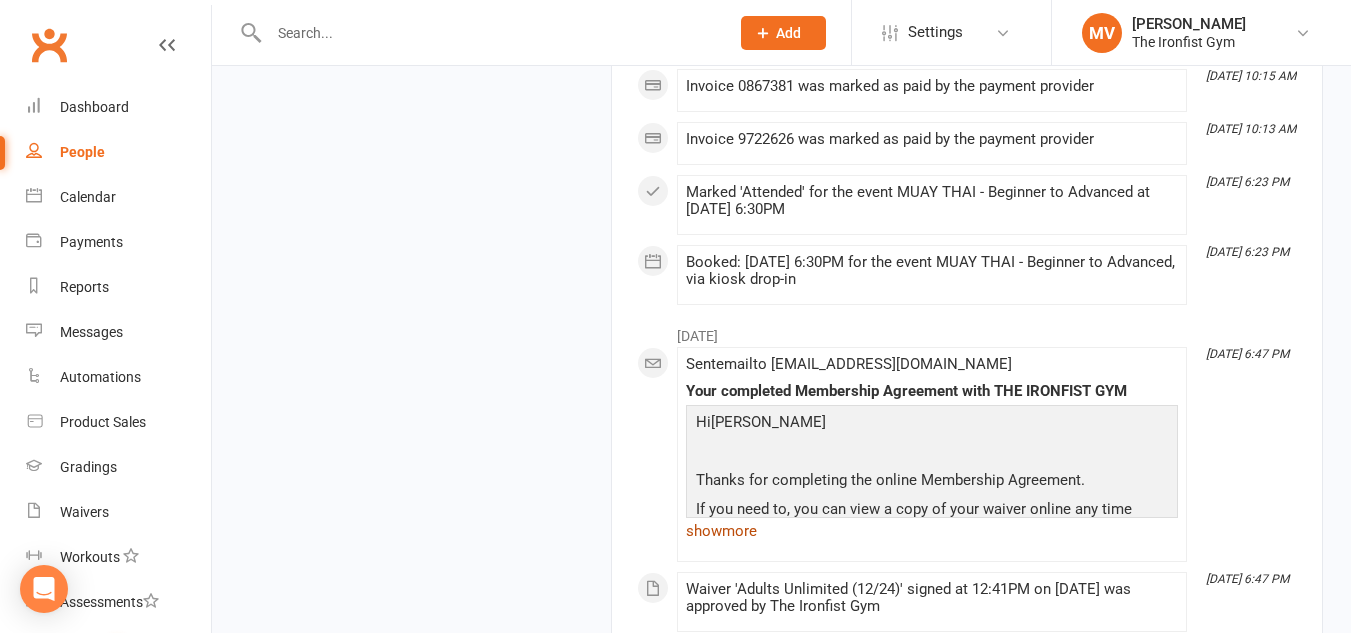 click on "show  more" 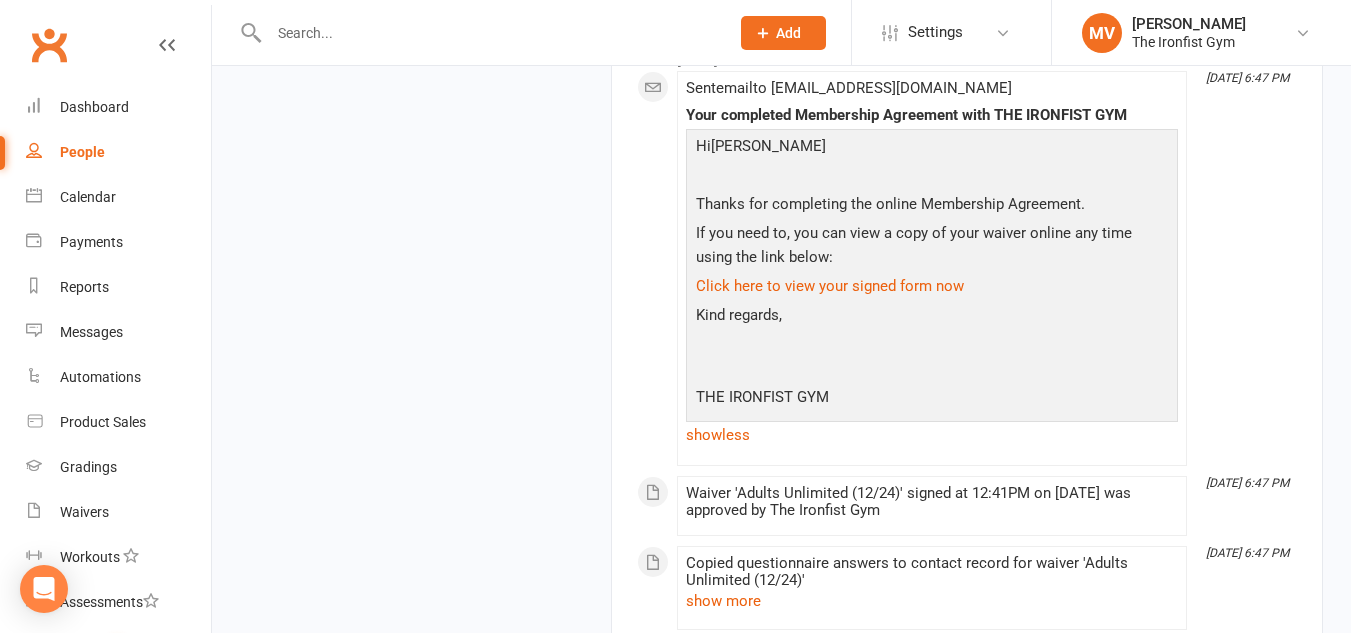 scroll, scrollTop: 14114, scrollLeft: 0, axis: vertical 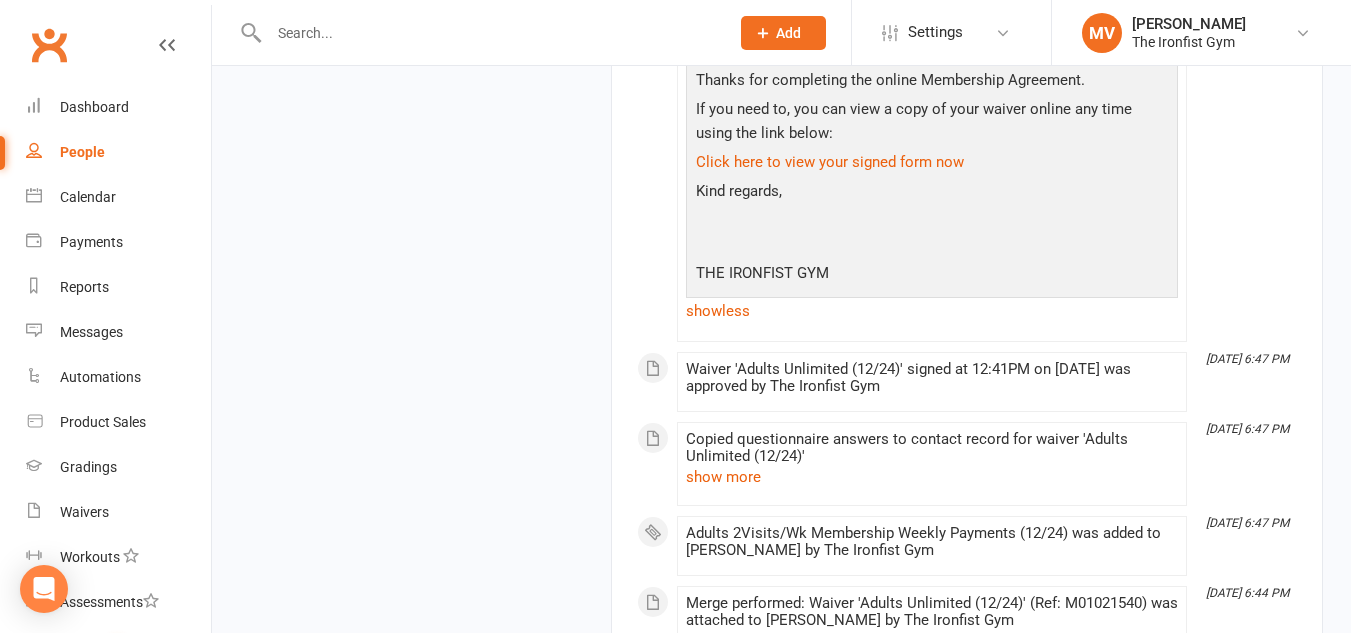 click at bounding box center [489, 33] 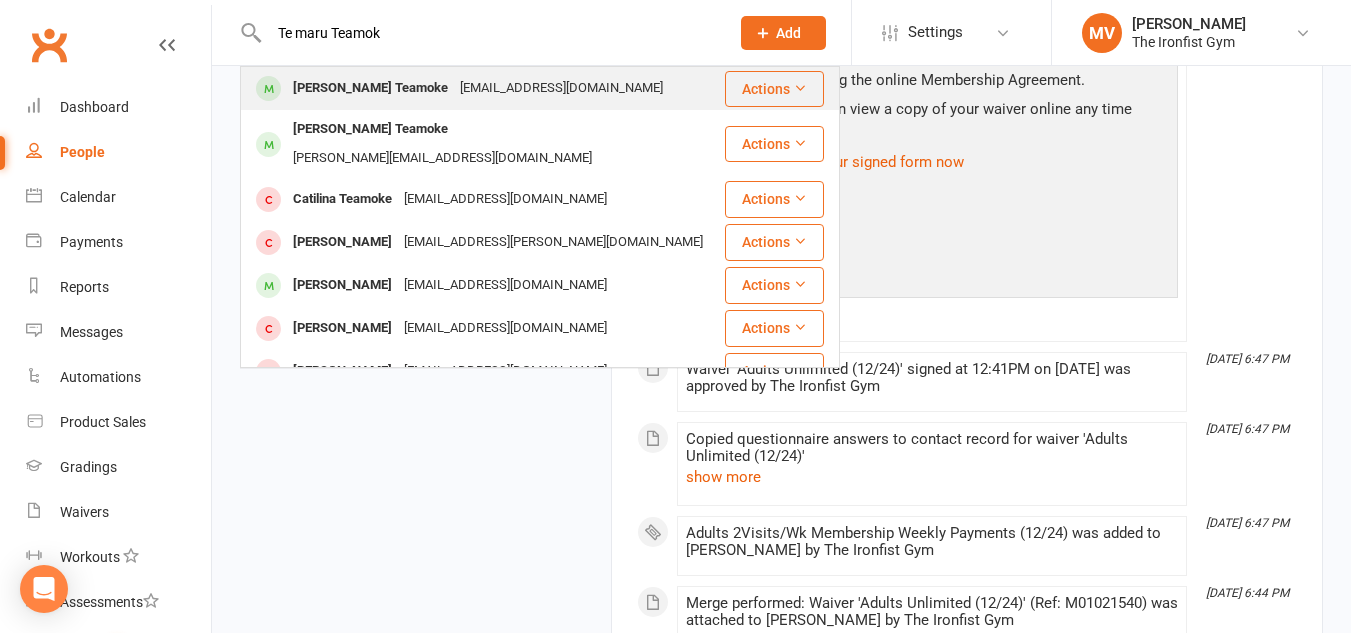 type on "Te maru Teamok" 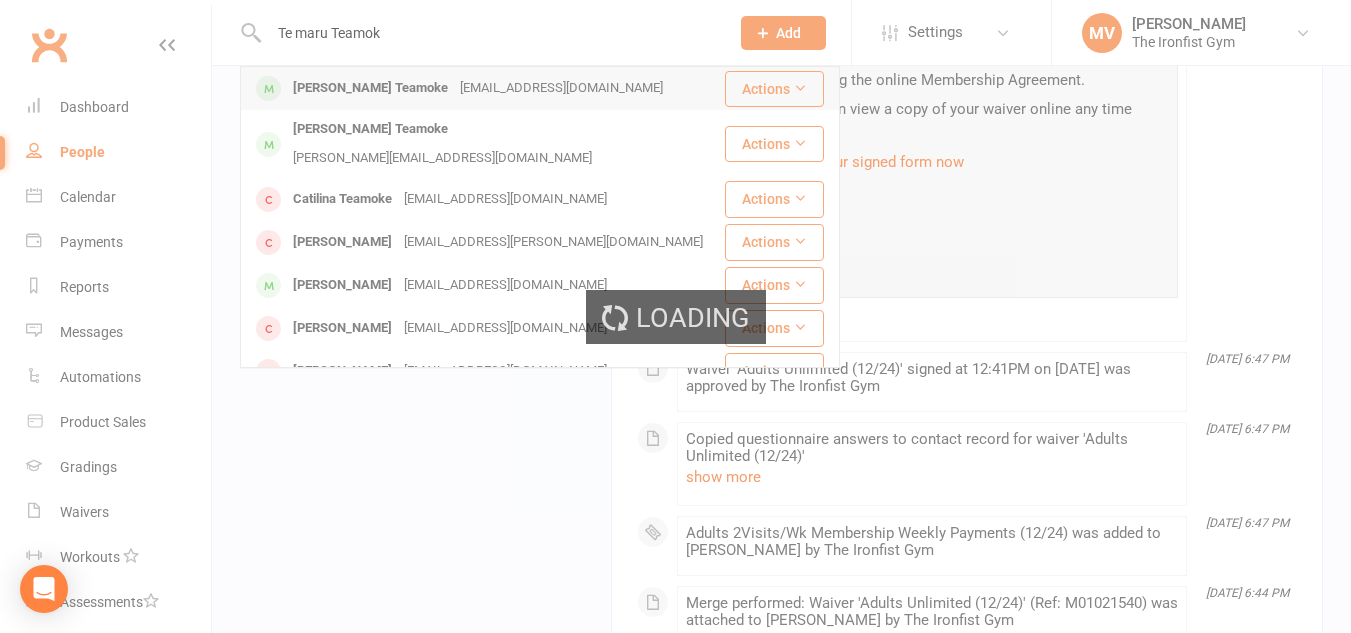type 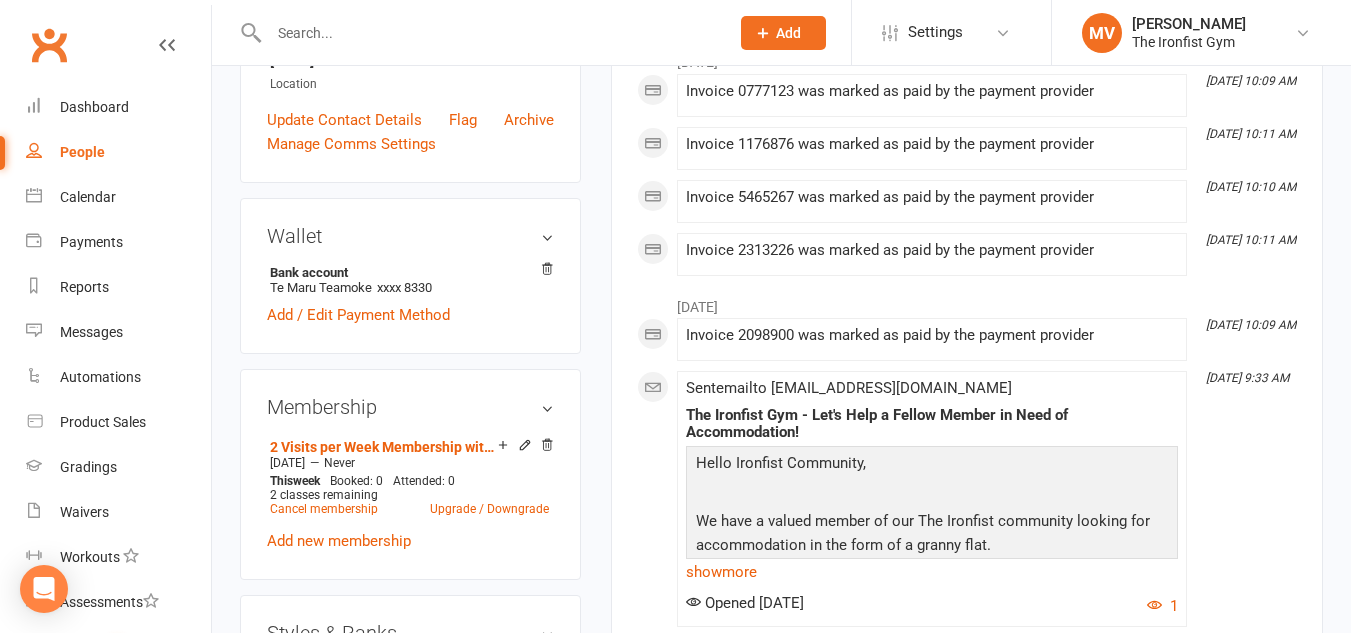 scroll, scrollTop: 500, scrollLeft: 0, axis: vertical 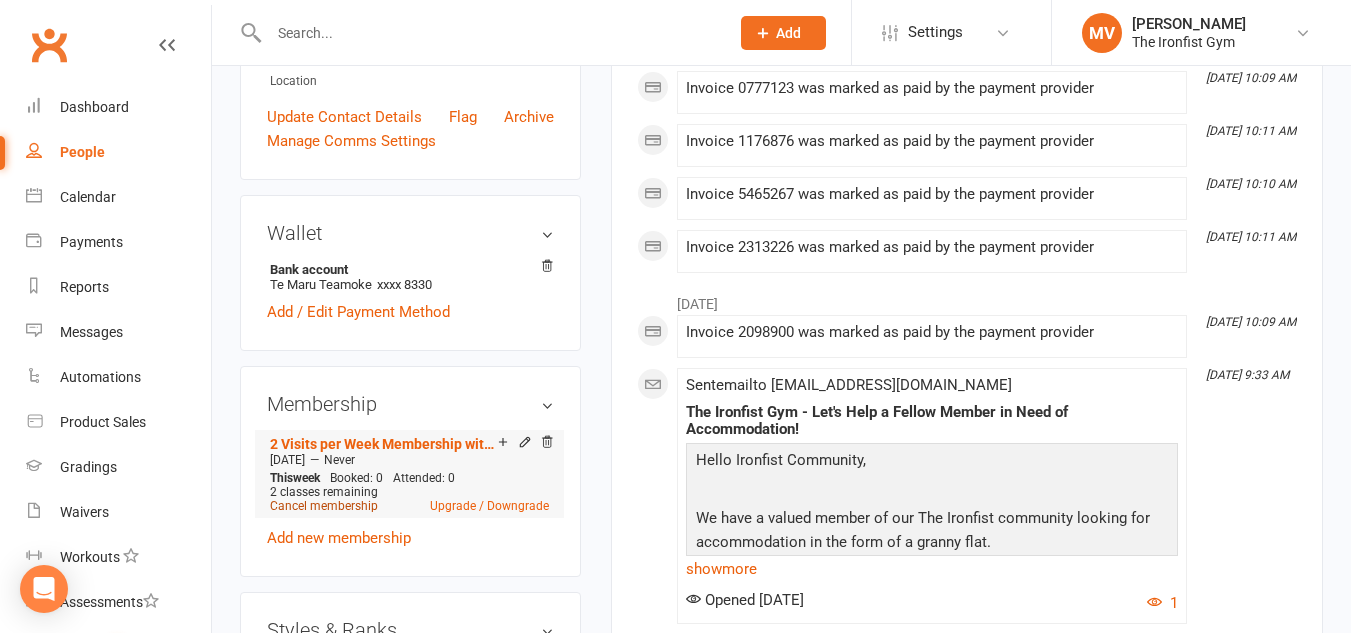 click on "Cancel membership" at bounding box center [324, 506] 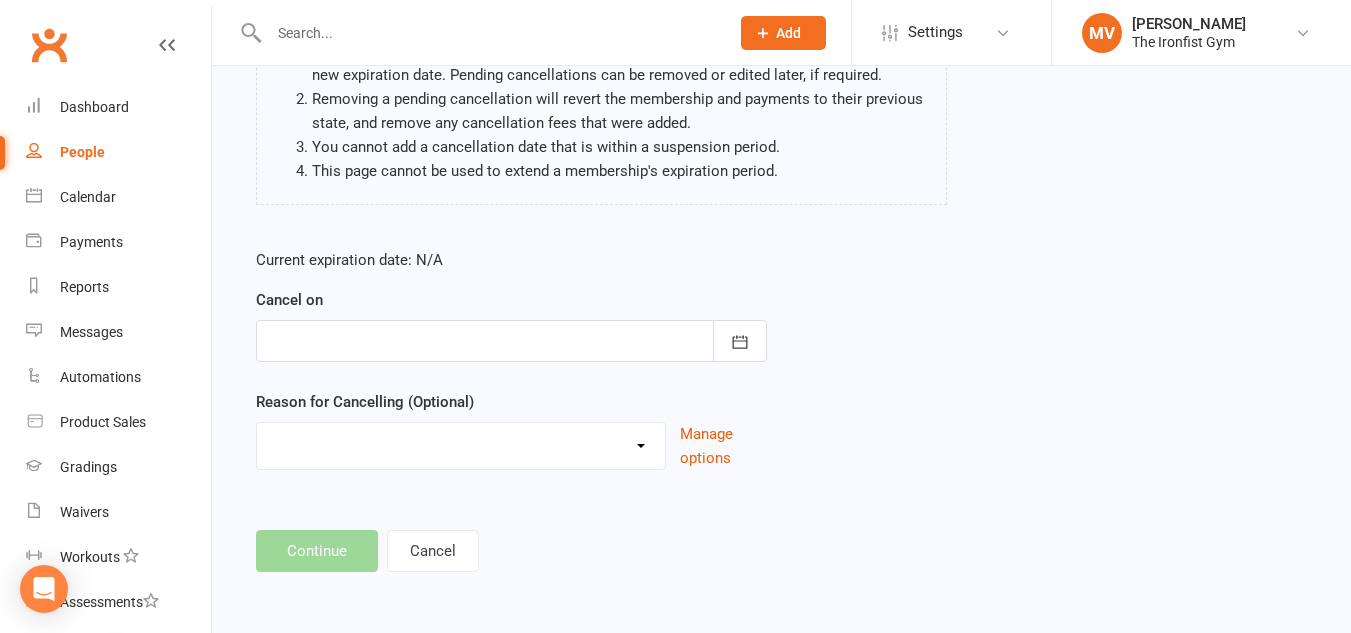 scroll, scrollTop: 0, scrollLeft: 0, axis: both 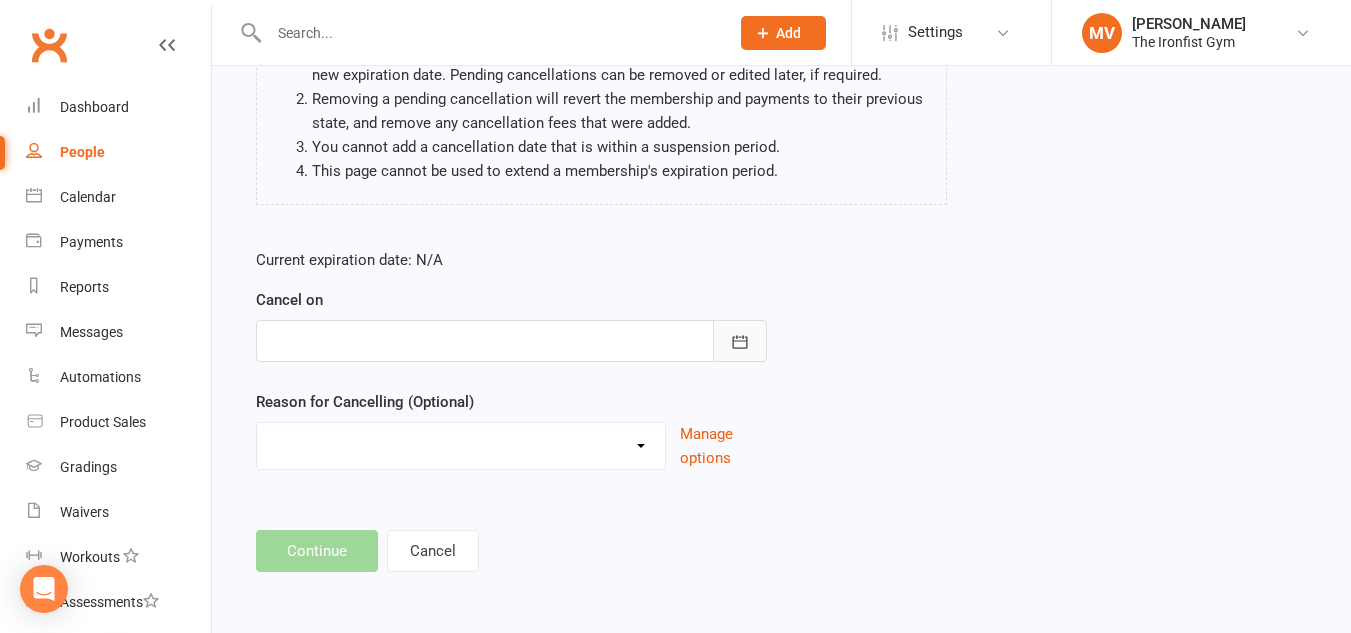 click at bounding box center (740, 341) 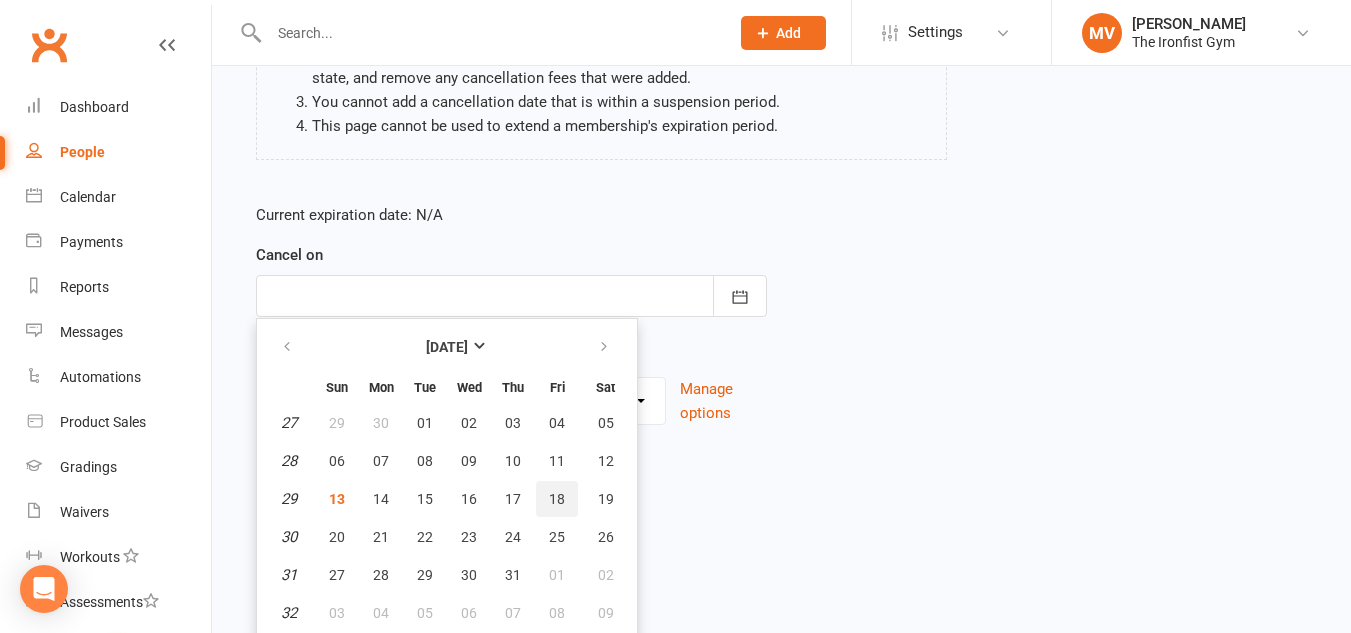 click on "18" at bounding box center [557, 499] 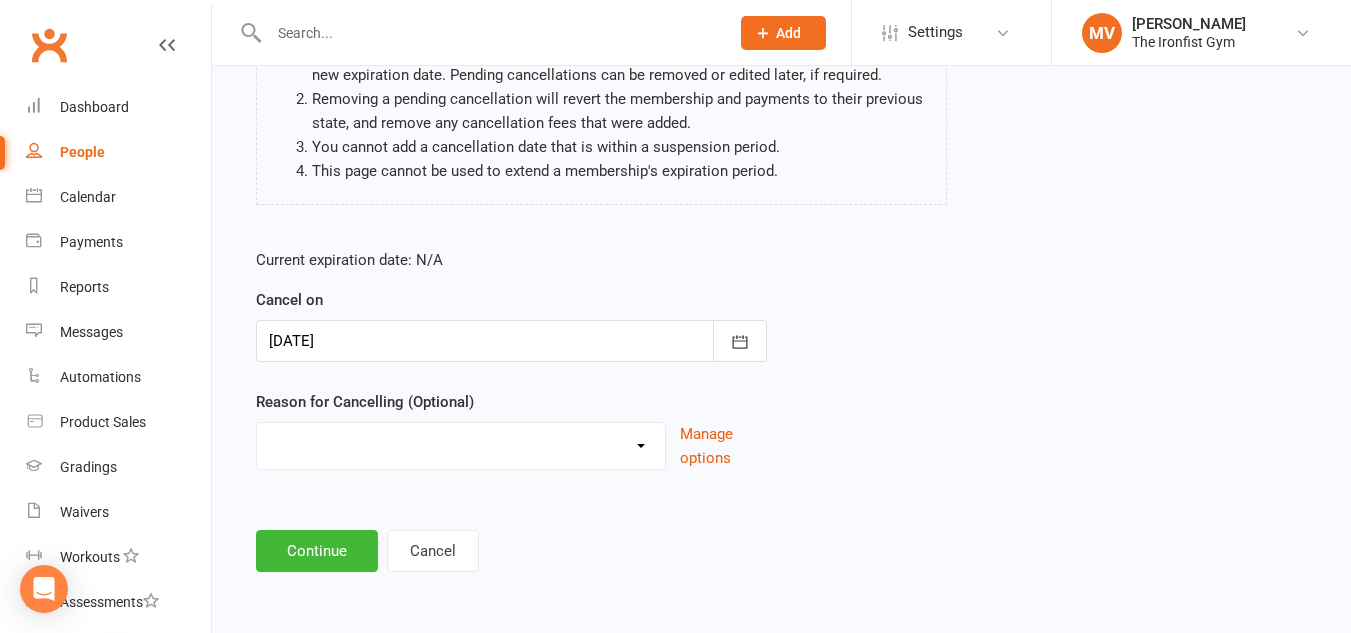 scroll, scrollTop: 253, scrollLeft: 0, axis: vertical 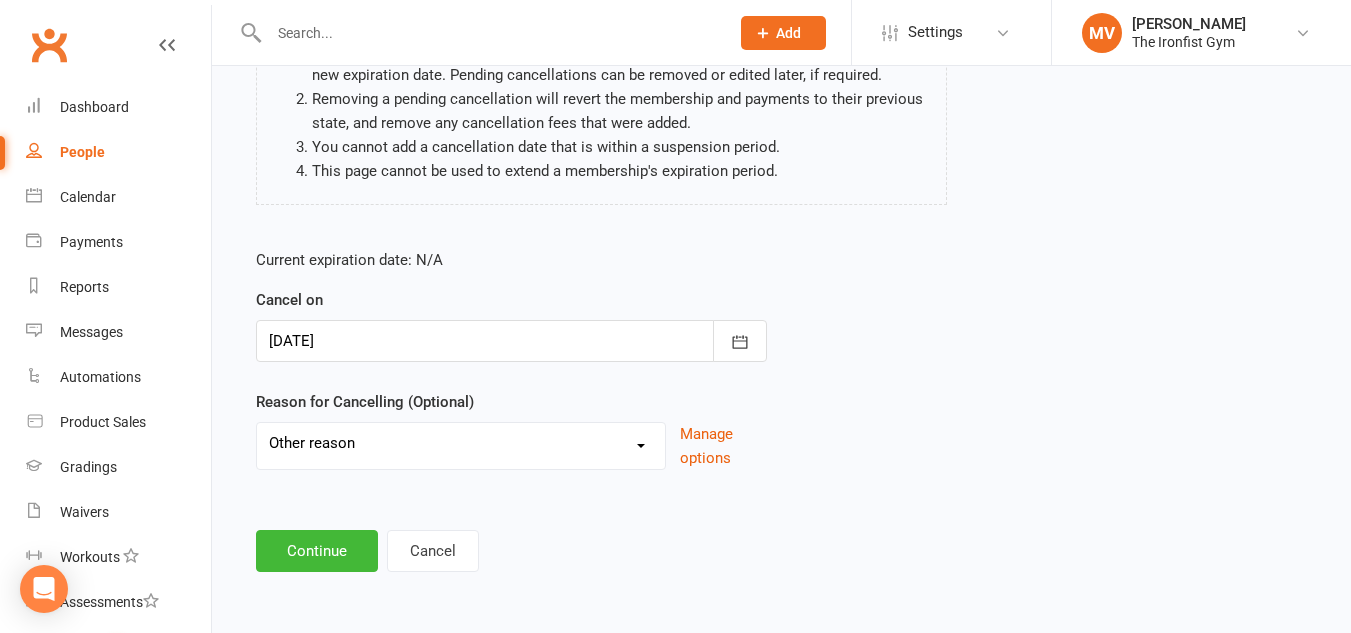 click on "Defaulted Payments  Double Up with Transfer Downgrade End of PIF Term Failed Payments - Balance paid  Holiday Injury Upgrade Upgrade 2 visit Other reason" at bounding box center [461, 443] 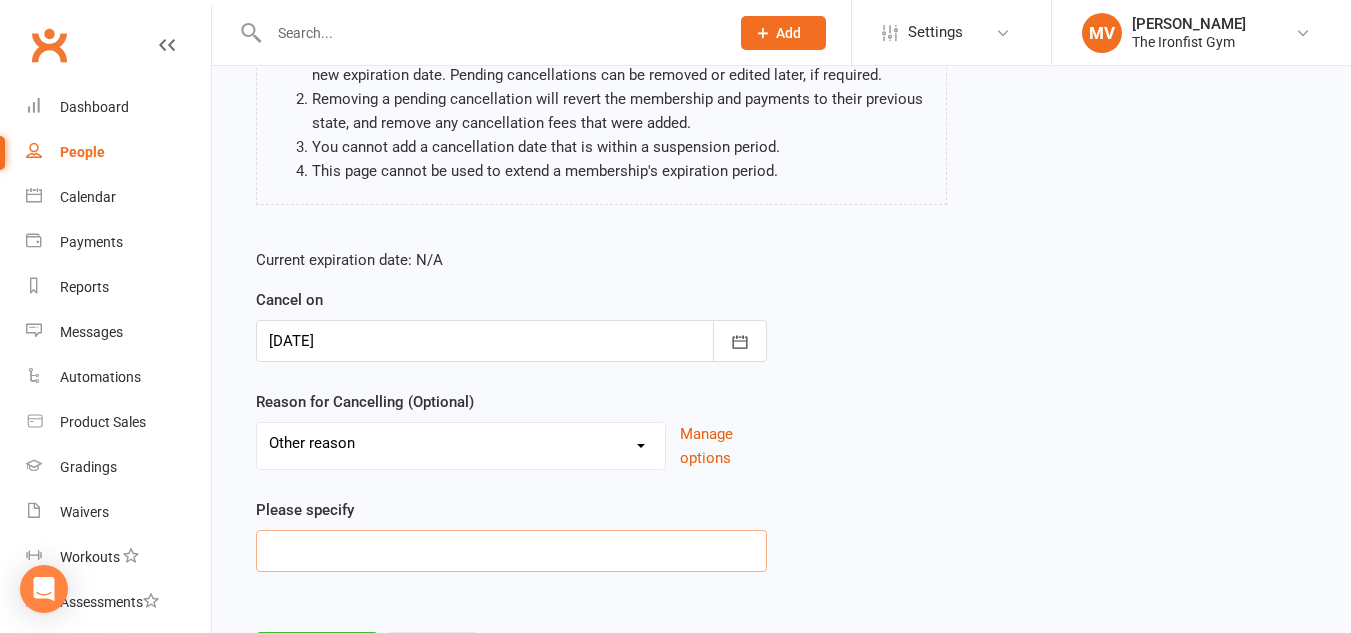 drag, startPoint x: 321, startPoint y: 545, endPoint x: 351, endPoint y: 539, distance: 30.594116 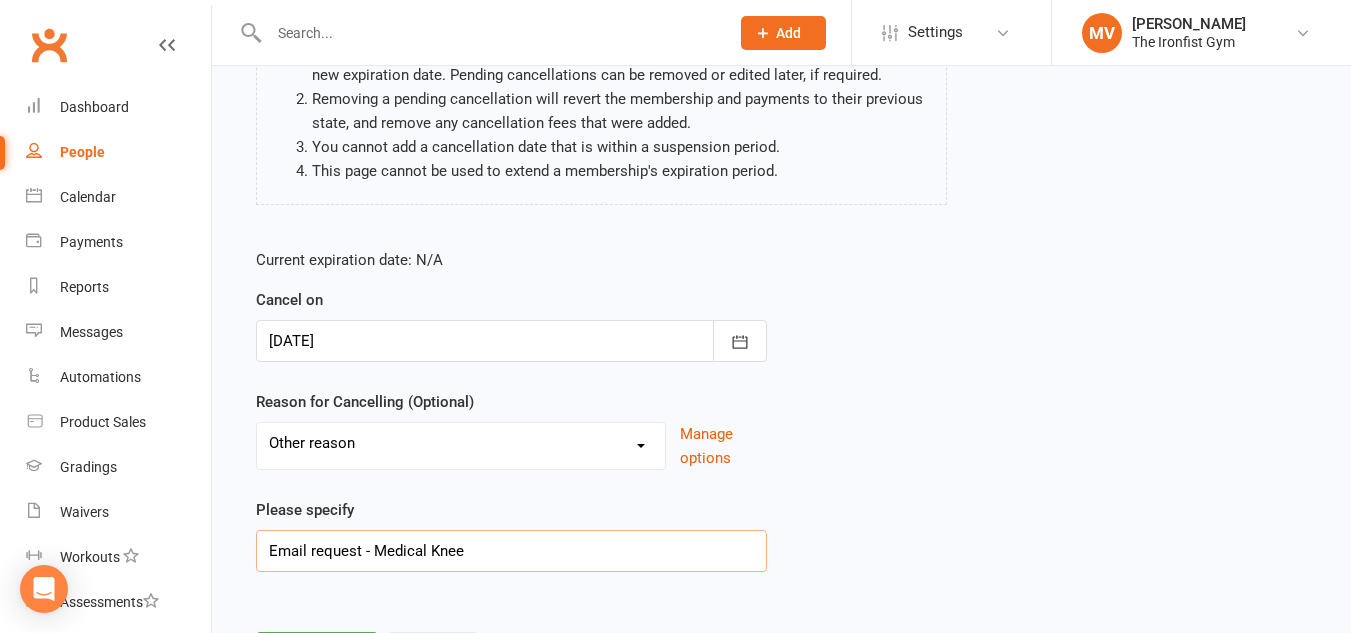 scroll, scrollTop: 355, scrollLeft: 0, axis: vertical 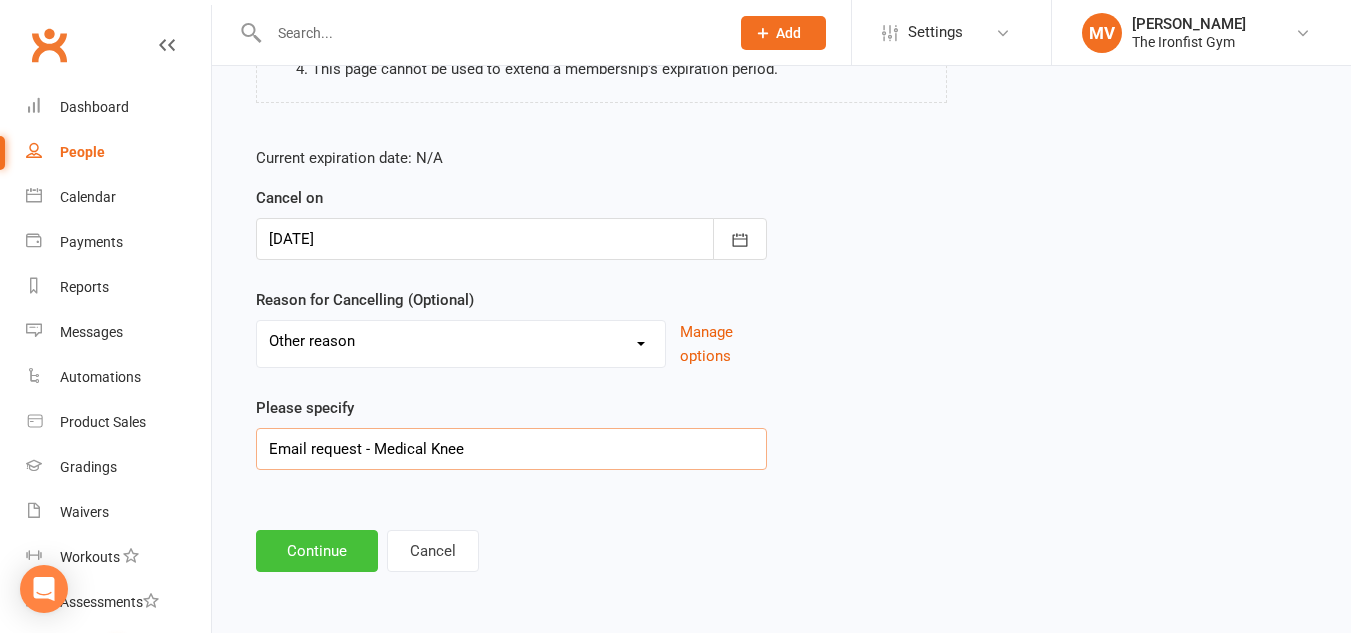 type on "Email request - Medical Knee" 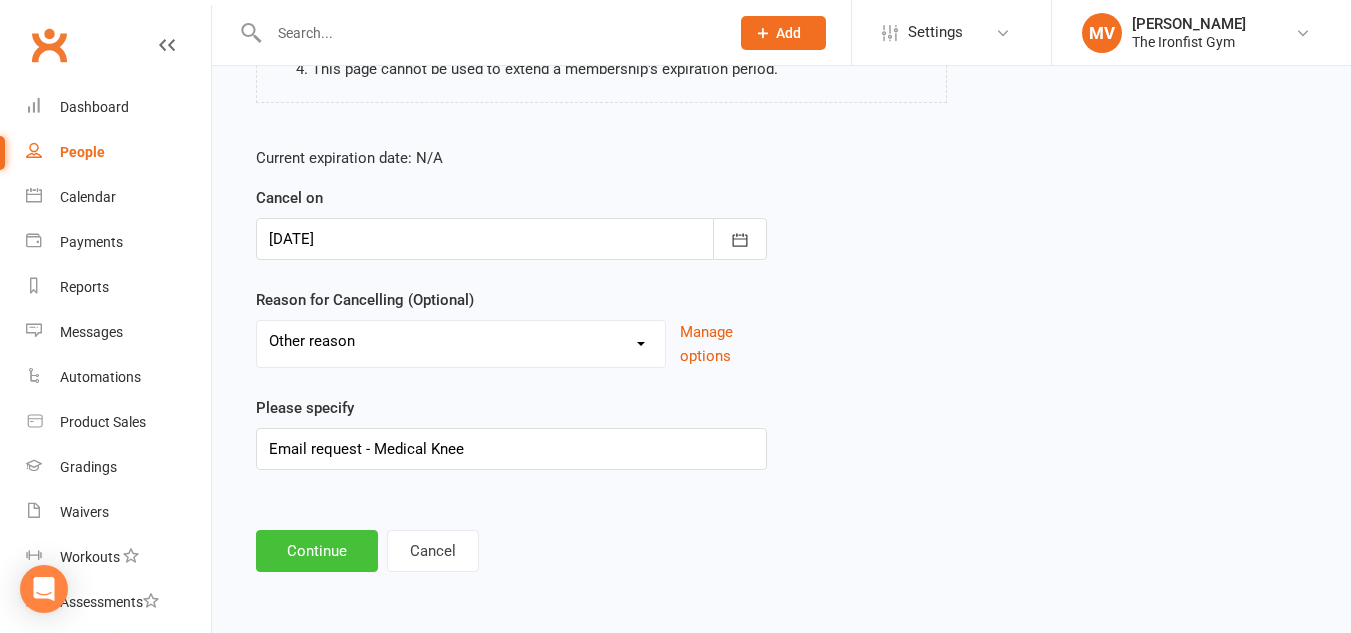 click on "Continue" at bounding box center [317, 551] 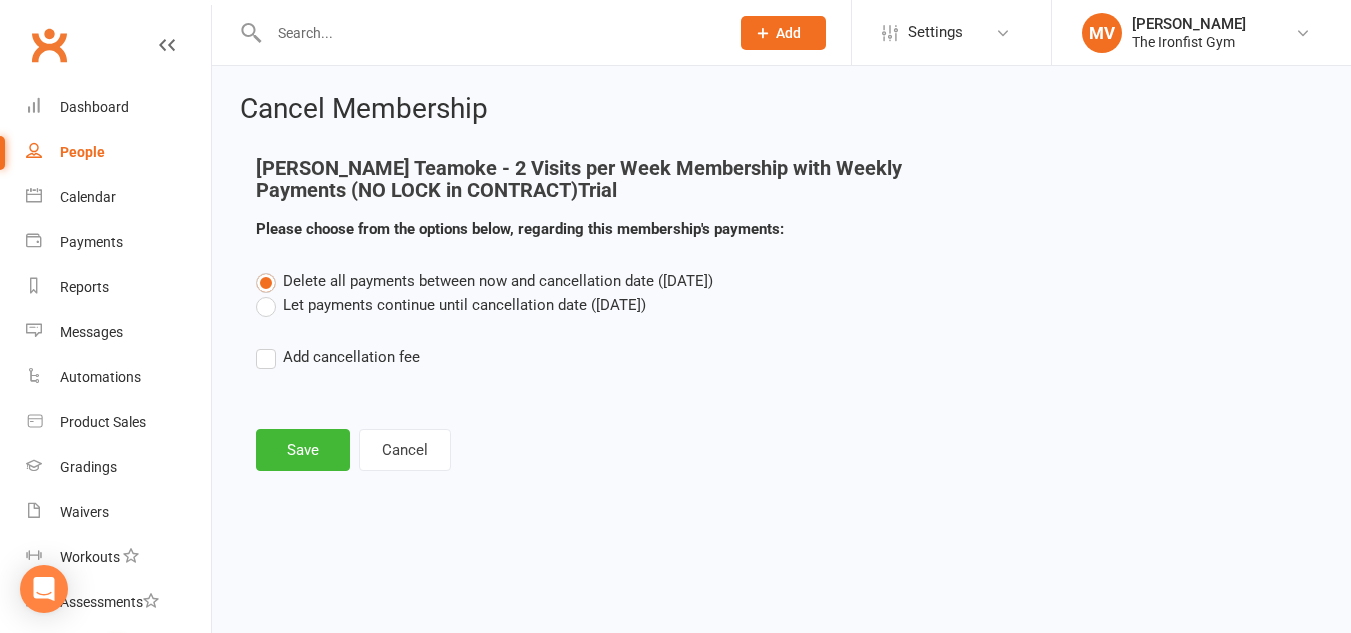 scroll, scrollTop: 0, scrollLeft: 0, axis: both 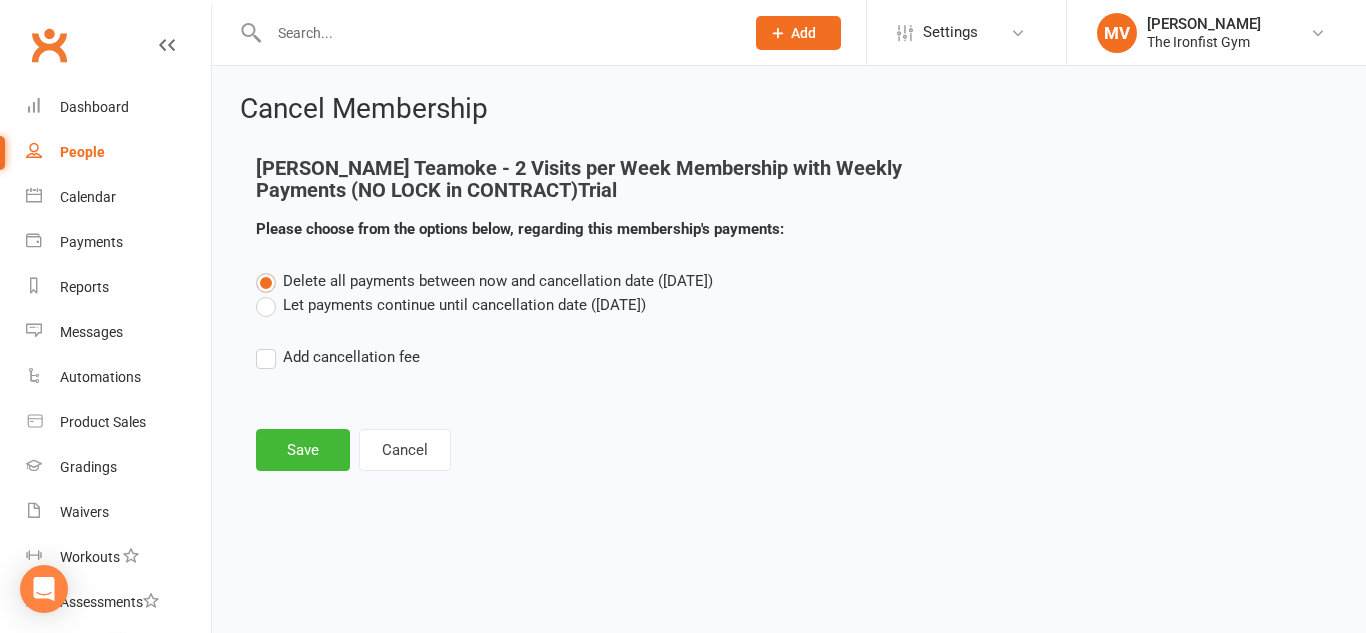 click on "Let payments continue until cancellation date ([DATE])" at bounding box center [451, 305] 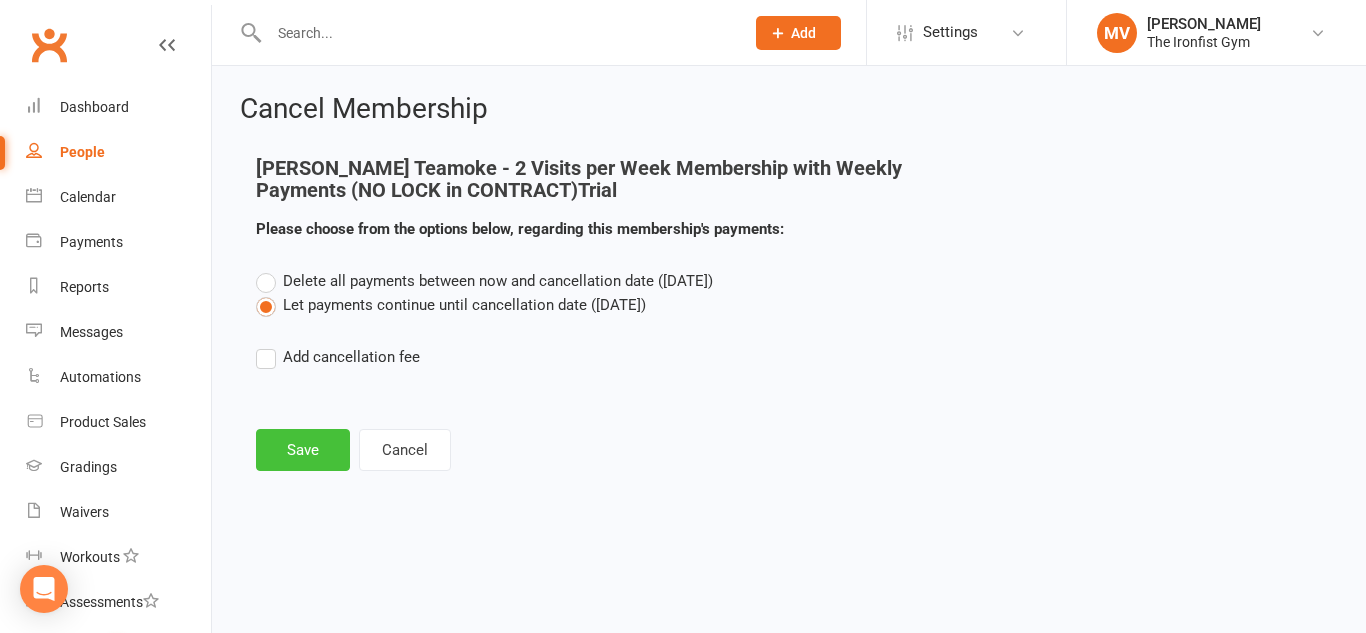 click on "Save" at bounding box center [303, 450] 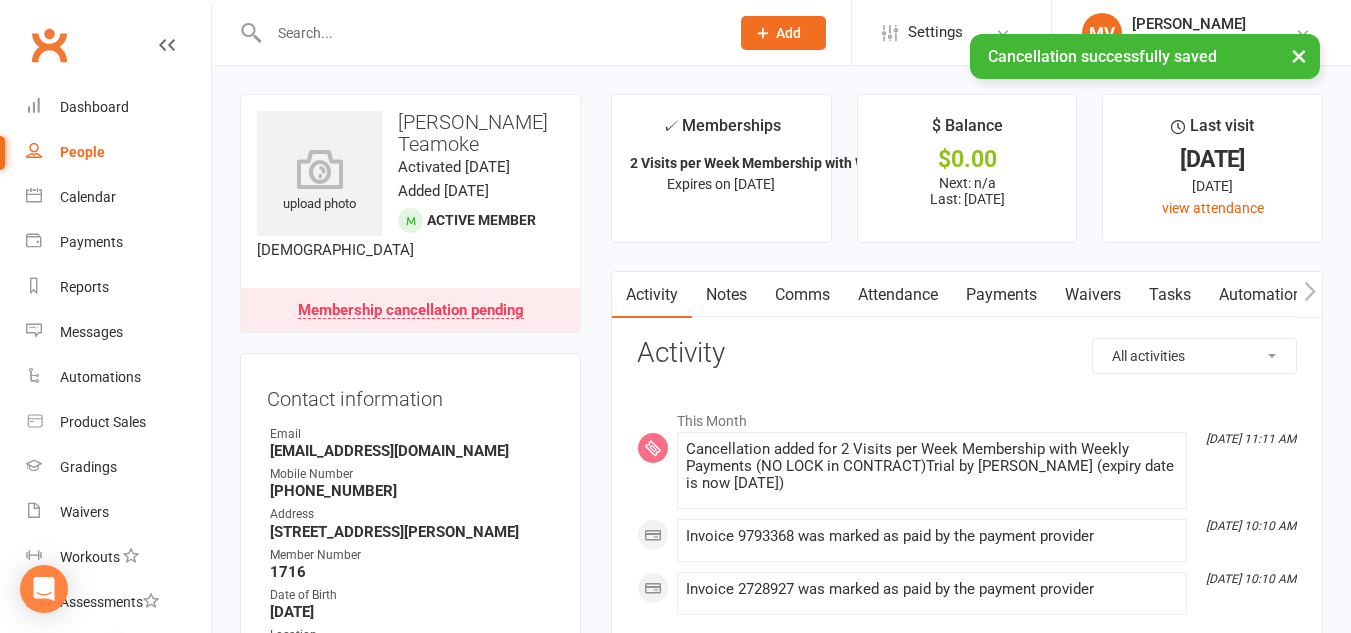 drag, startPoint x: 1021, startPoint y: 285, endPoint x: 1030, endPoint y: 290, distance: 10.29563 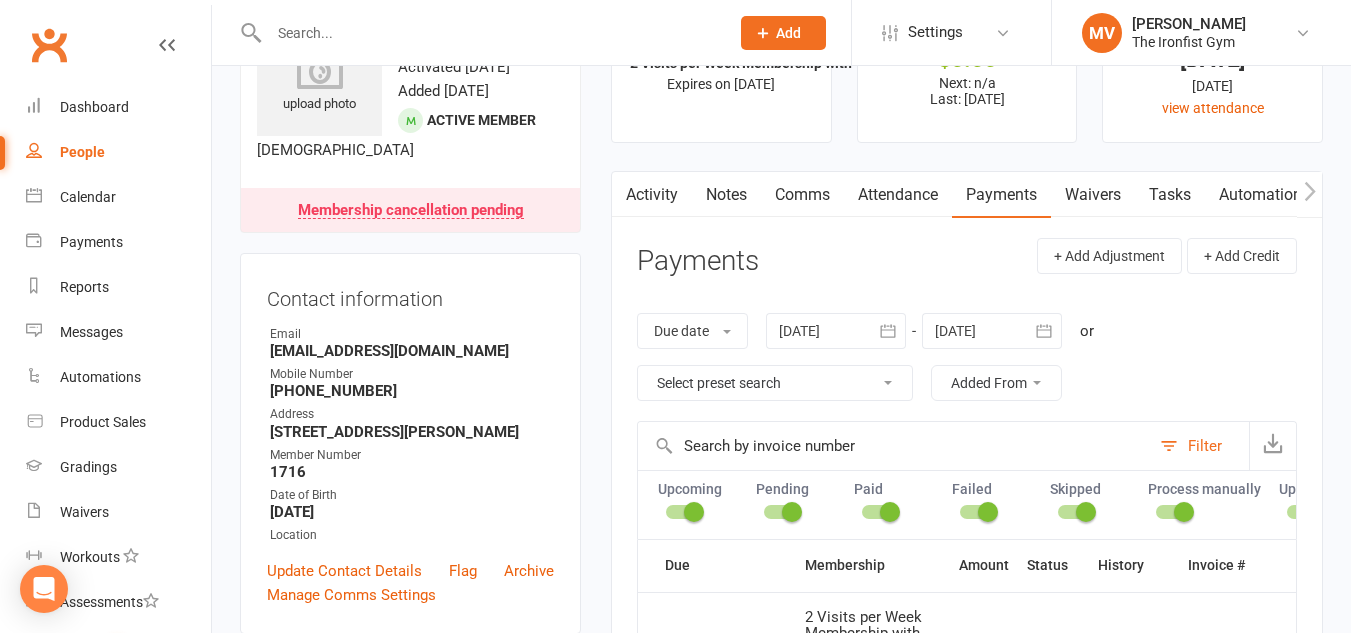scroll, scrollTop: 0, scrollLeft: 0, axis: both 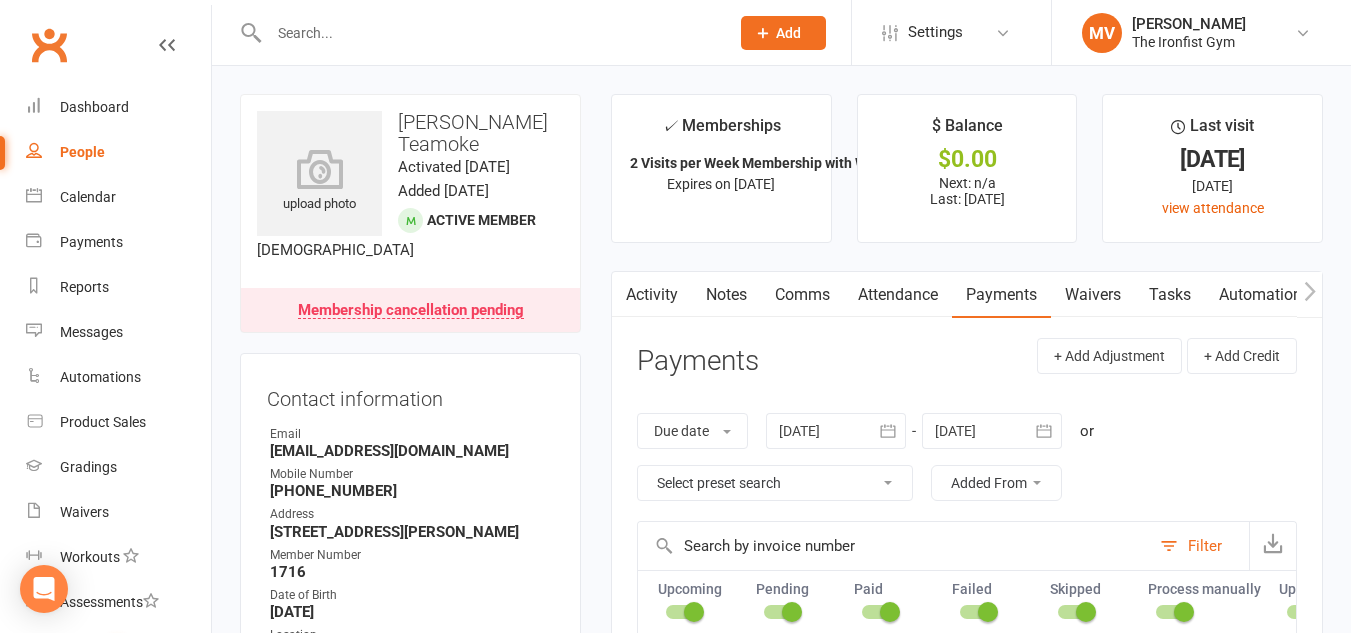 click at bounding box center (489, 33) 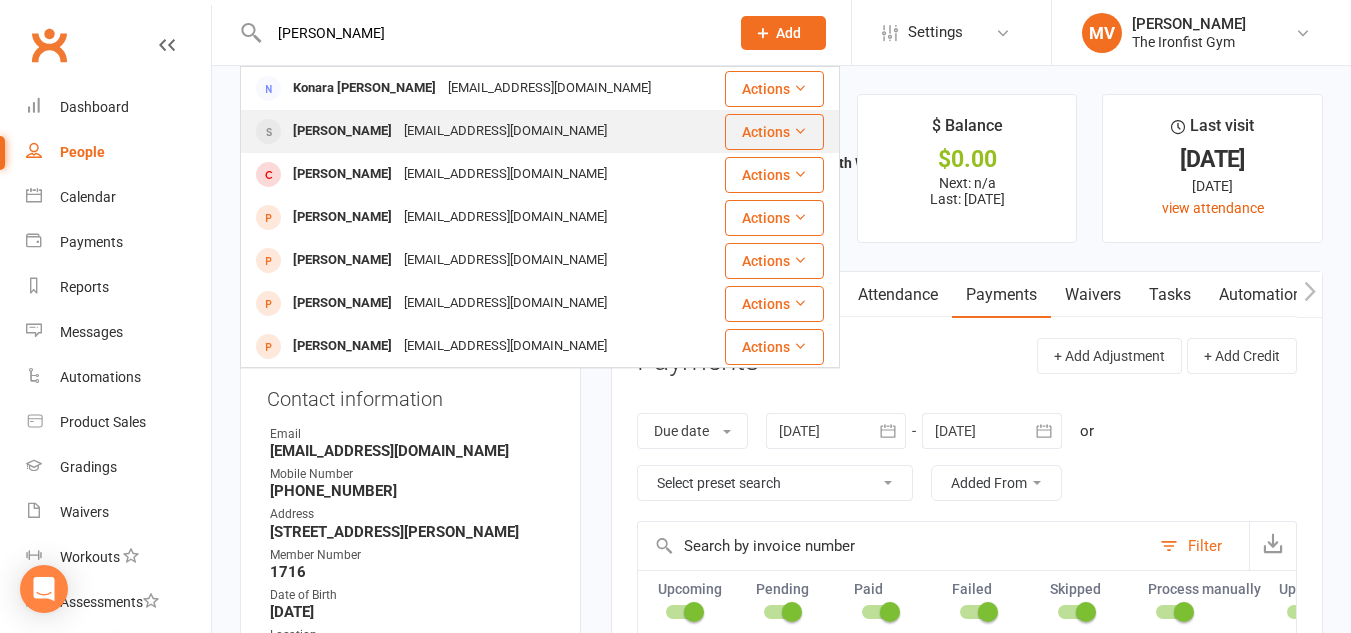 type on "[PERSON_NAME]" 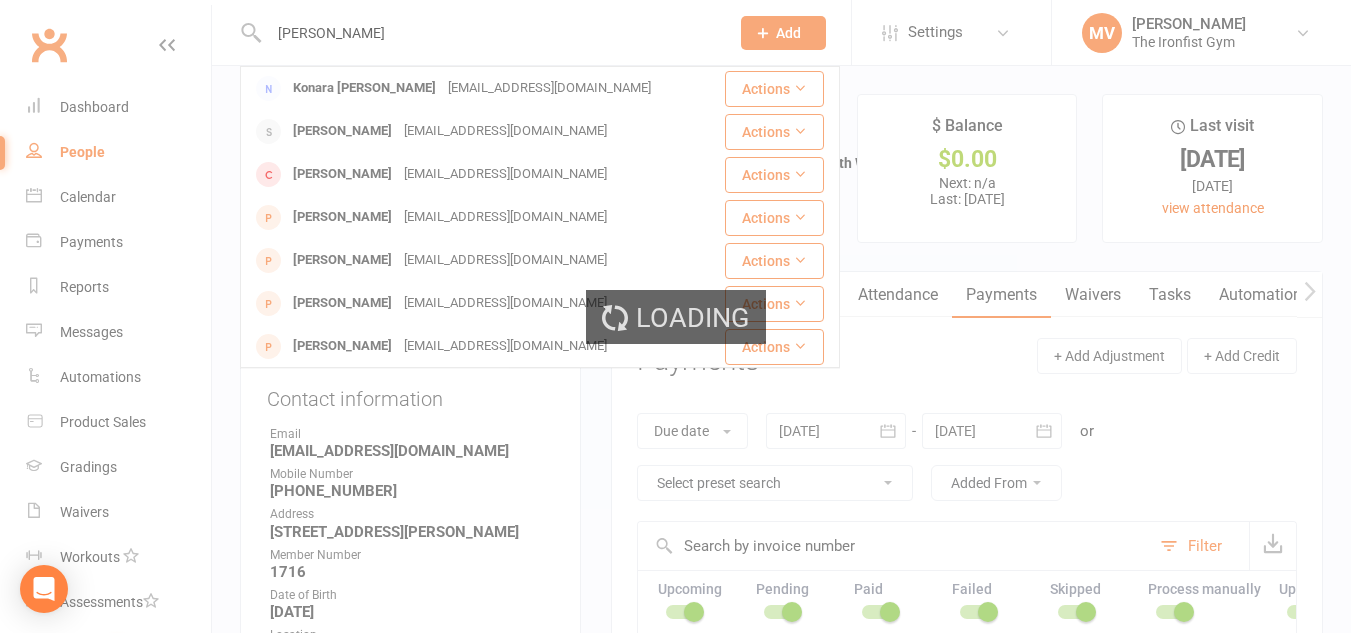 type 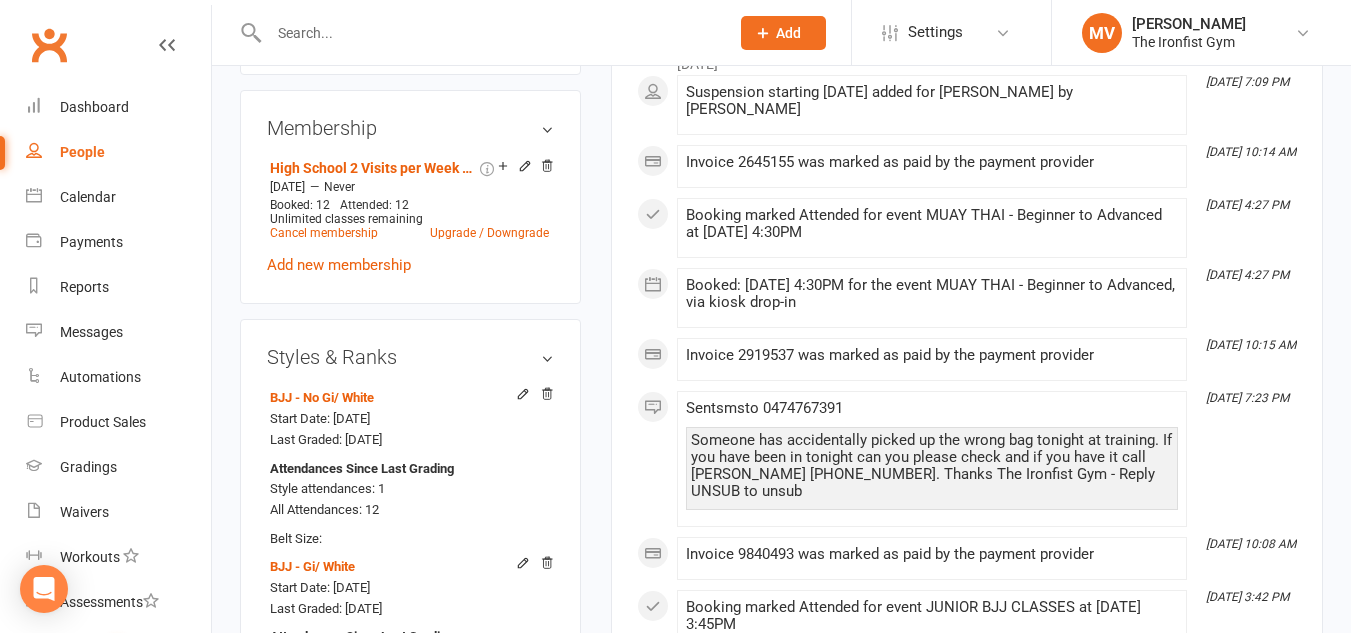 scroll, scrollTop: 700, scrollLeft: 0, axis: vertical 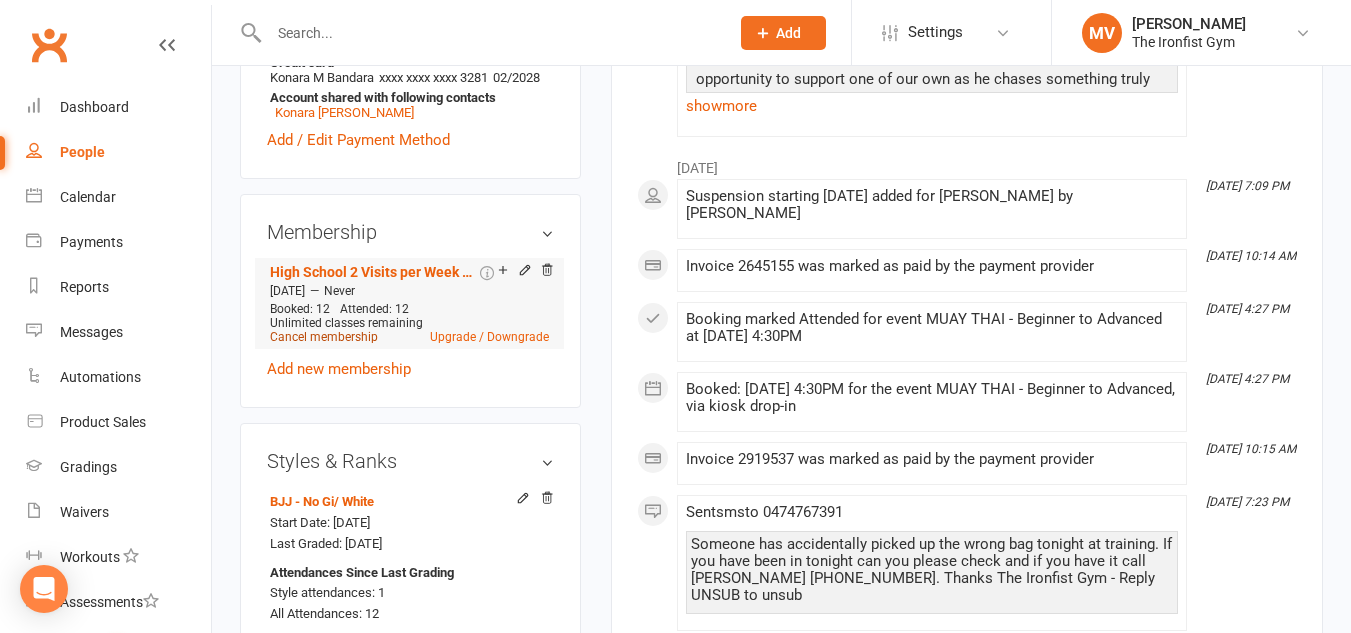 click on "Cancel membership" at bounding box center (324, 337) 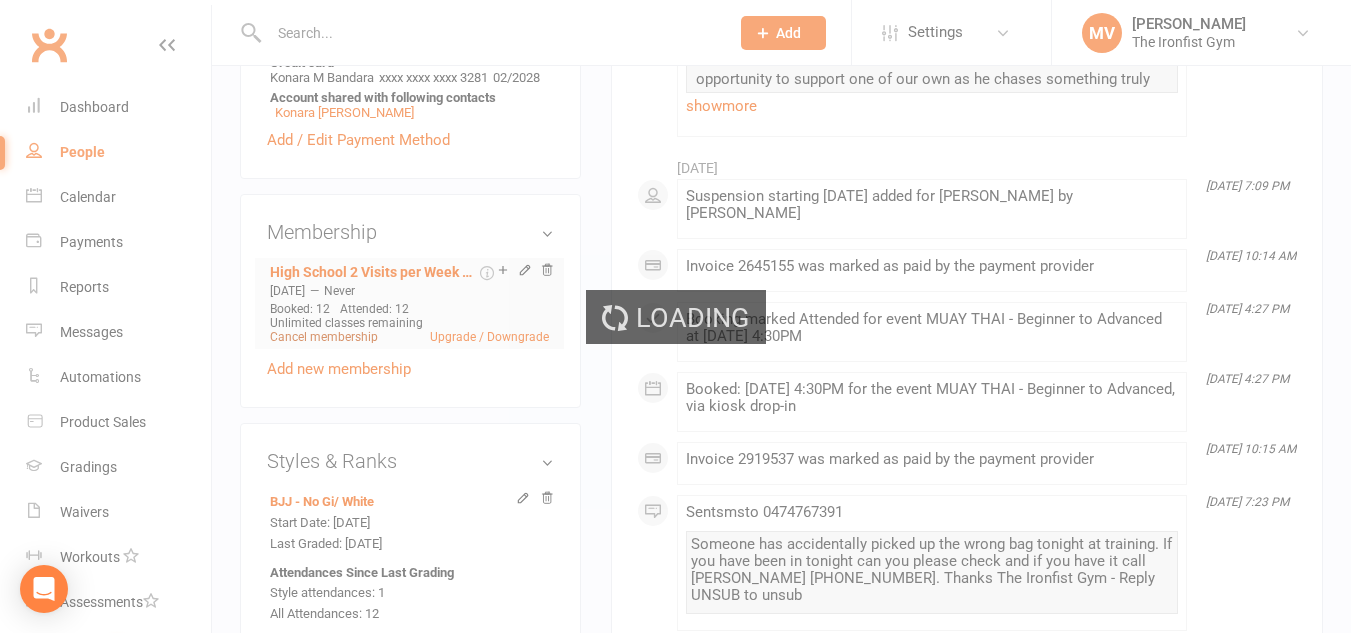 click on "Prospect
Member
Non-attending contact
Class / event
Appointment
Grading event
Task
Membership plan
Bulk message
Add
Settings Membership Plans Event Templates Appointment Types Website Image Library Customize Contacts Bulk Imports Users Account Profile Clubworx API MV [PERSON_NAME] The Ironfist Gym My profile Help Terms & conditions  Privacy policy  Sign out Clubworx Dashboard People Calendar Payments Reports Messages   Automations   Product Sales Gradings   Waivers   Workouts   Assessments  Tasks   3 What's New Check-in Kiosk modes General attendance Roll call Class check-in [PERSON_NAME]-Rattle was updated successfully × × Cancellation successfully saved × Save failed. Please fix the errors below × upload photo change photo" at bounding box center (675, 1457) 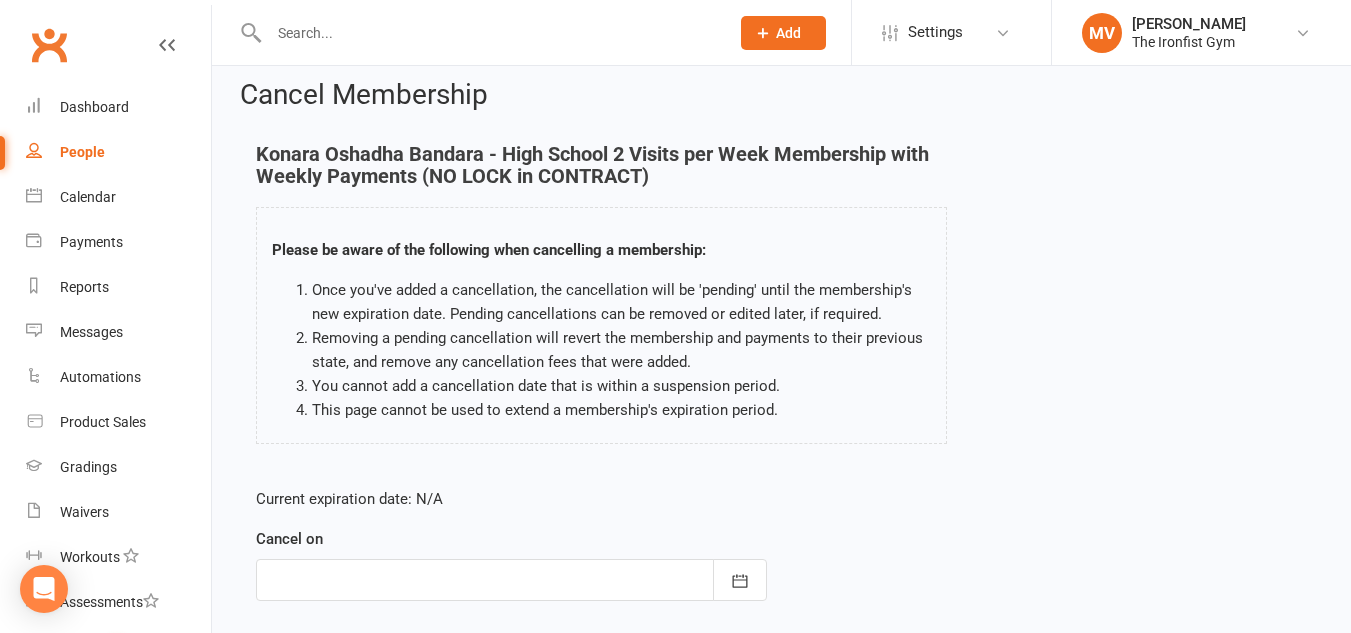 scroll, scrollTop: 253, scrollLeft: 0, axis: vertical 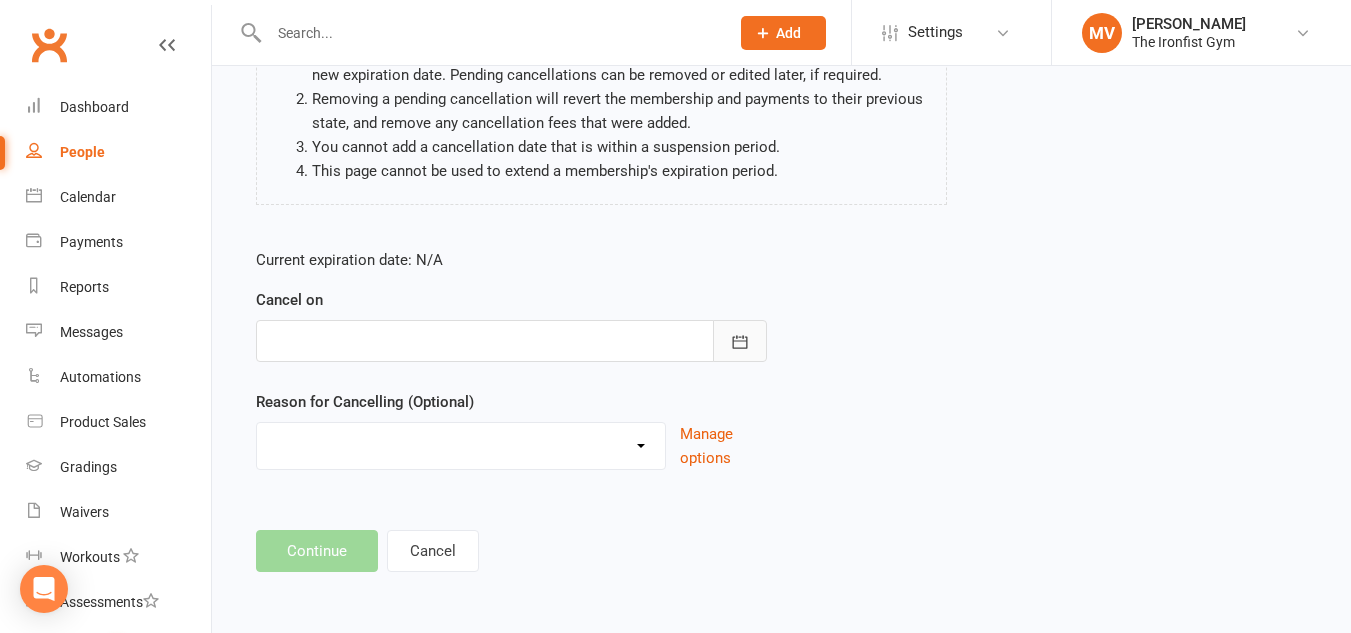 click at bounding box center [740, 341] 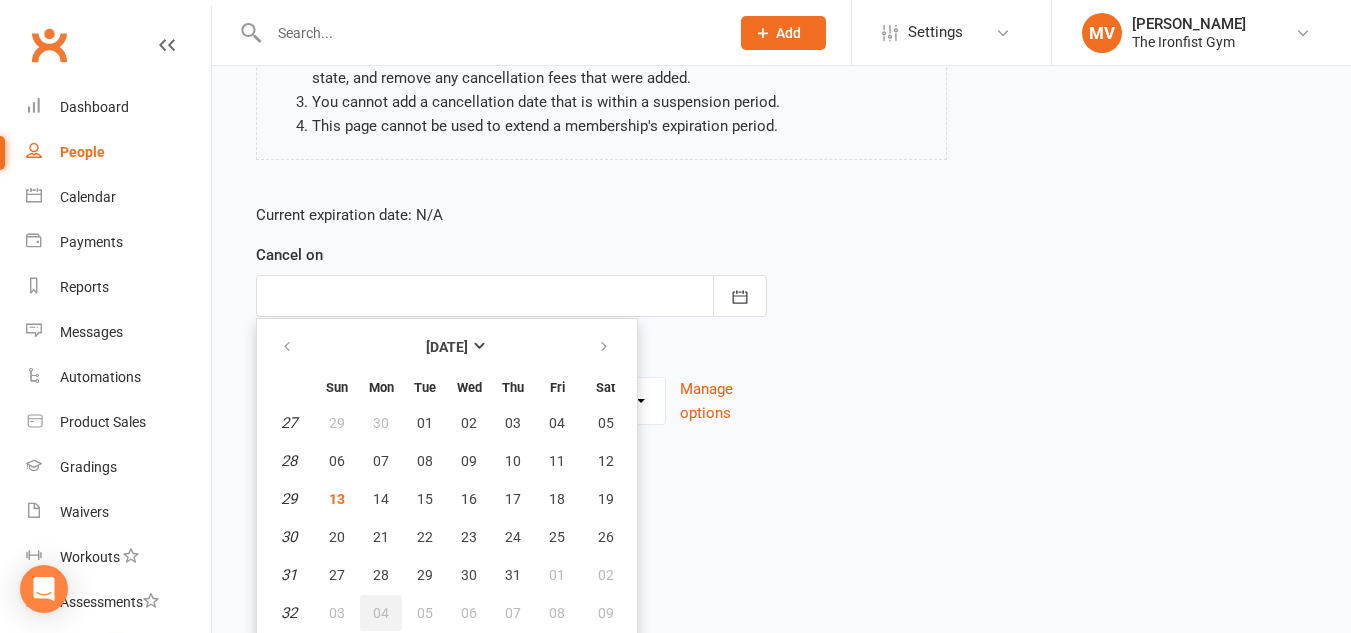 click on "04" at bounding box center (381, 613) 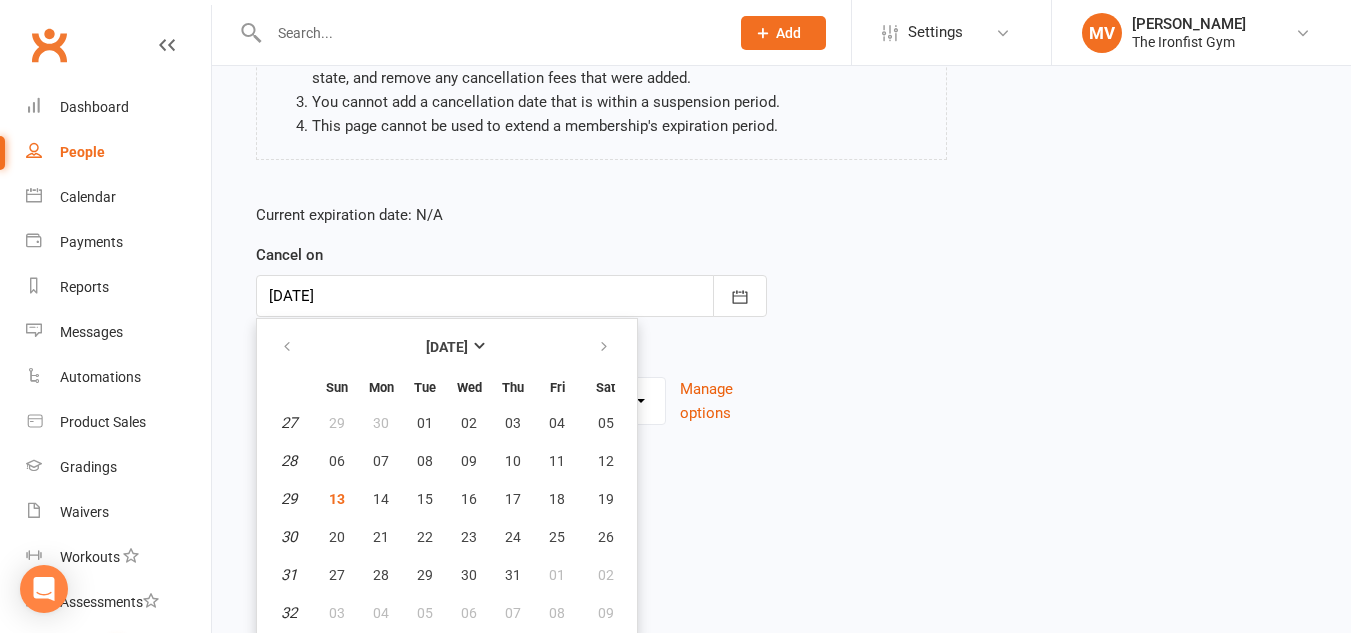 scroll, scrollTop: 253, scrollLeft: 0, axis: vertical 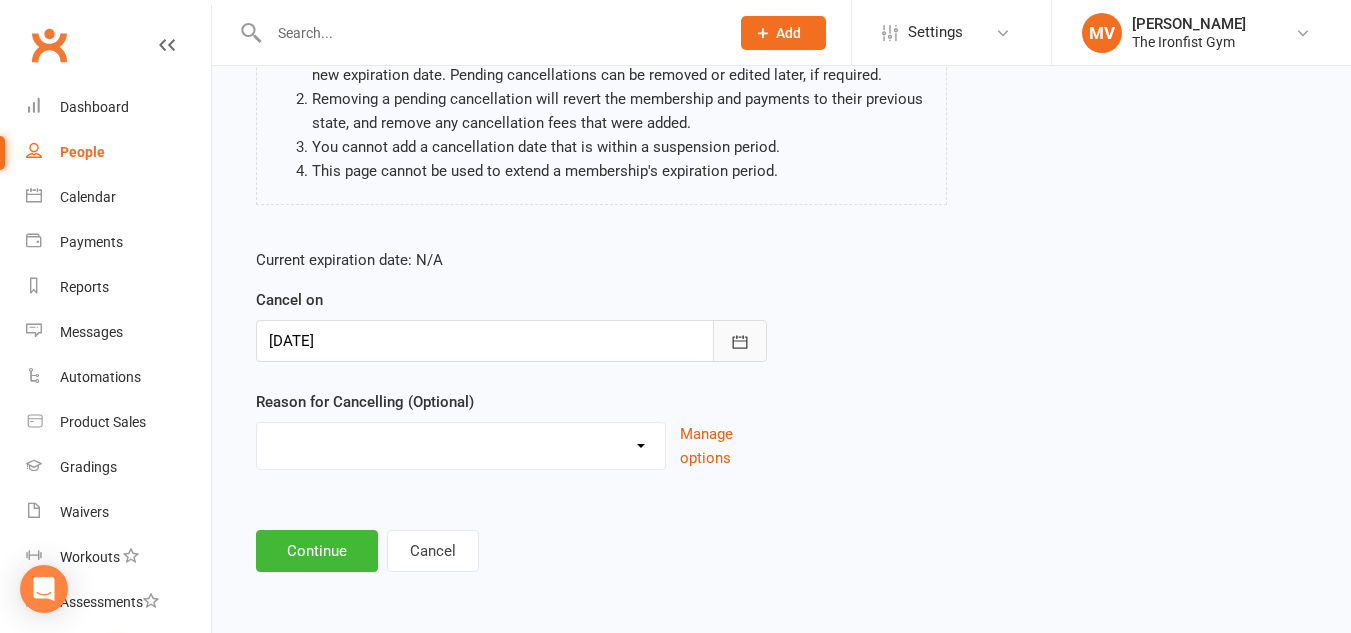drag, startPoint x: 758, startPoint y: 328, endPoint x: 743, endPoint y: 338, distance: 18.027756 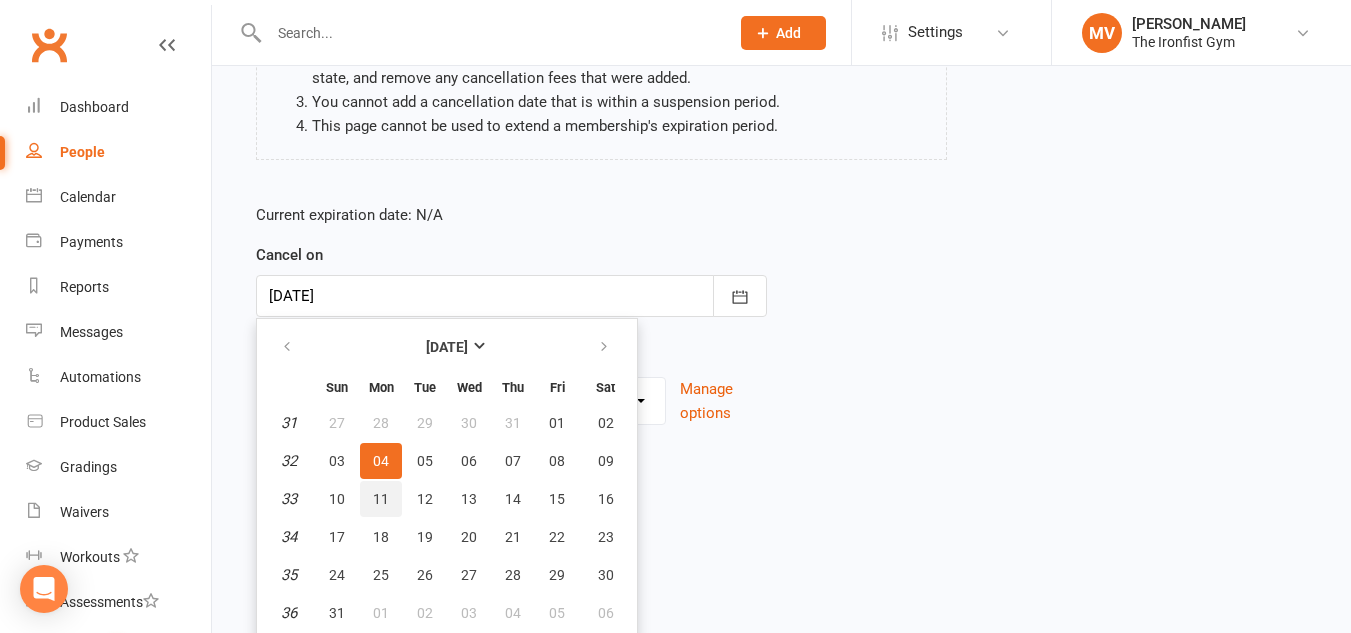 click on "11" at bounding box center (381, 499) 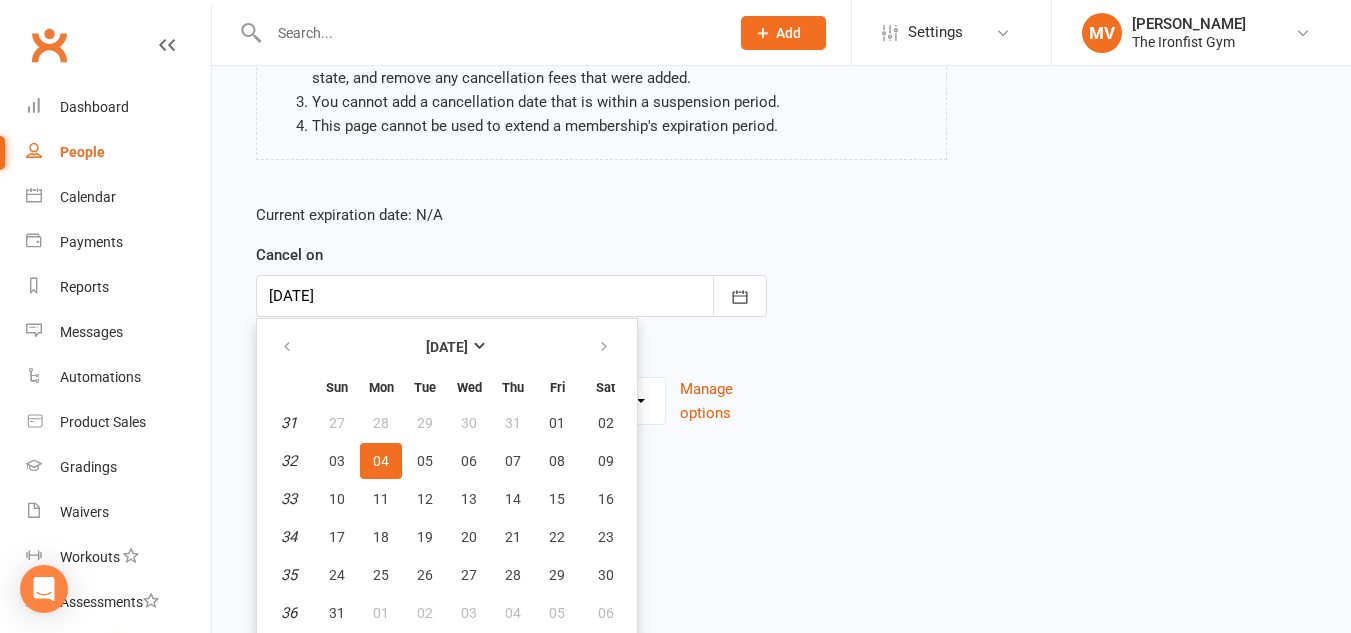 type on "[DATE]" 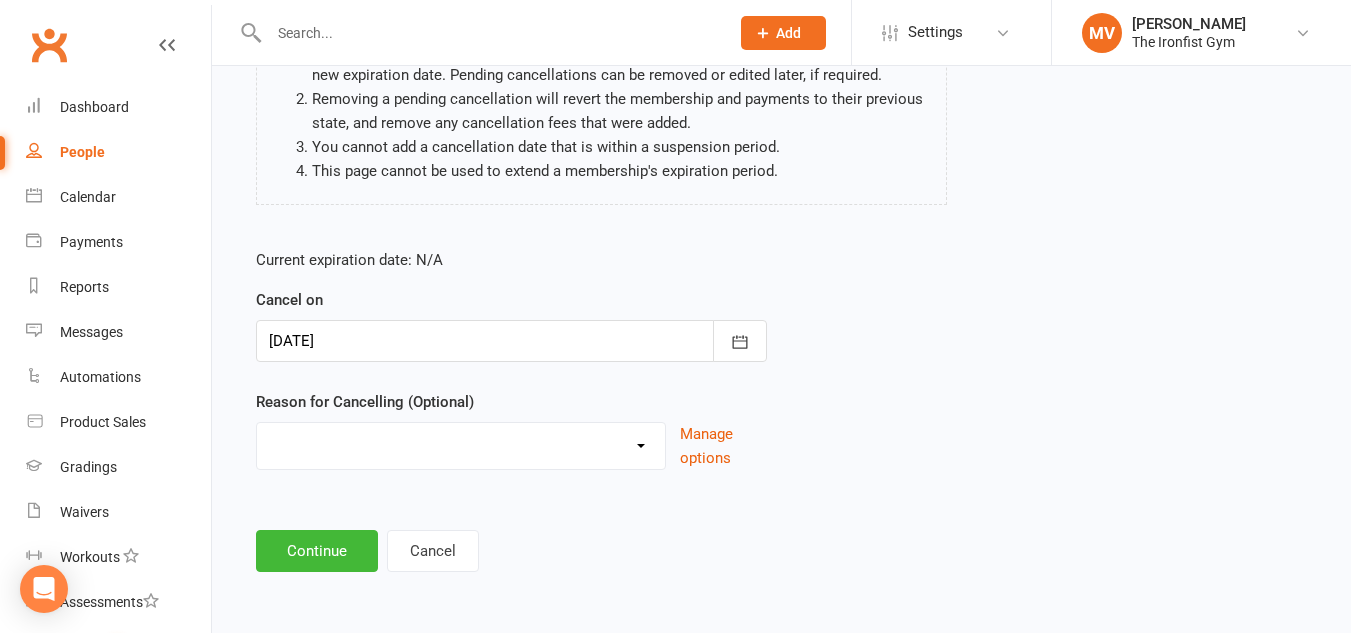 scroll, scrollTop: 253, scrollLeft: 0, axis: vertical 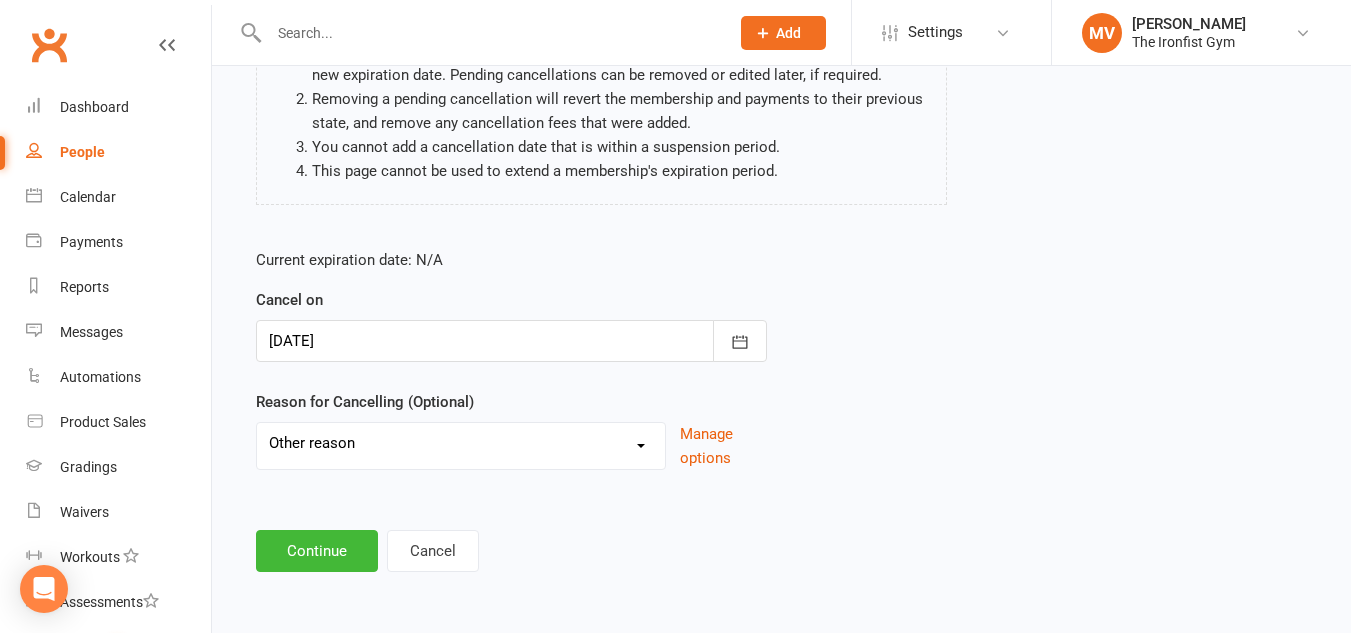 click on "Defaulted Payments  Double Up with Transfer Downgrade End of PIF Term Failed Payments - Balance paid  Holiday Injury Upgrade Upgrade 2 visit Other reason" at bounding box center [461, 443] 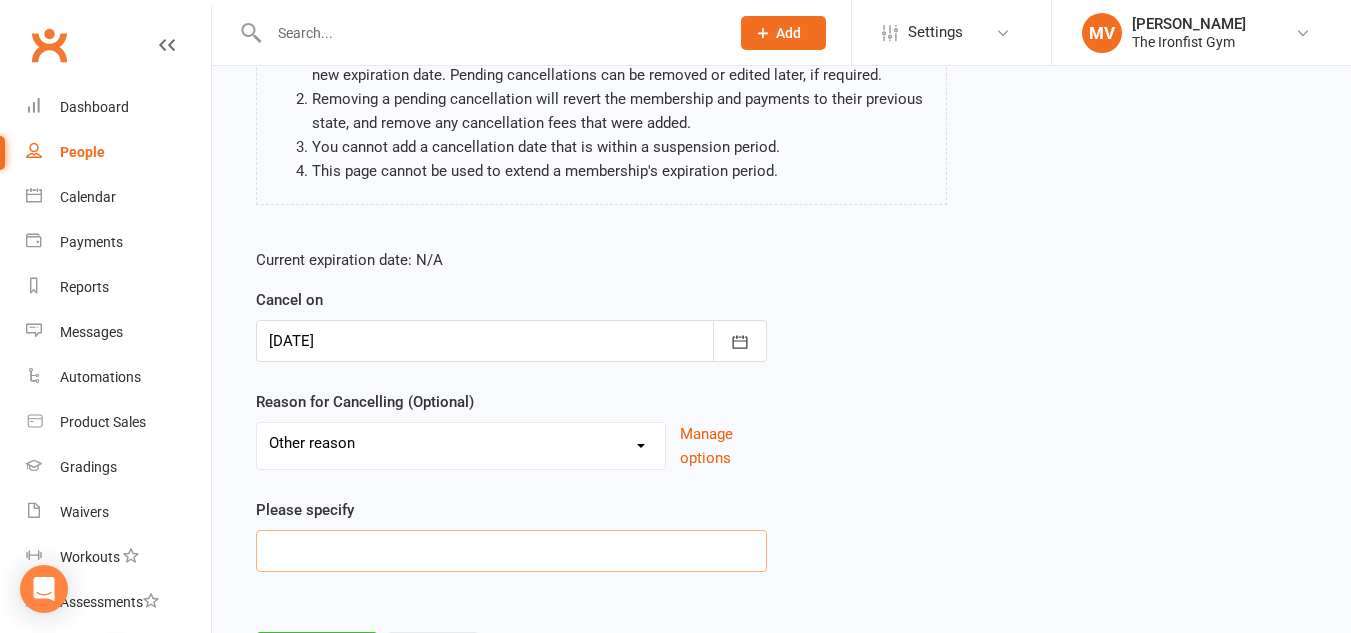 click at bounding box center (511, 551) 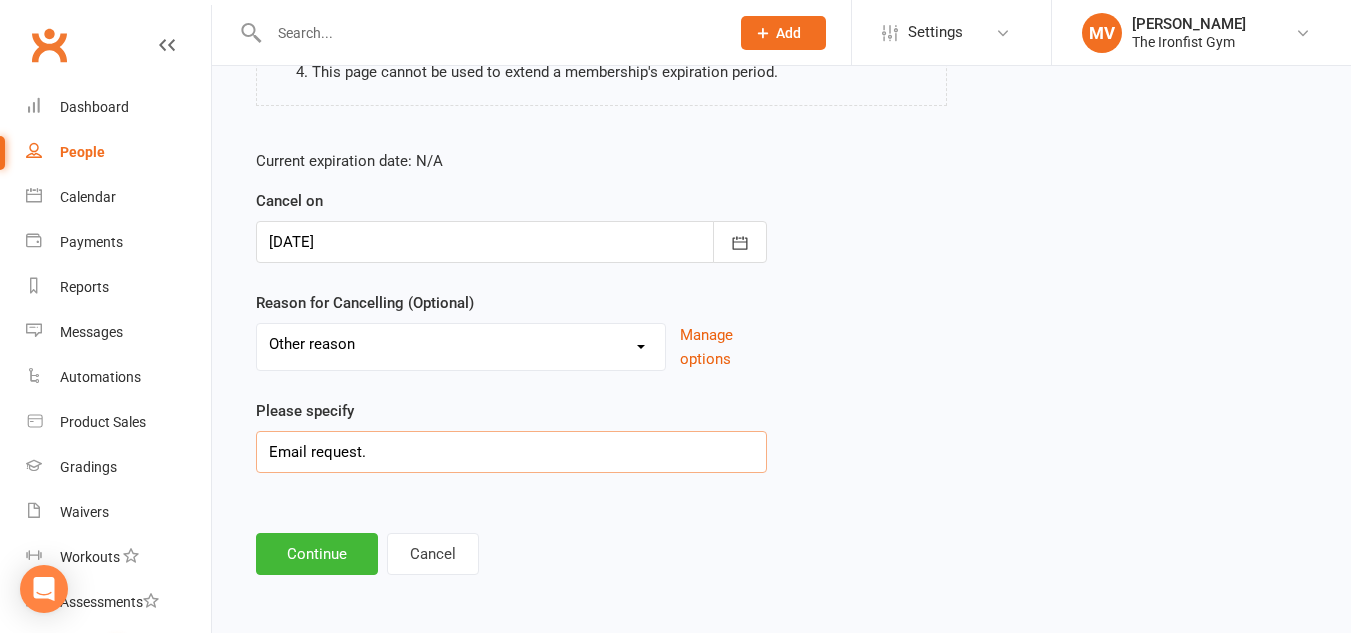 scroll, scrollTop: 355, scrollLeft: 0, axis: vertical 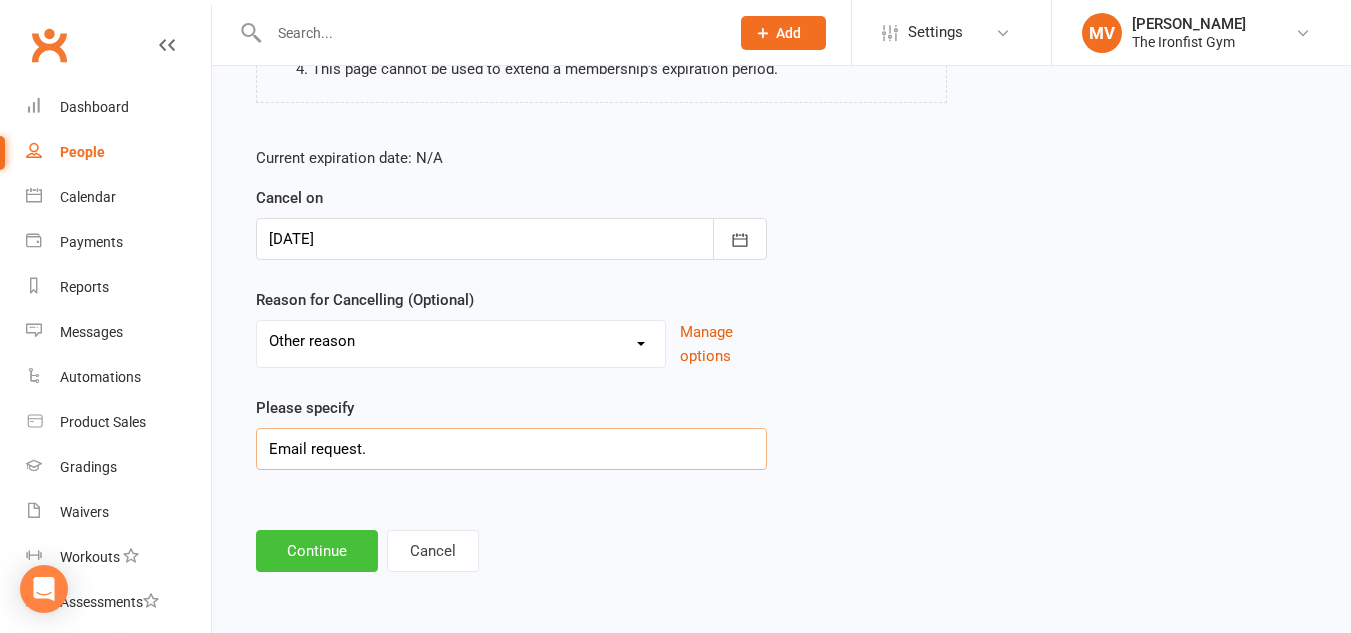 type on "Email request." 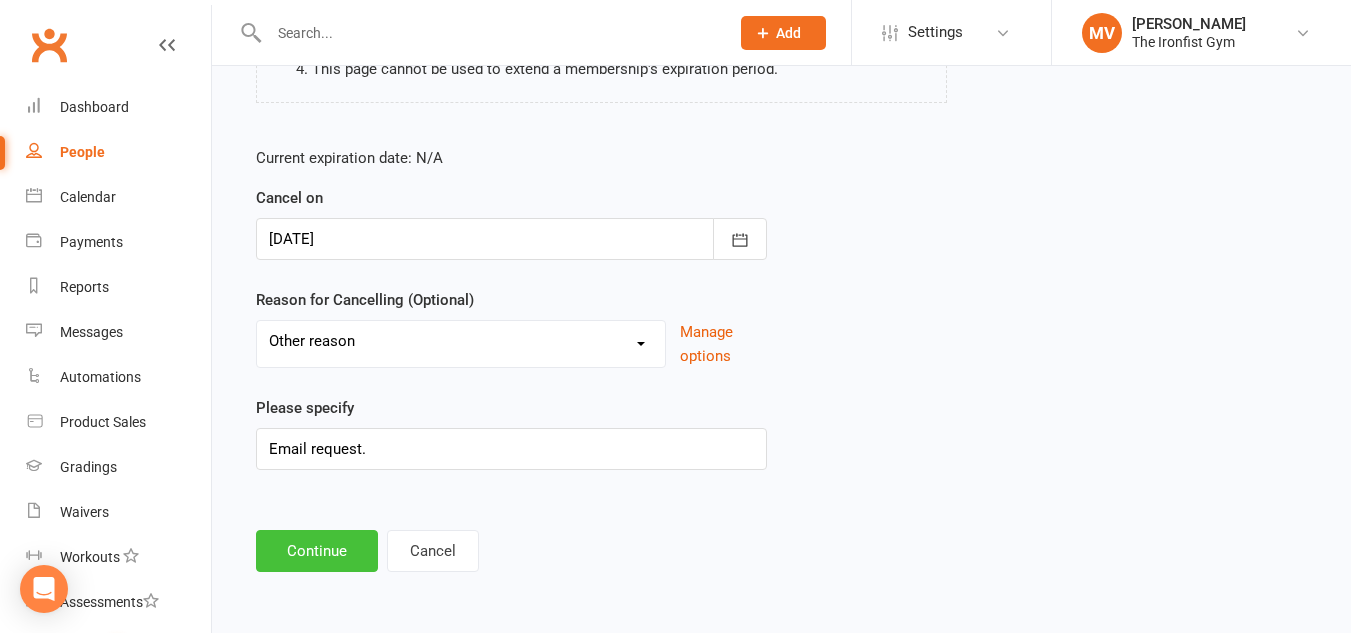 click on "Continue" at bounding box center [317, 551] 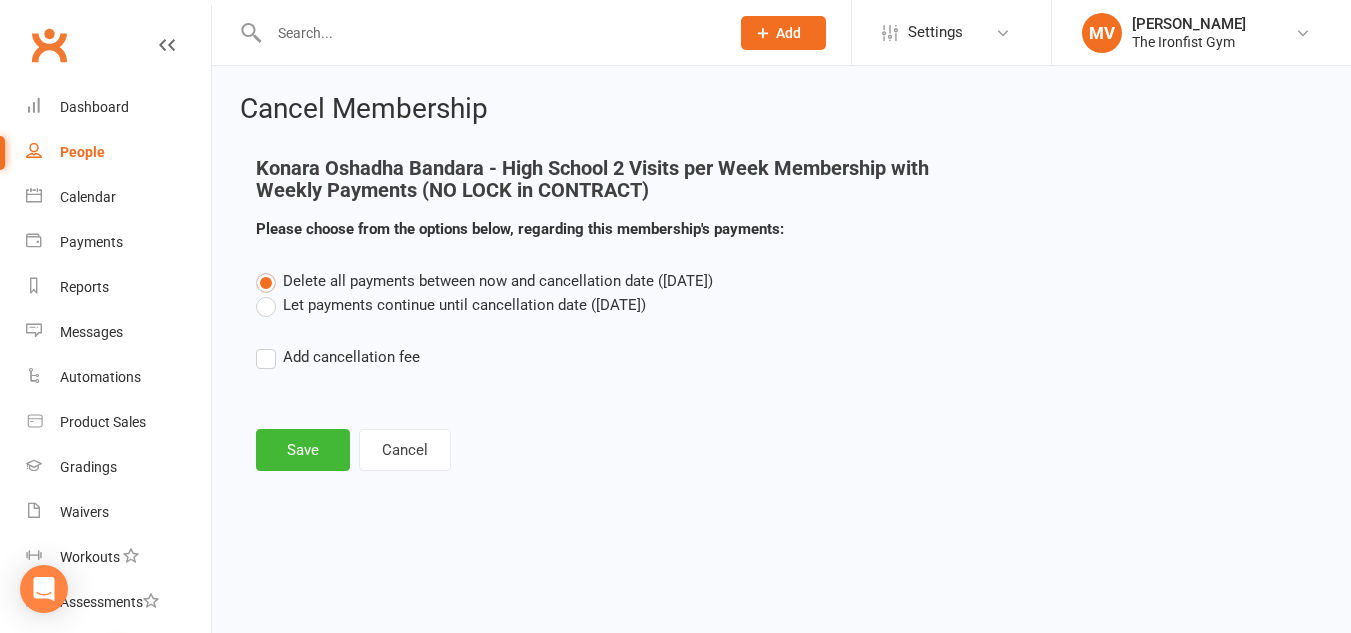 scroll, scrollTop: 0, scrollLeft: 0, axis: both 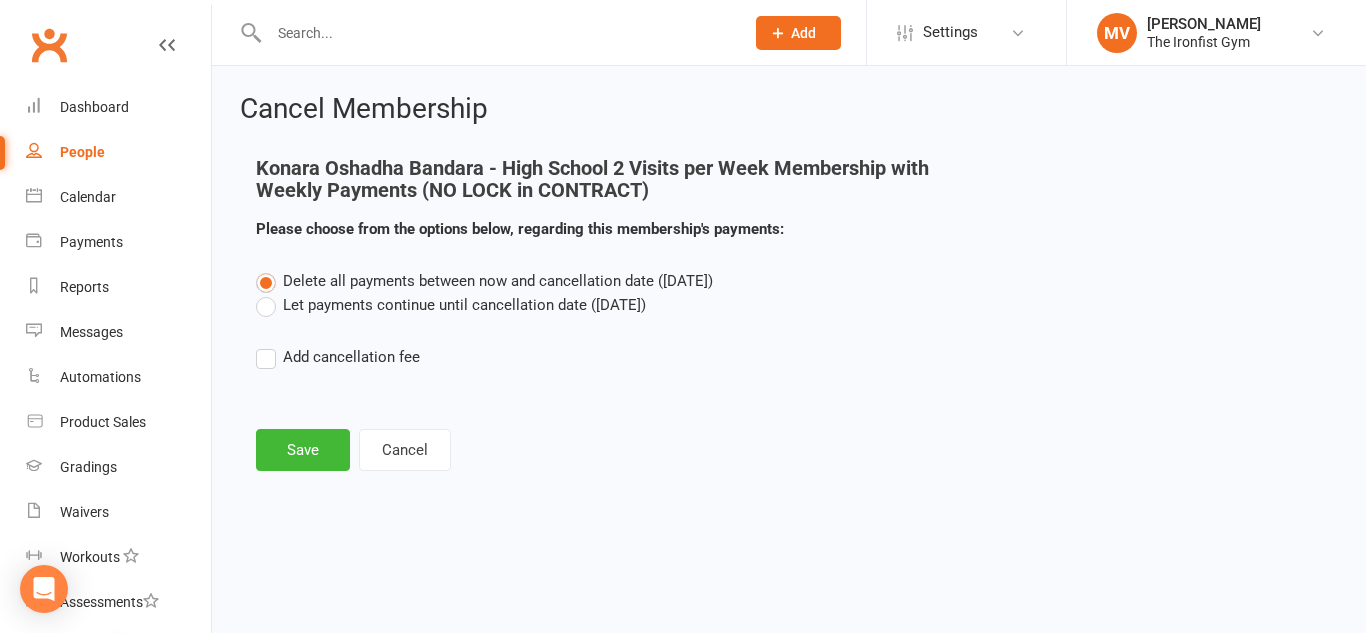 click on "Let payments continue until cancellation date ([DATE])" at bounding box center (451, 305) 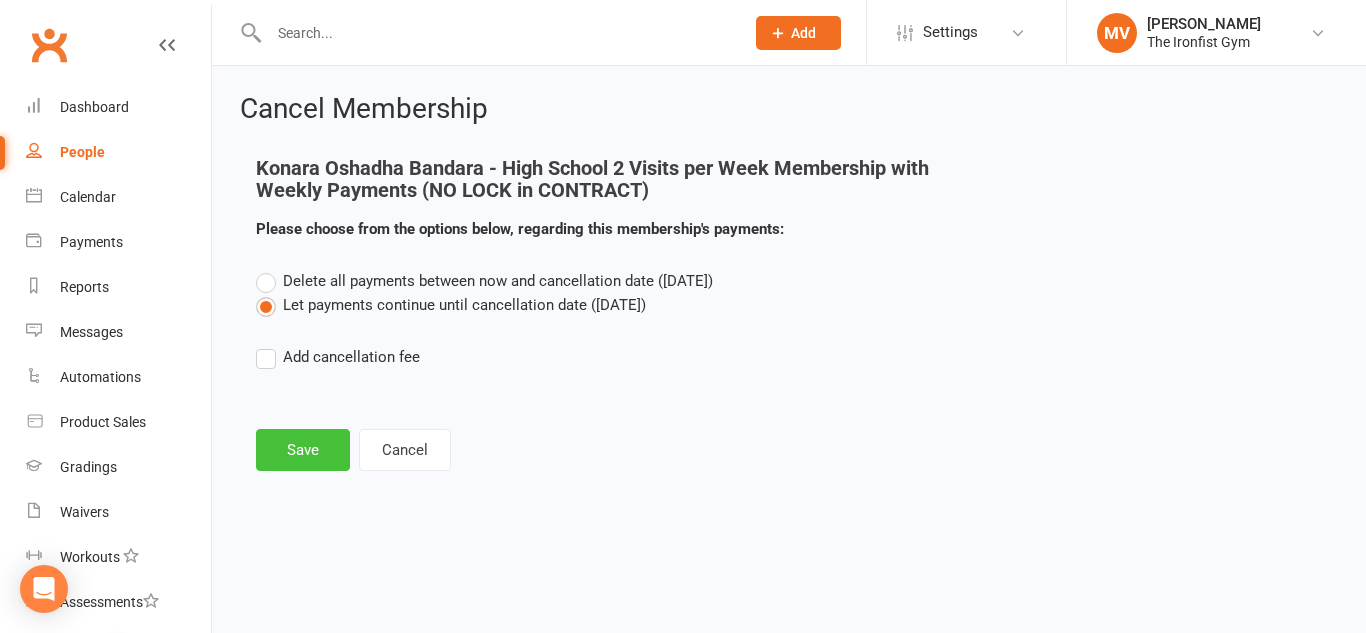 click on "Save" at bounding box center (303, 450) 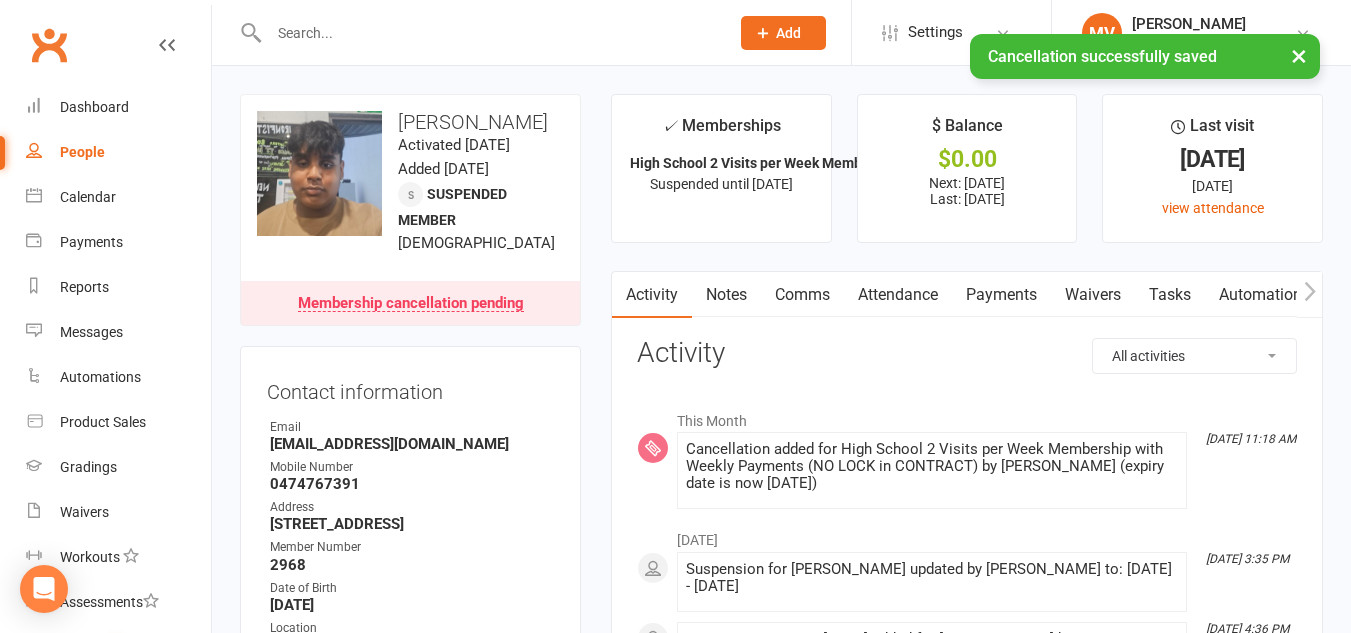click on "Payments" at bounding box center [1001, 295] 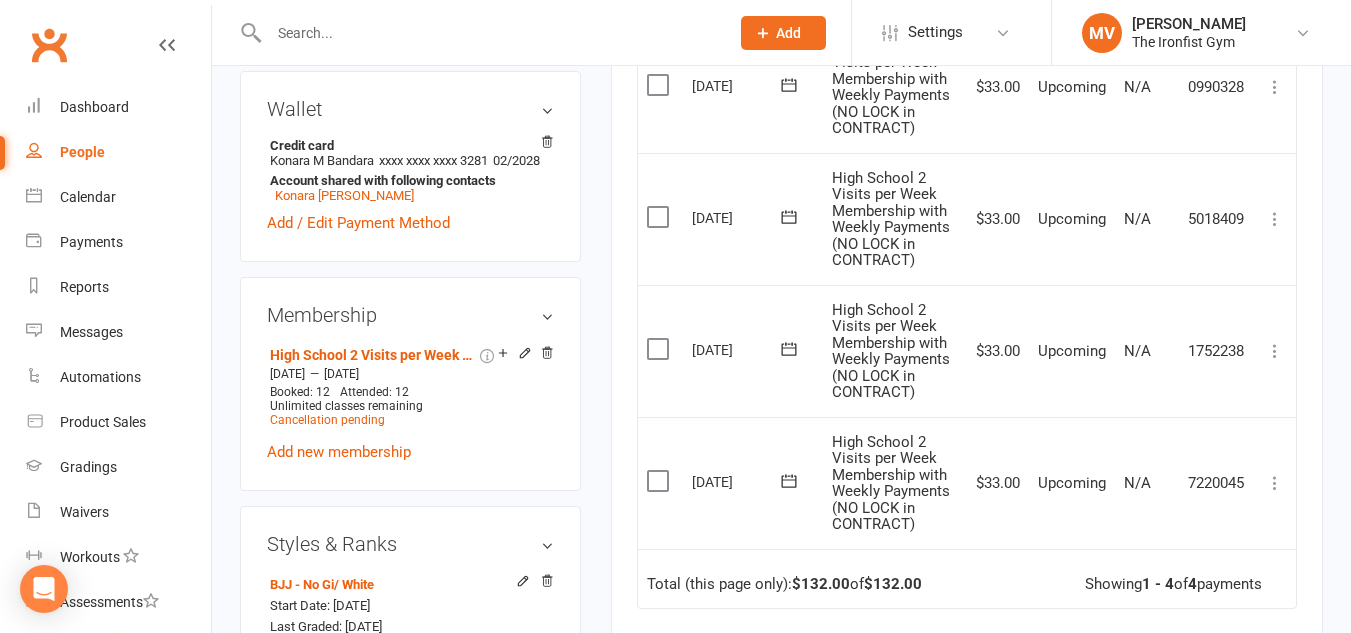 scroll, scrollTop: 300, scrollLeft: 0, axis: vertical 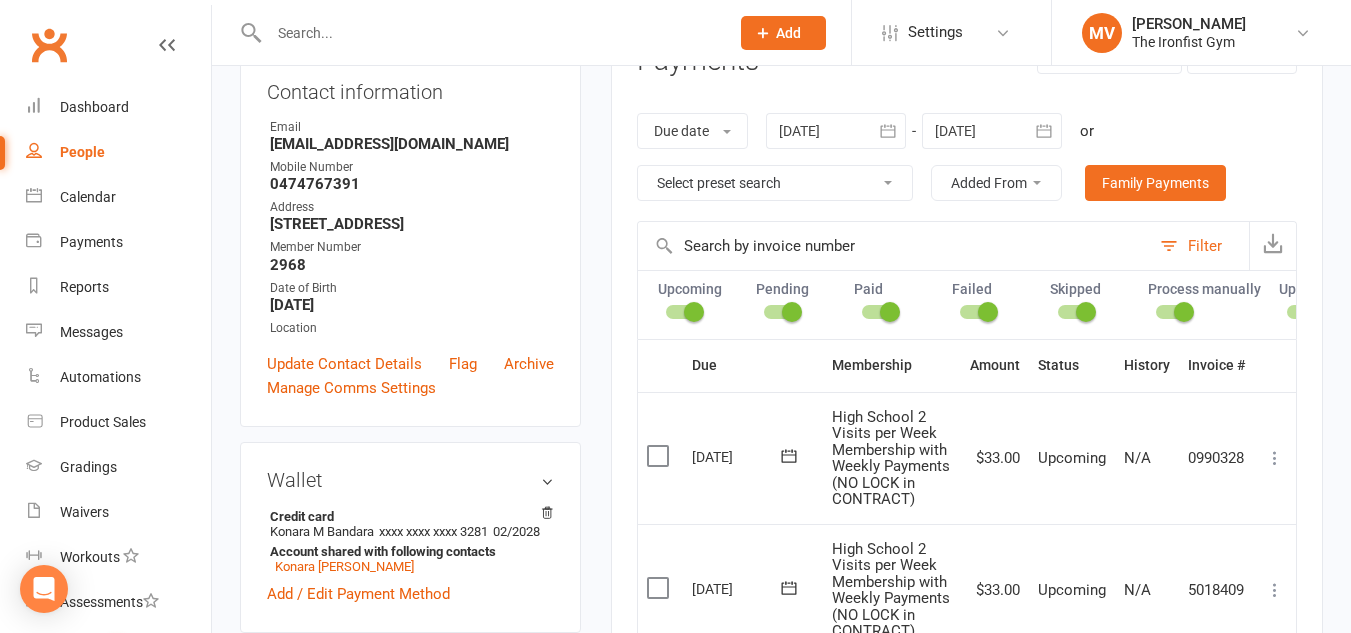 click at bounding box center [489, 33] 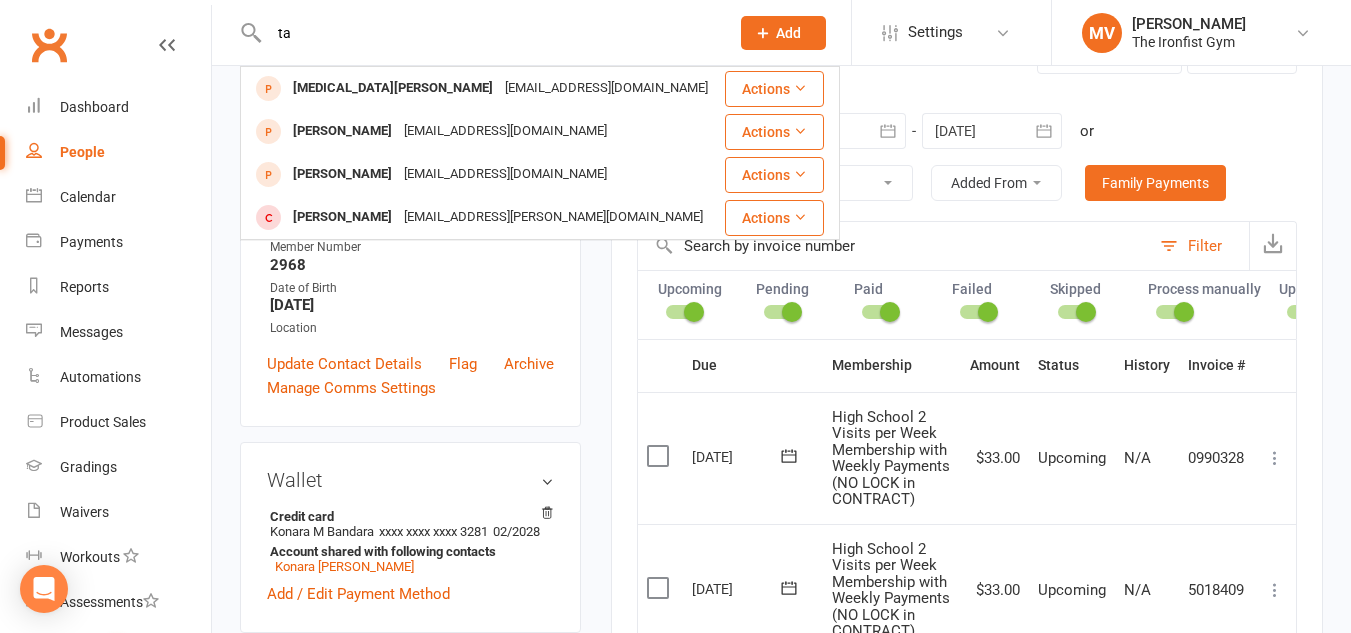 type on "t" 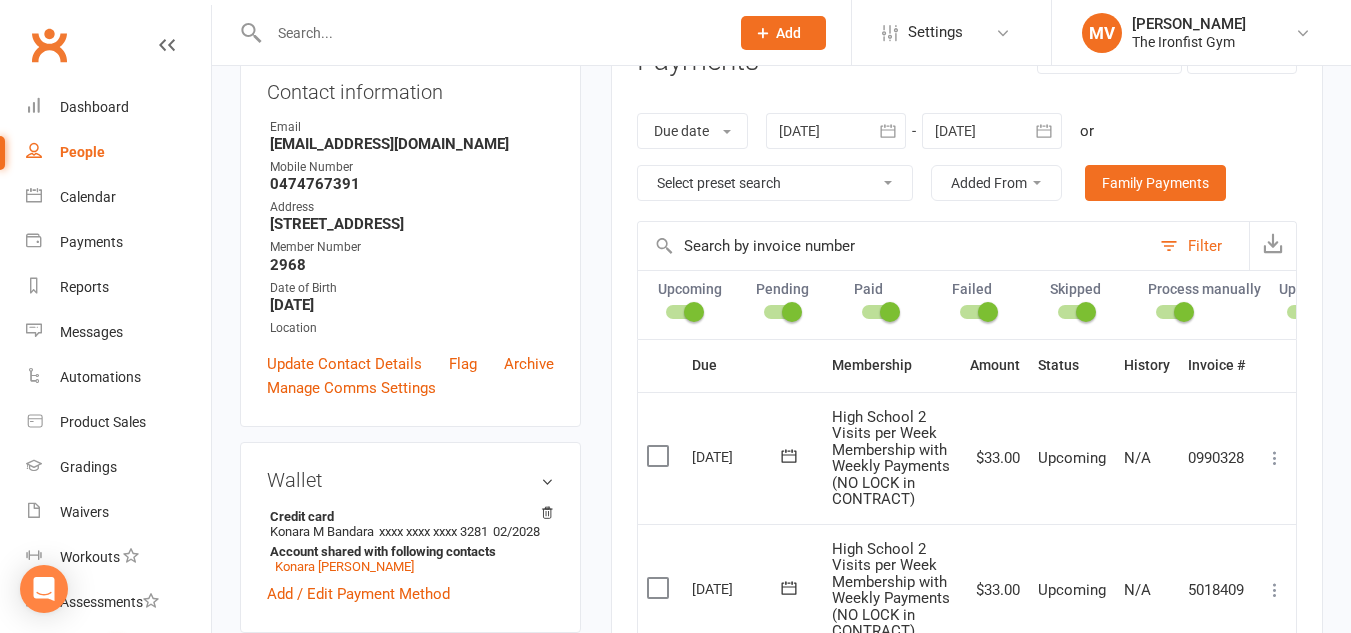 click at bounding box center [489, 33] 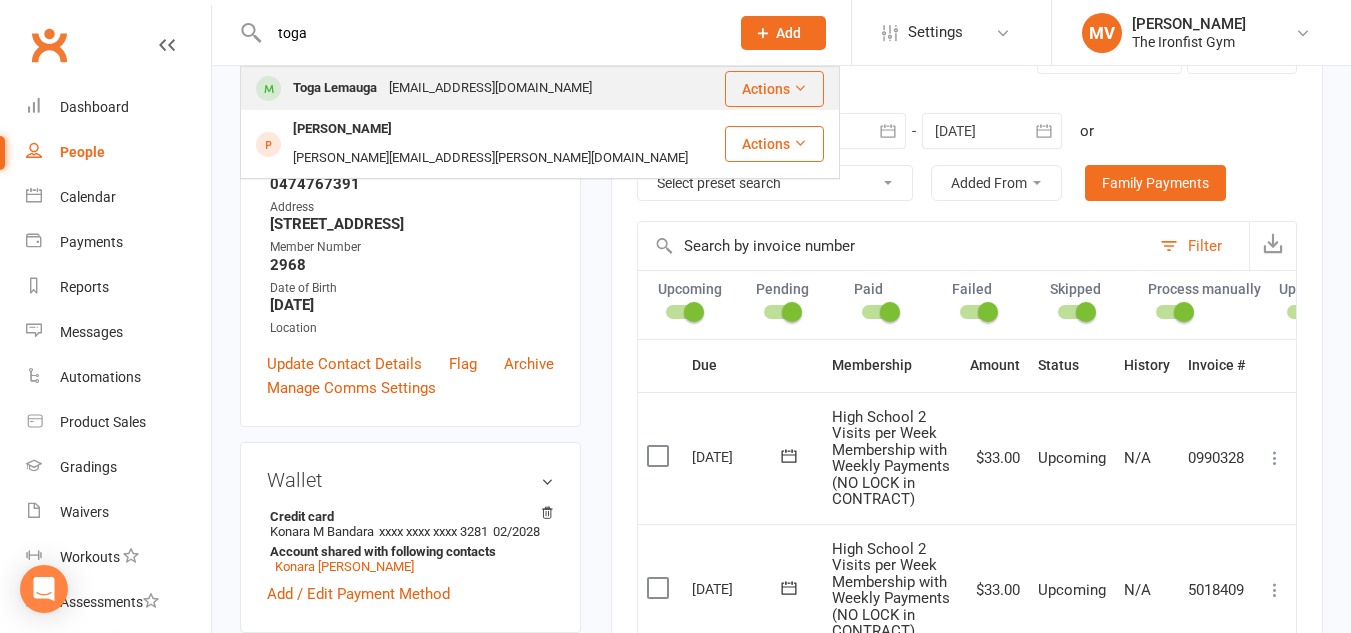 type on "toga" 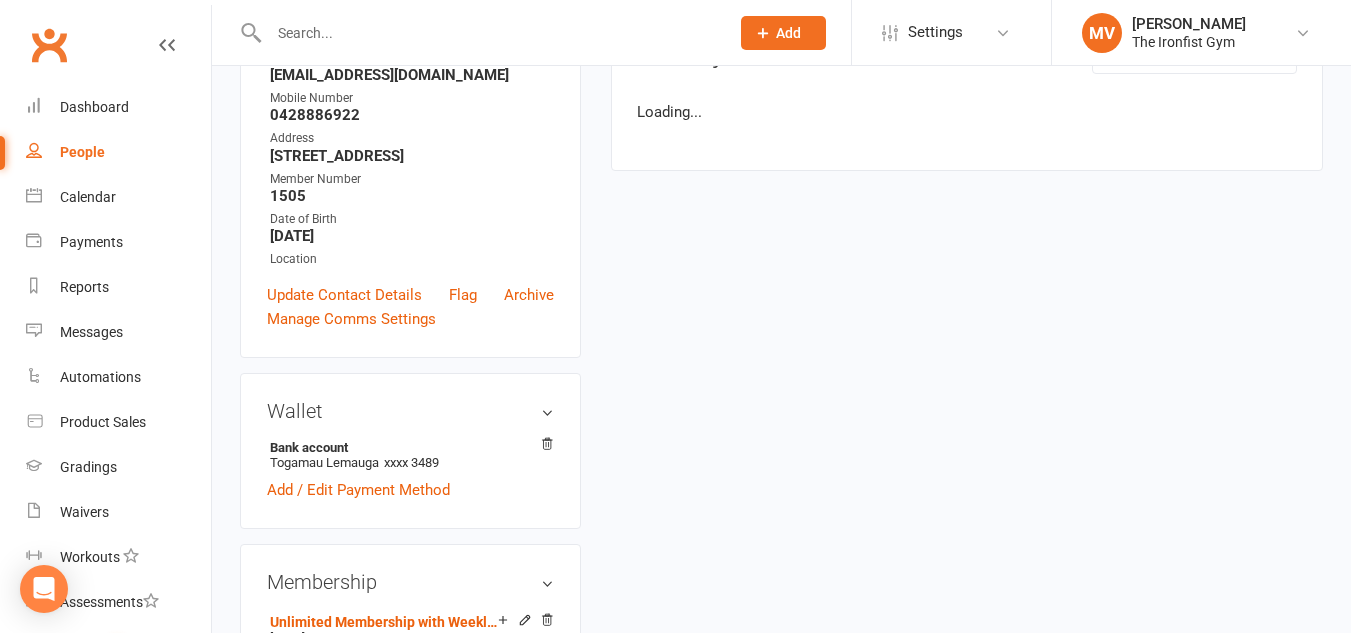 scroll, scrollTop: 0, scrollLeft: 0, axis: both 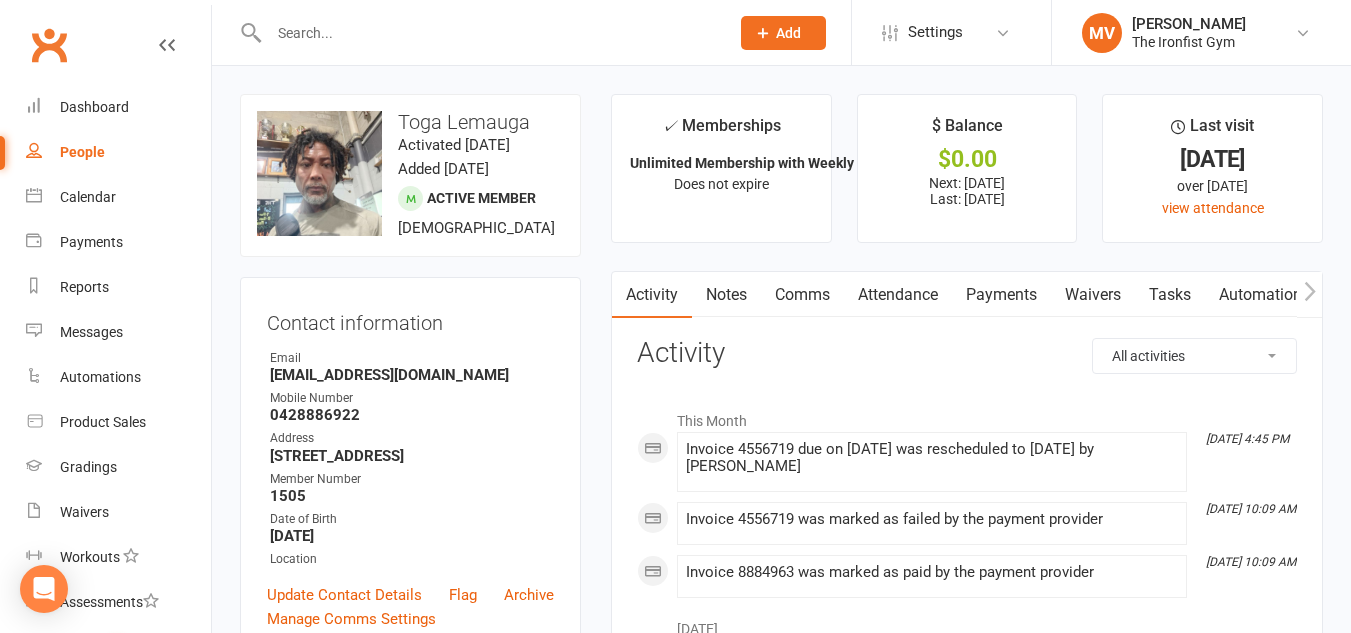 click on "Payments" at bounding box center [1001, 295] 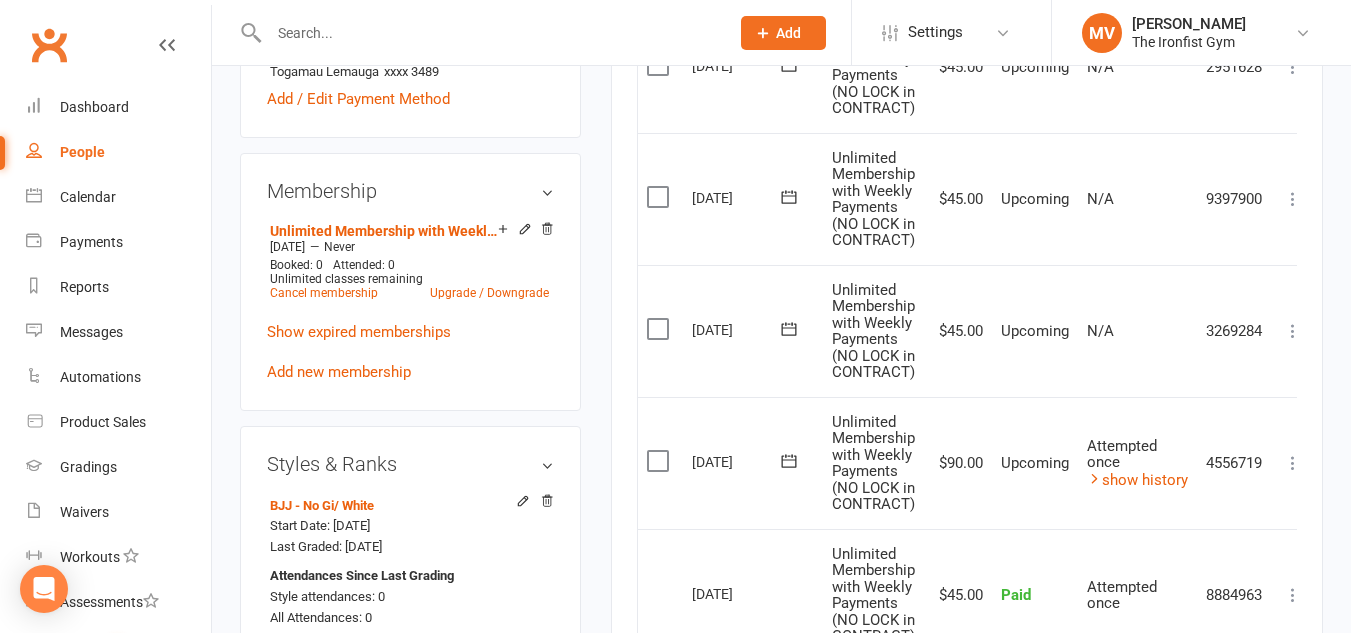 scroll, scrollTop: 700, scrollLeft: 0, axis: vertical 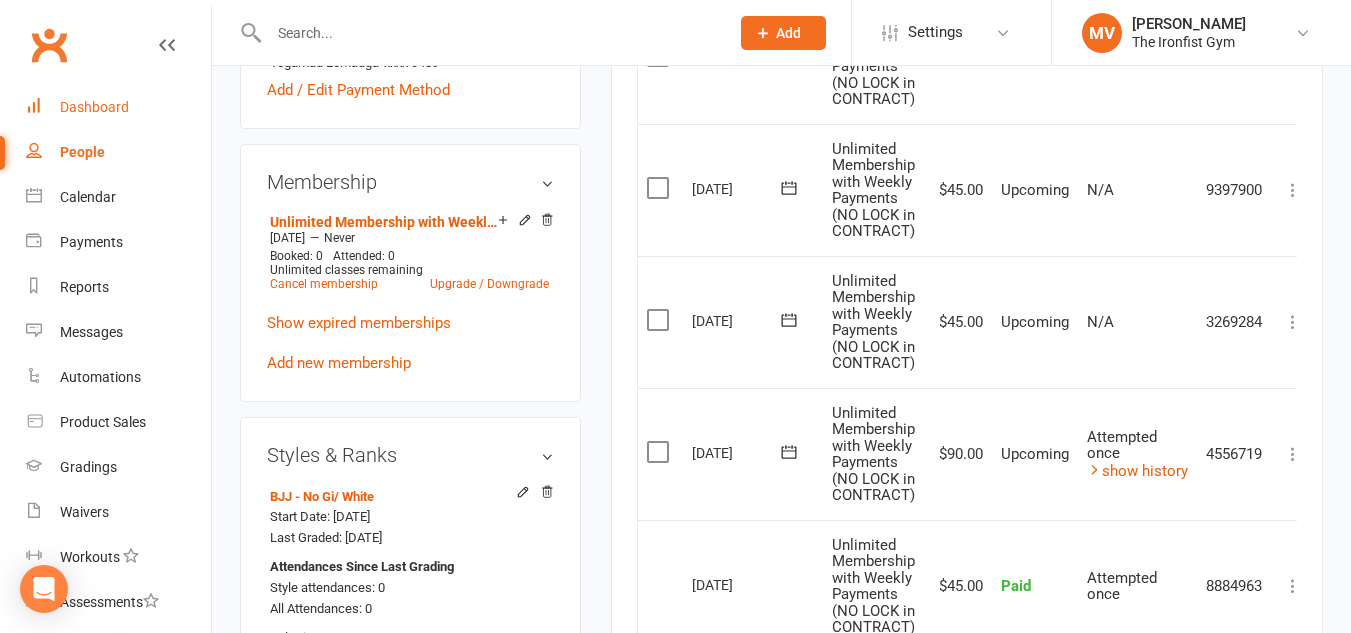 click on "Dashboard" at bounding box center (94, 107) 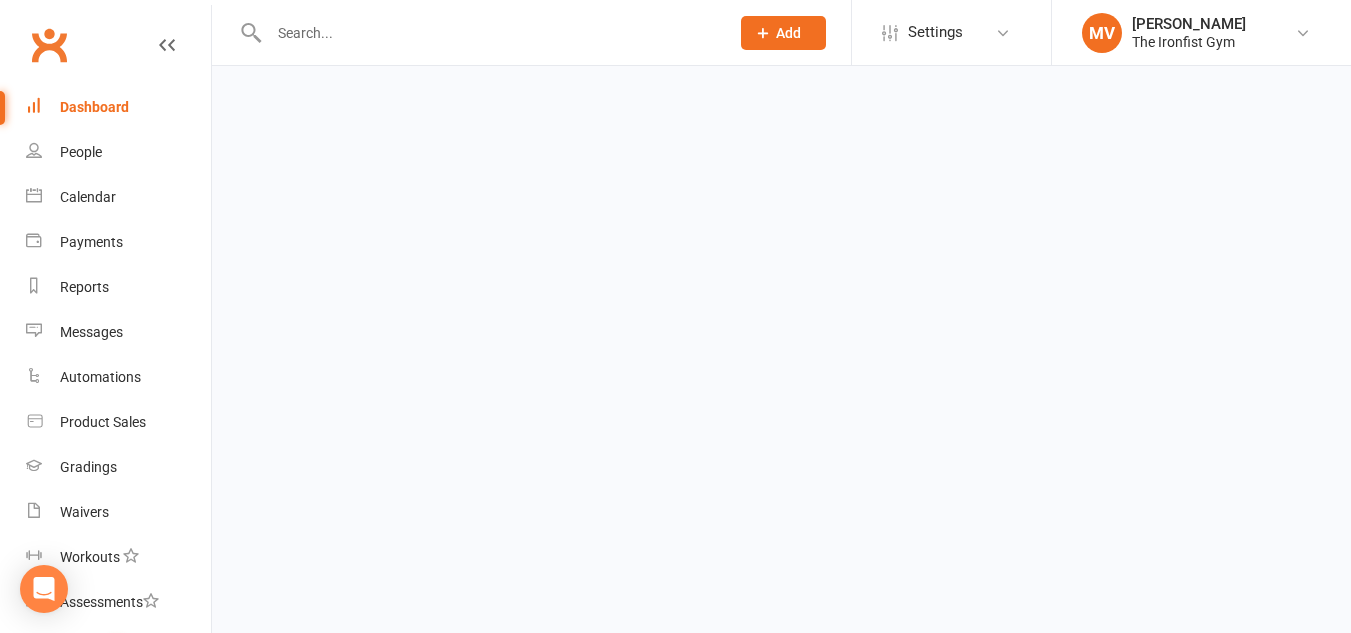scroll, scrollTop: 0, scrollLeft: 0, axis: both 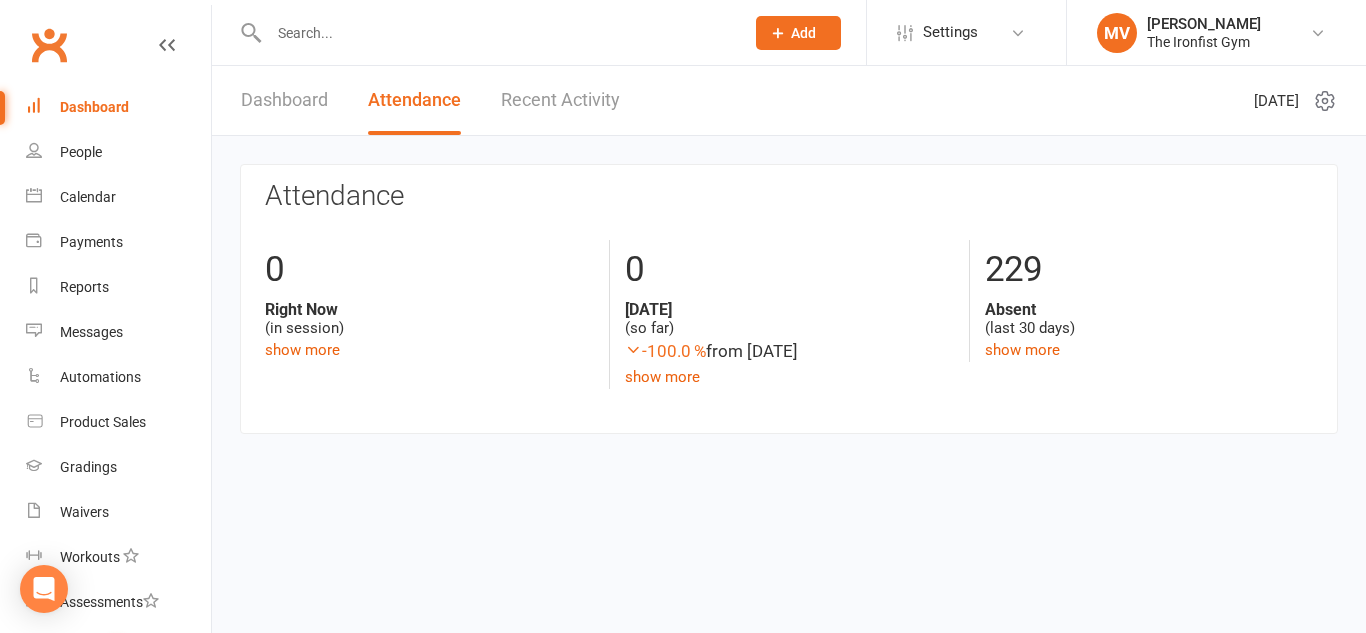 click on "Dashboard" at bounding box center (284, 100) 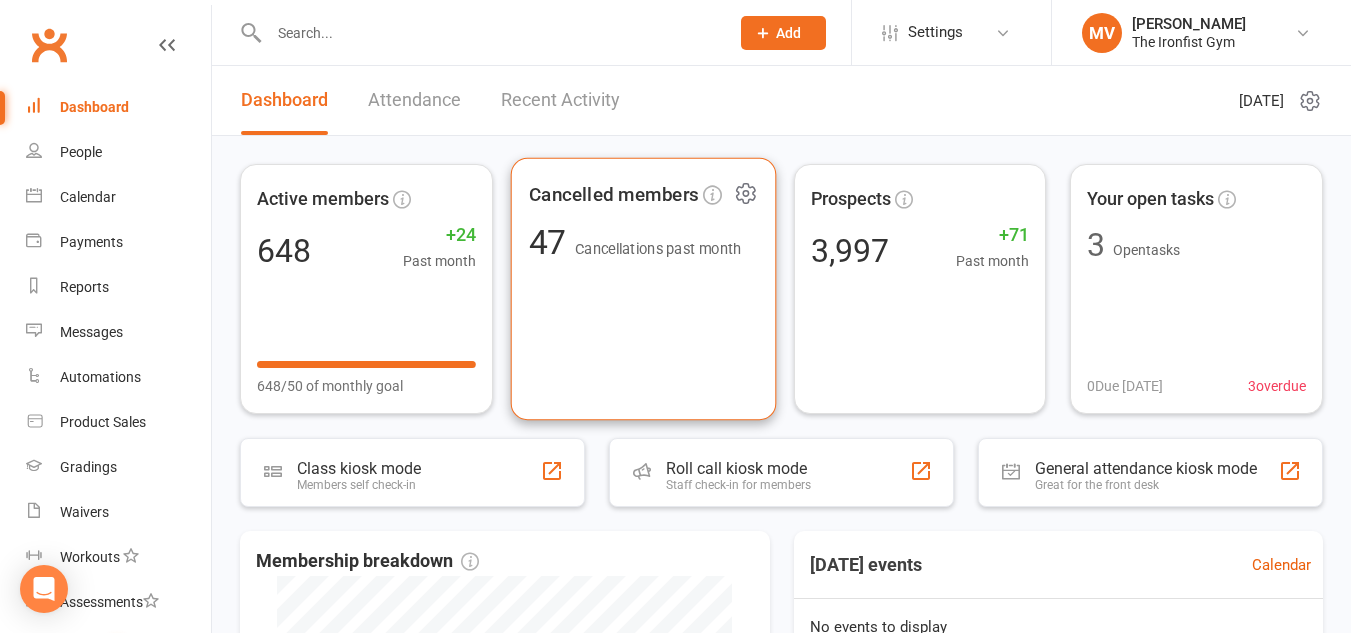 click on "Cancelled members   47   Cancellations past month" at bounding box center (642, 289) 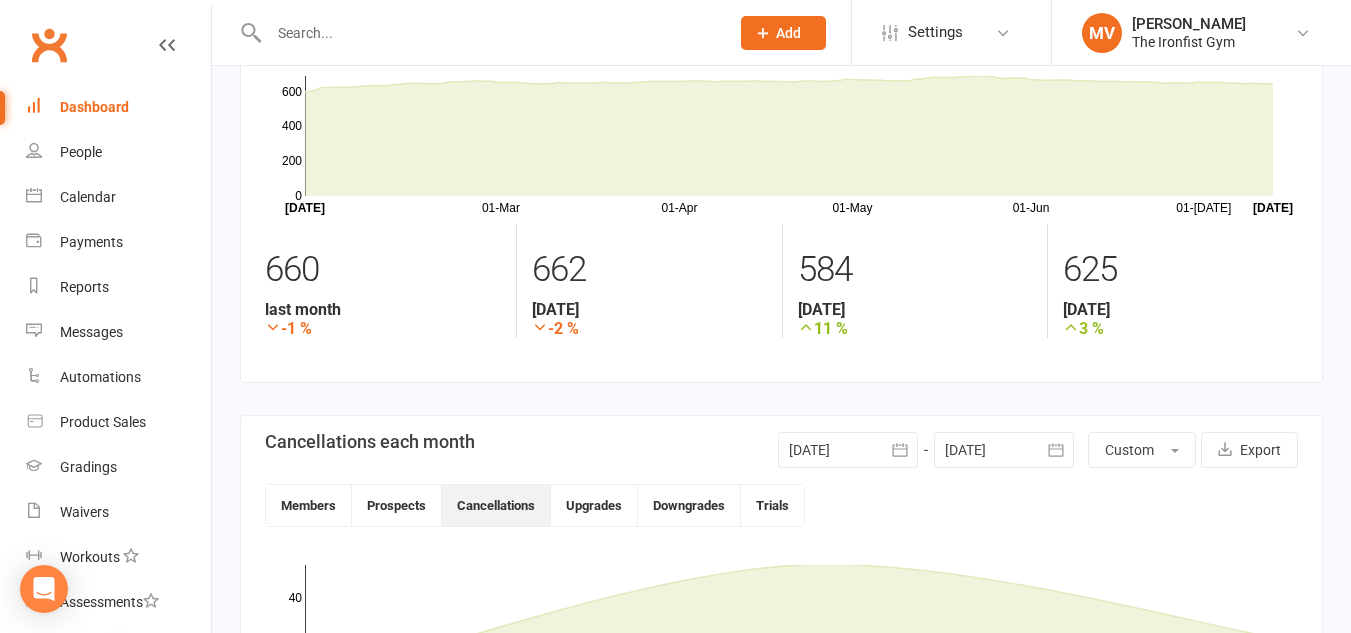 scroll, scrollTop: 119, scrollLeft: 0, axis: vertical 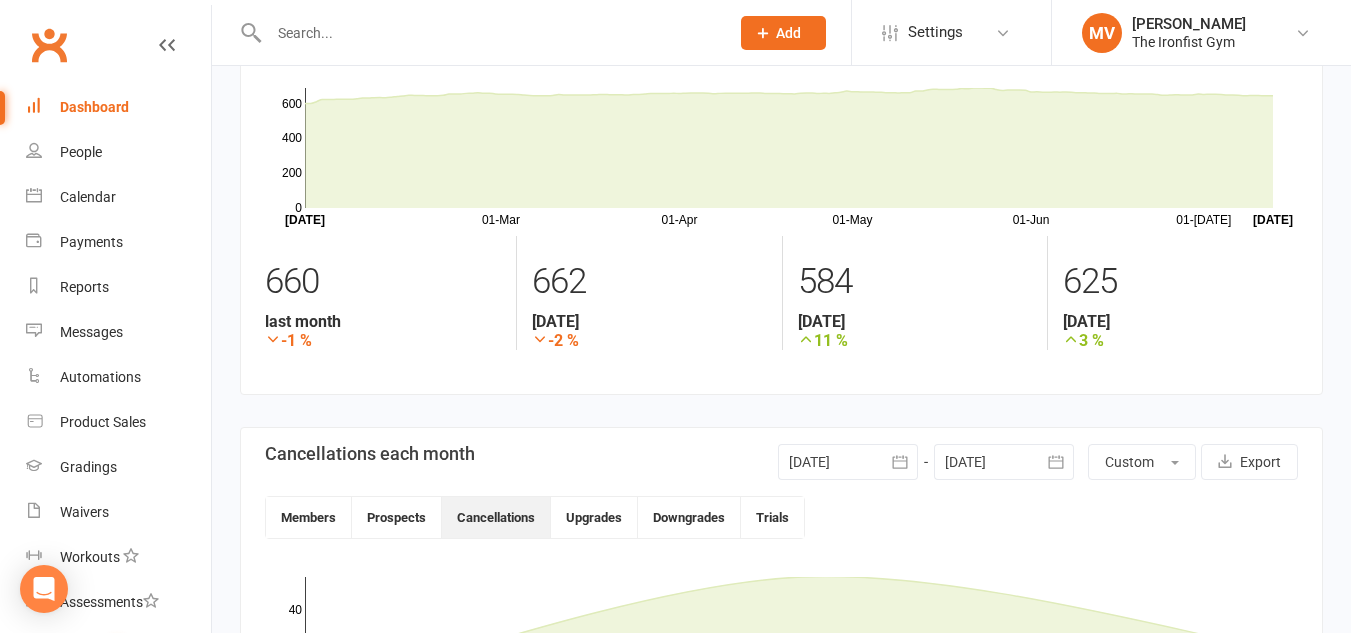 click at bounding box center [900, 462] 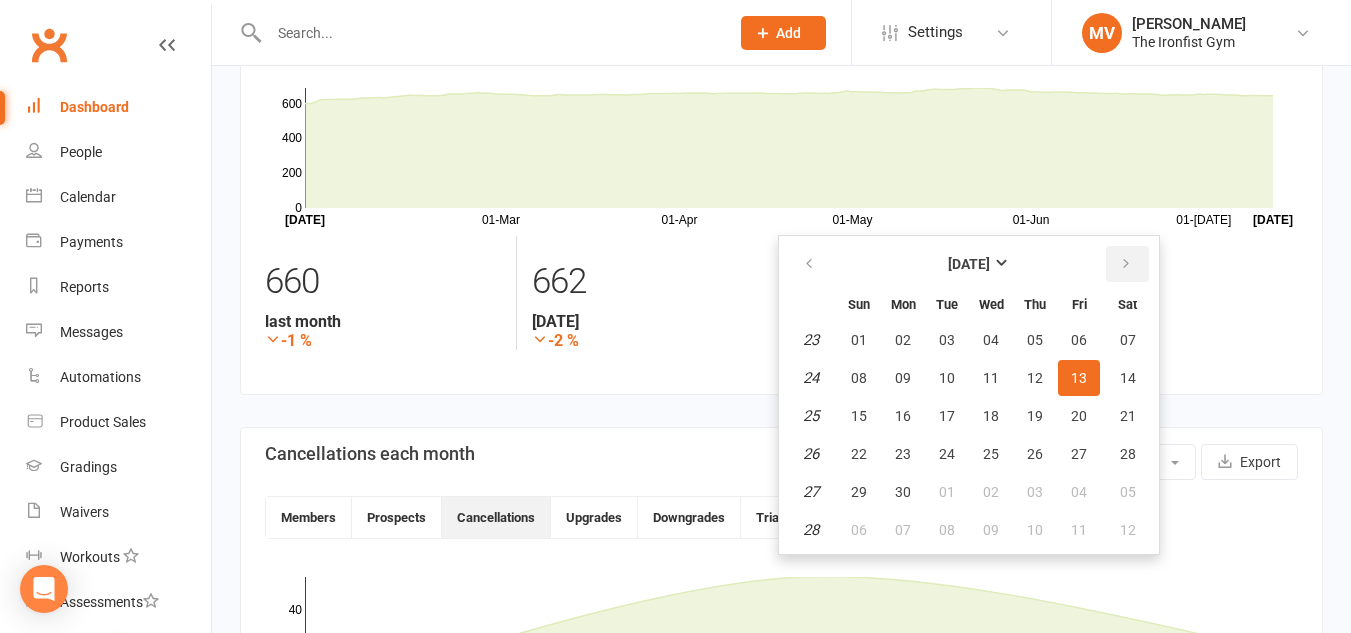 click at bounding box center [1127, 264] 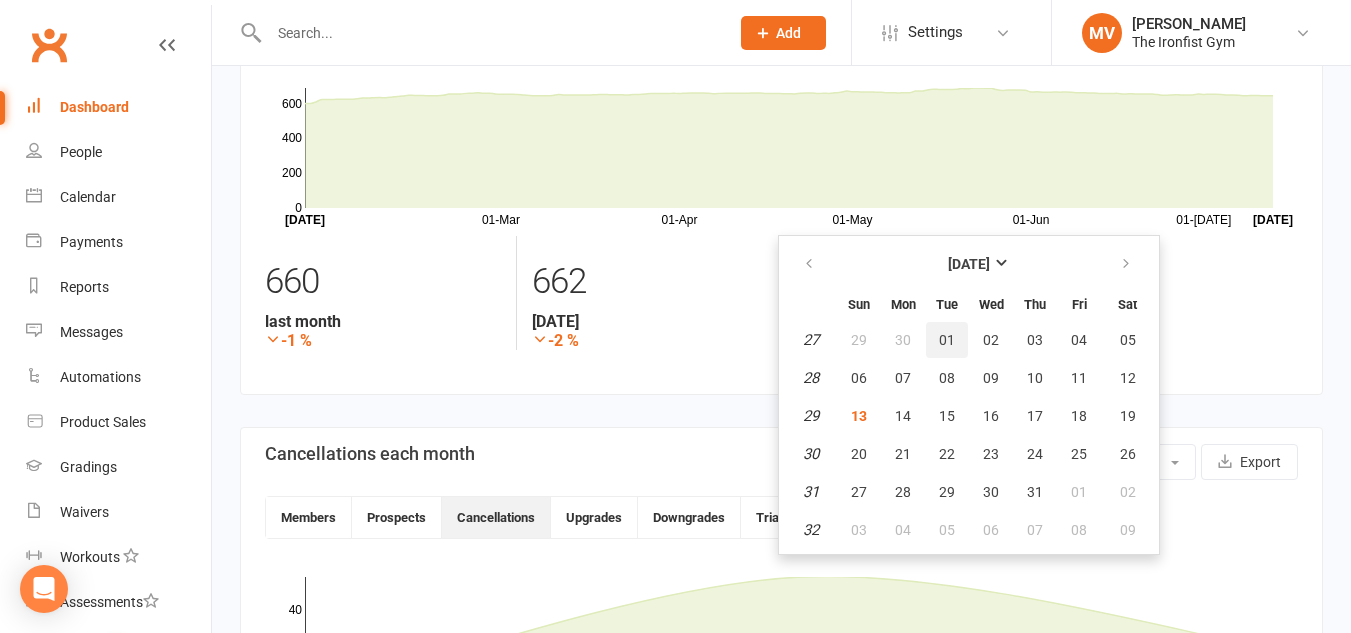 click on "01" at bounding box center [947, 340] 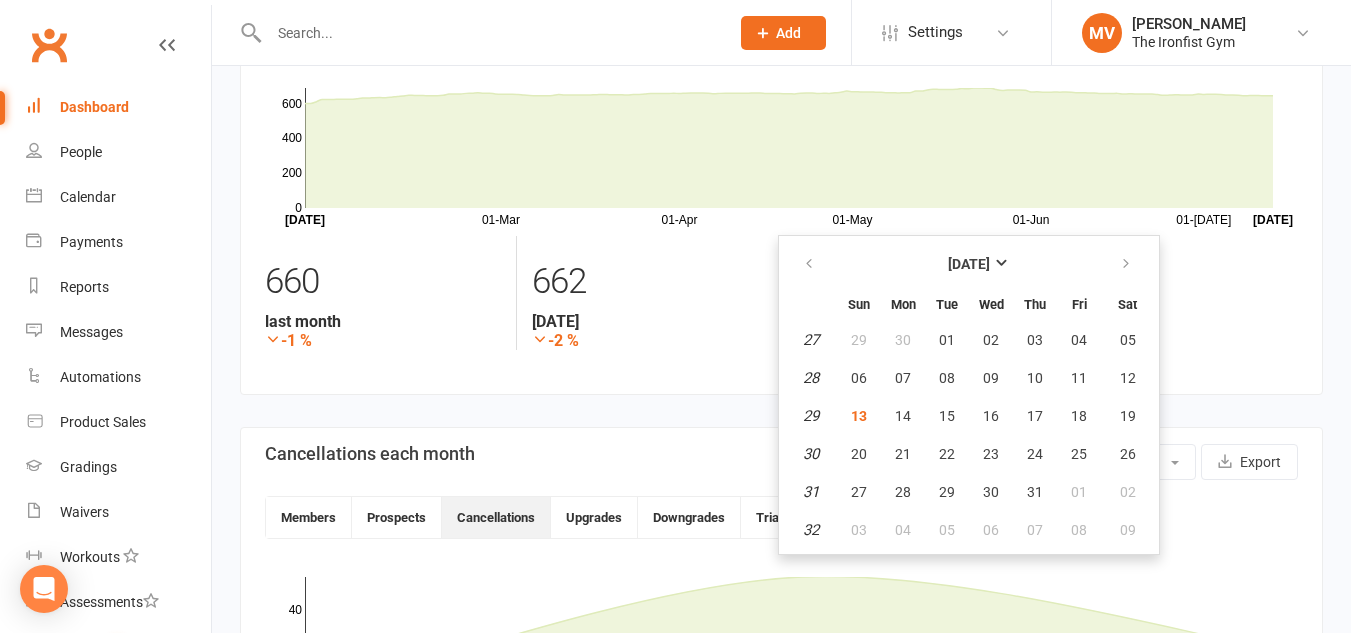 type on "[DATE]" 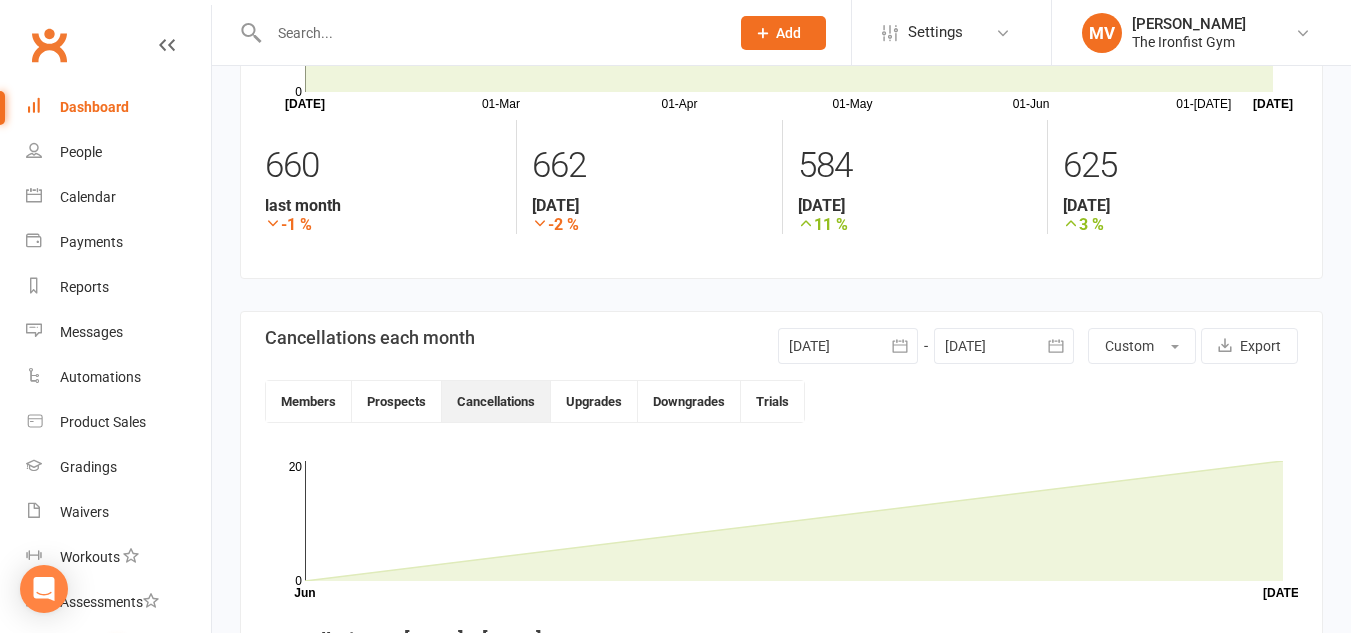 scroll, scrollTop: 219, scrollLeft: 0, axis: vertical 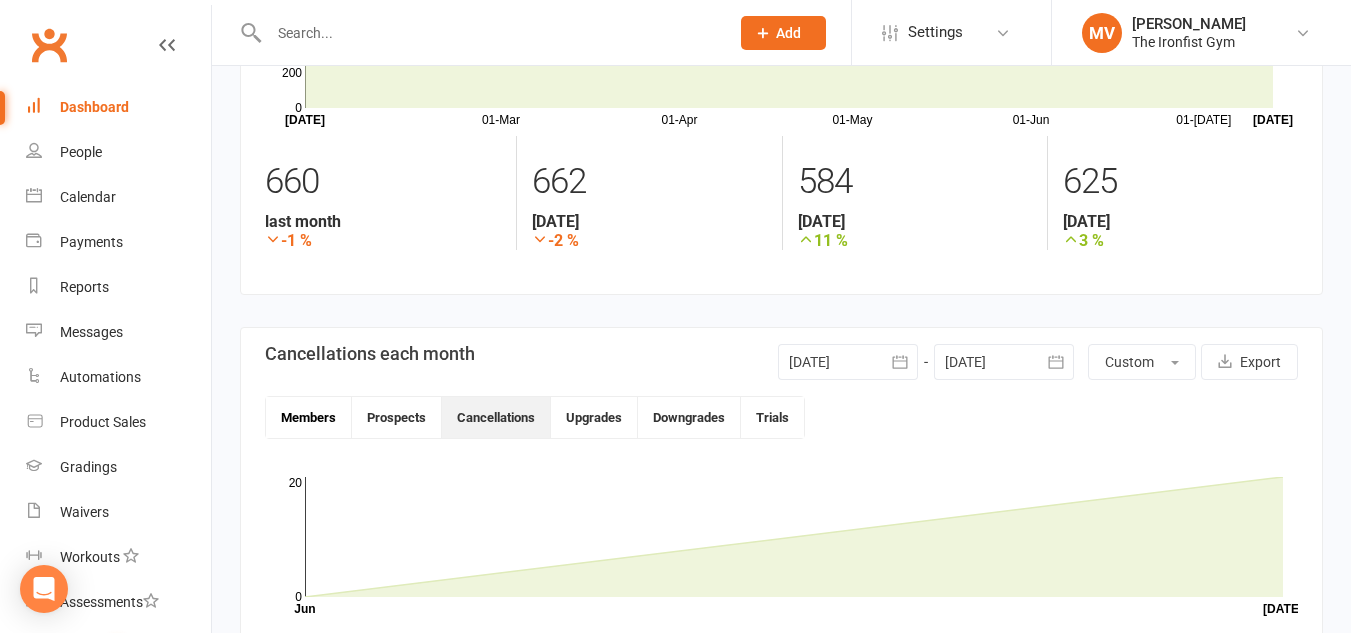 click on "Members" at bounding box center (309, 417) 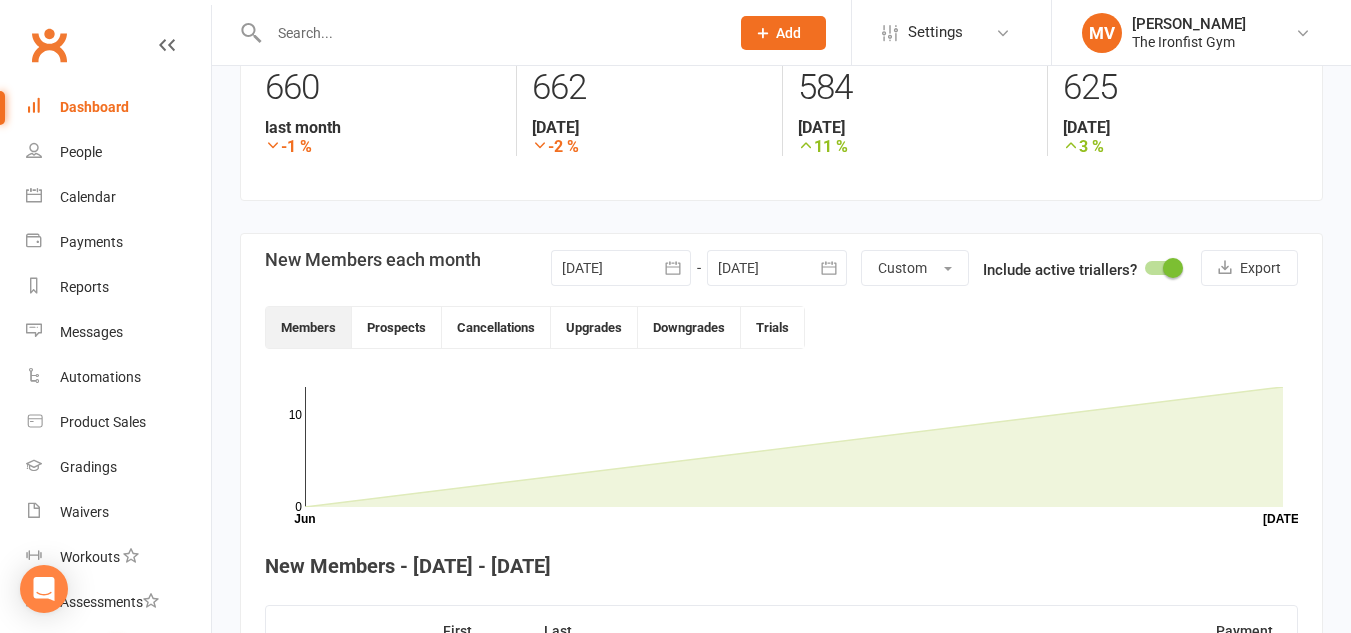 scroll, scrollTop: 0, scrollLeft: 0, axis: both 